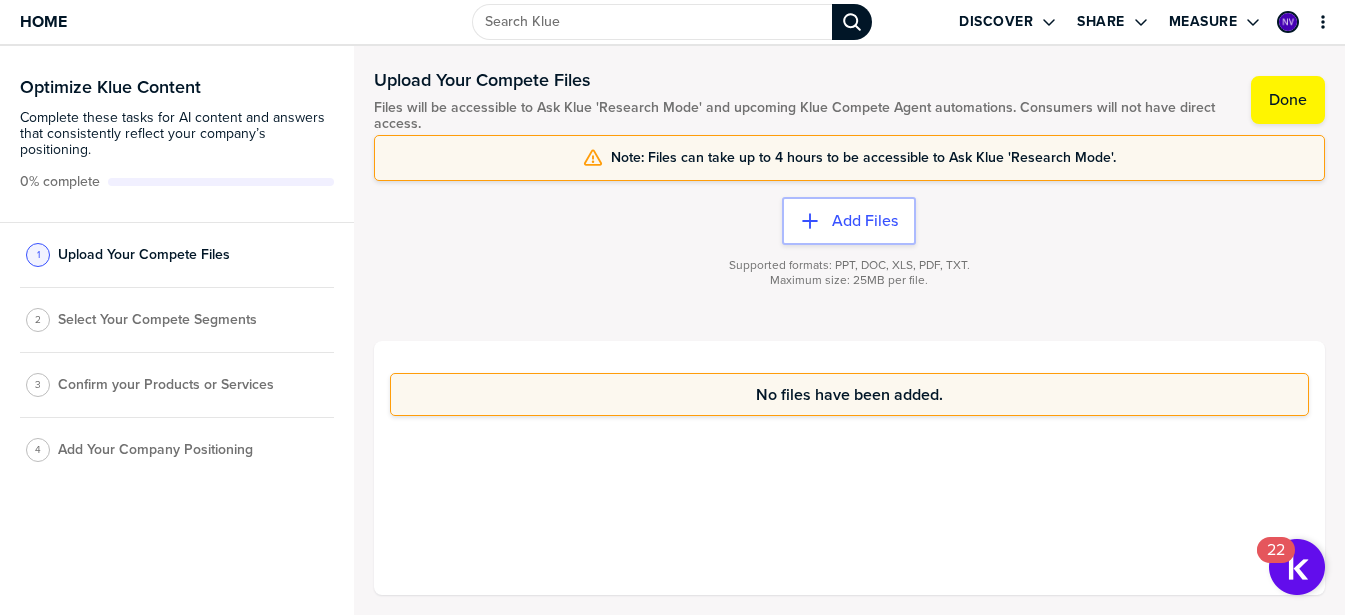 scroll, scrollTop: 0, scrollLeft: 0, axis: both 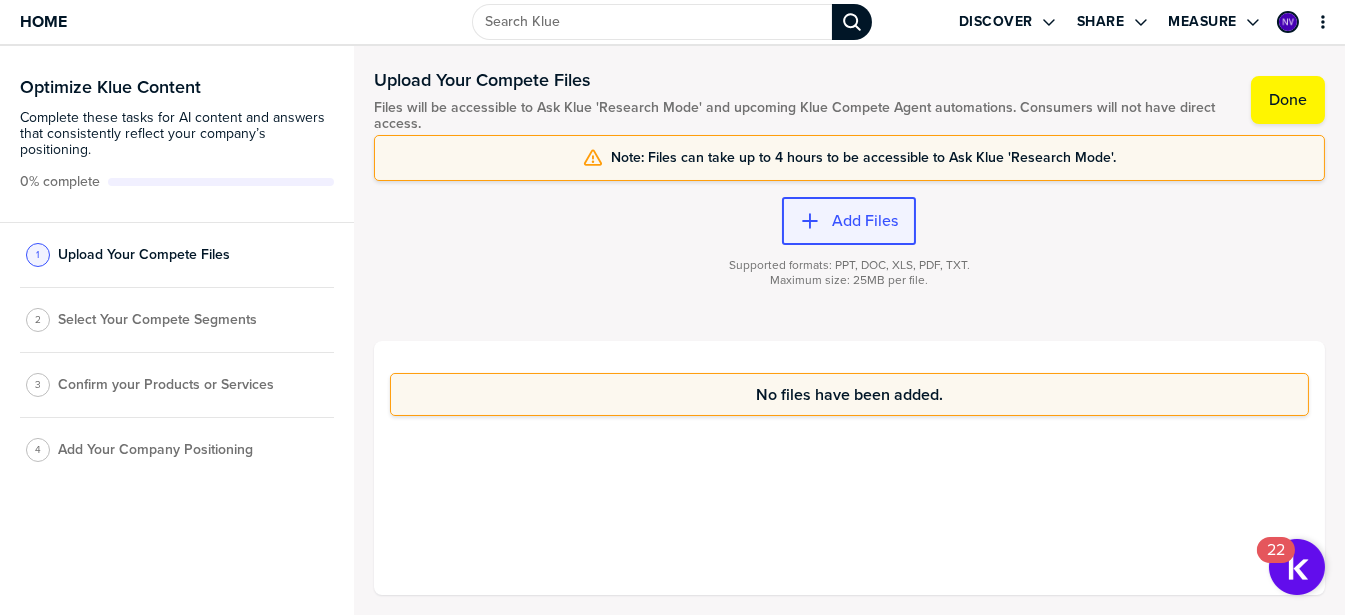 click on "Add Files" at bounding box center [865, 221] 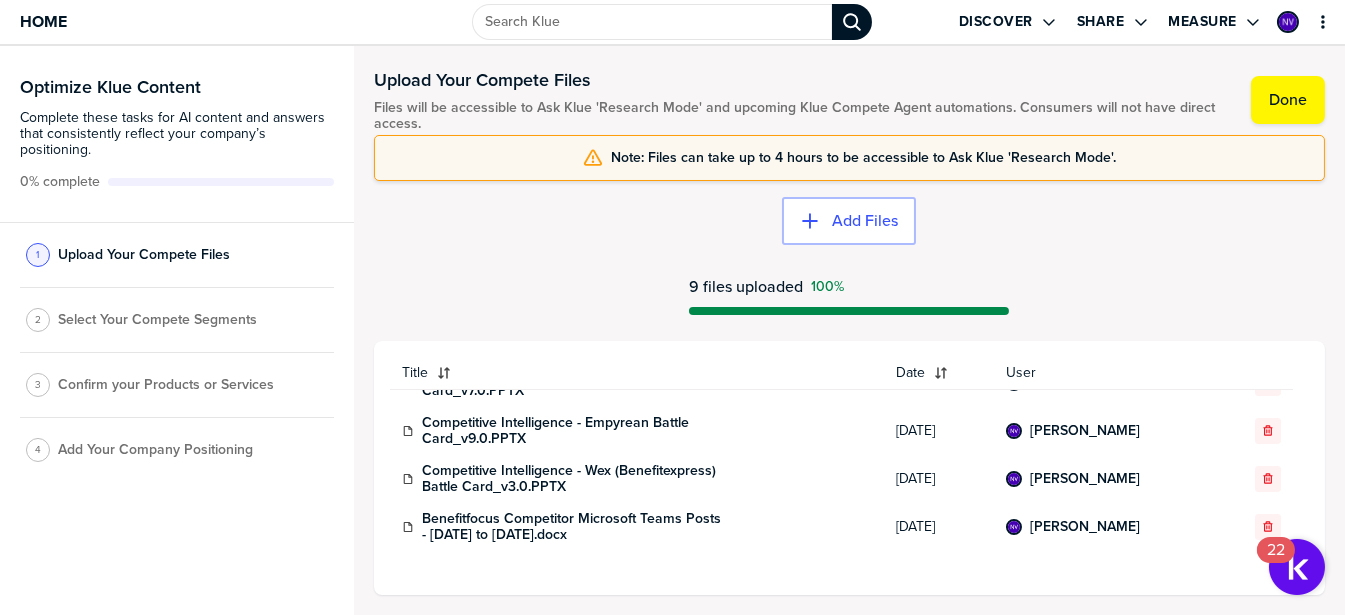 scroll, scrollTop: 0, scrollLeft: 0, axis: both 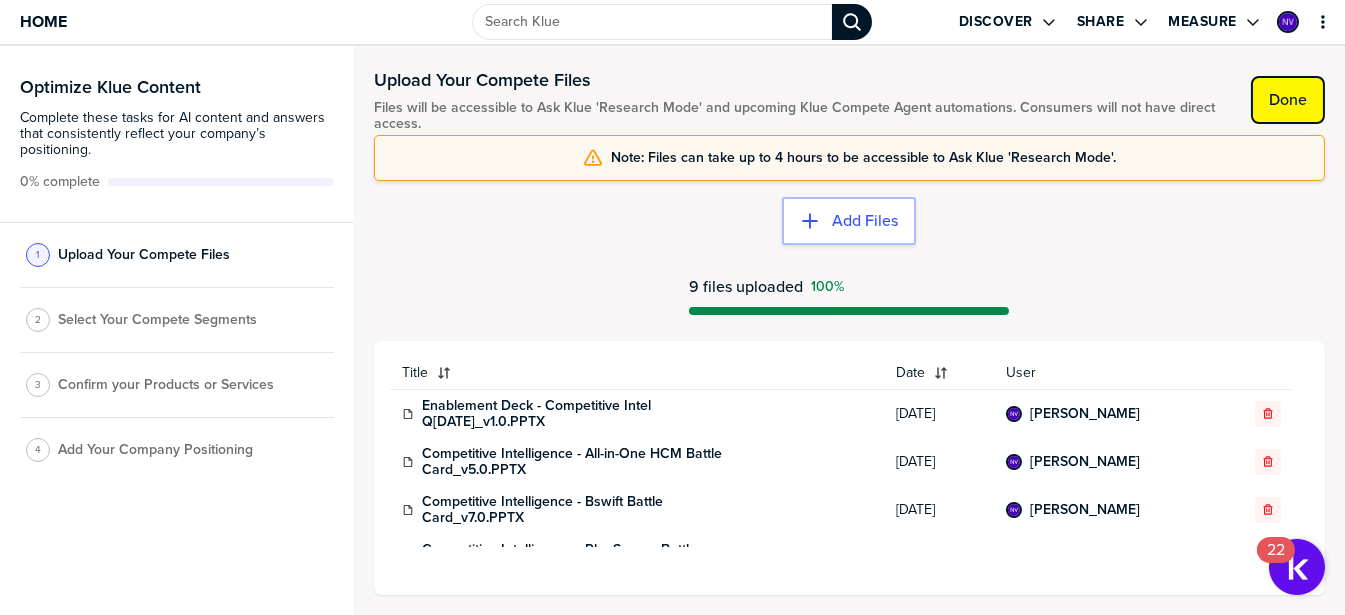 click on "Done" at bounding box center (1288, 100) 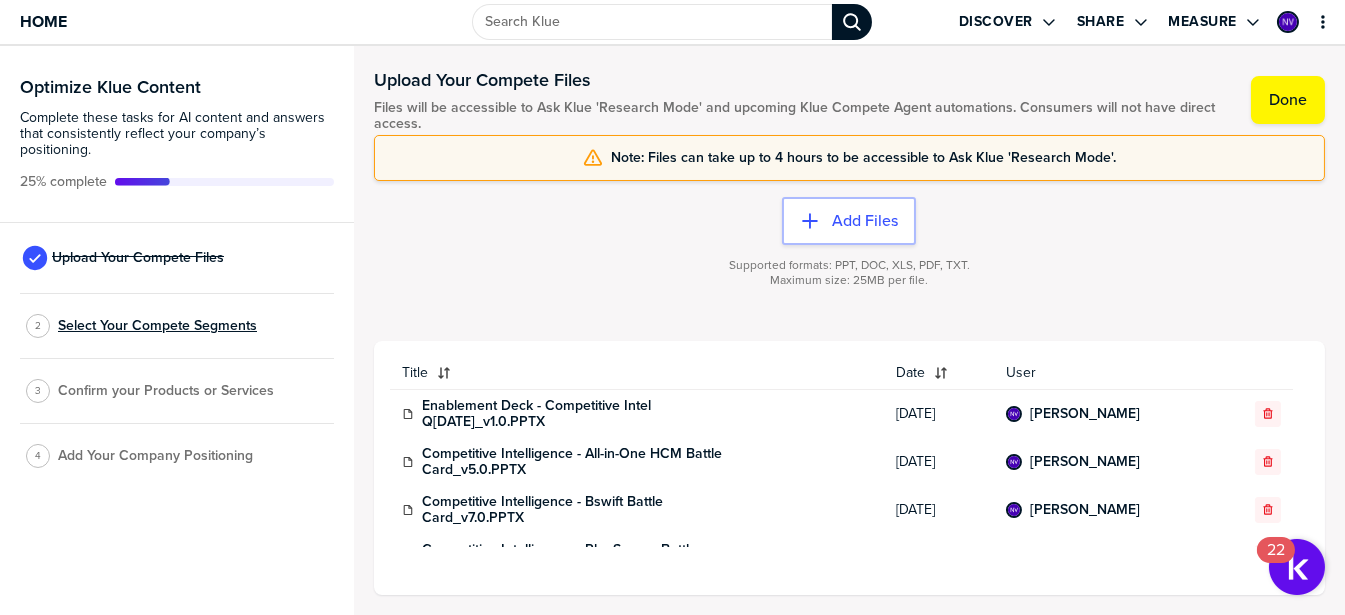 click on "Select Your Compete Segments" at bounding box center [157, 326] 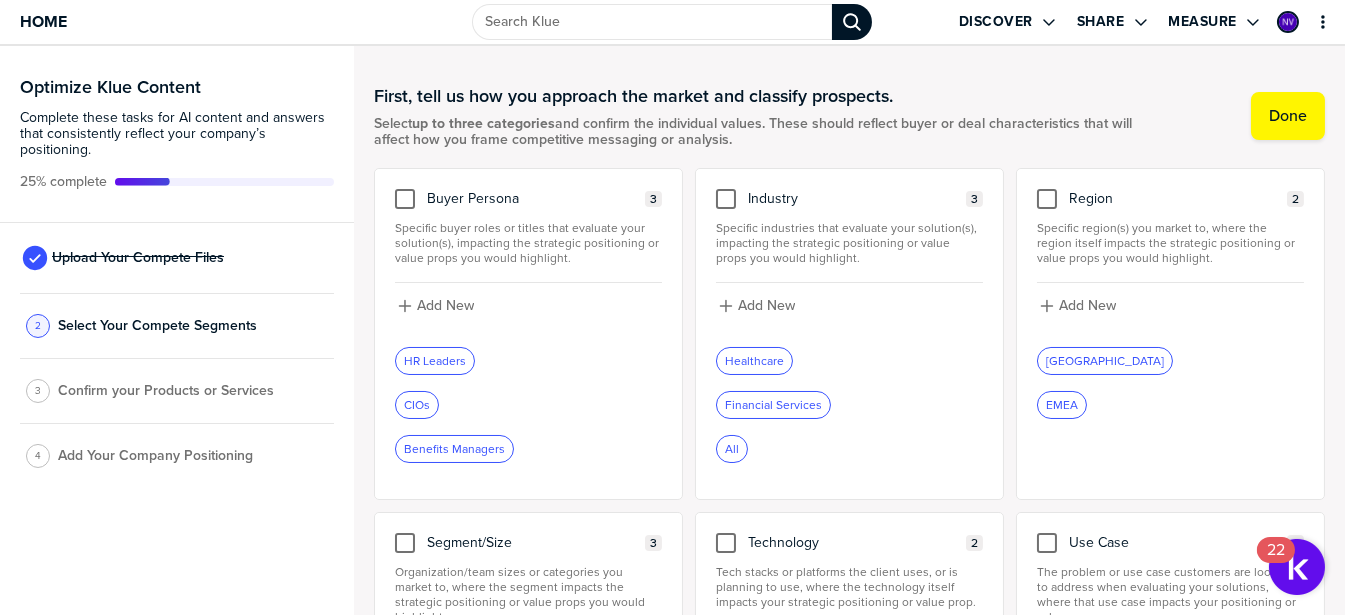 scroll, scrollTop: 0, scrollLeft: 0, axis: both 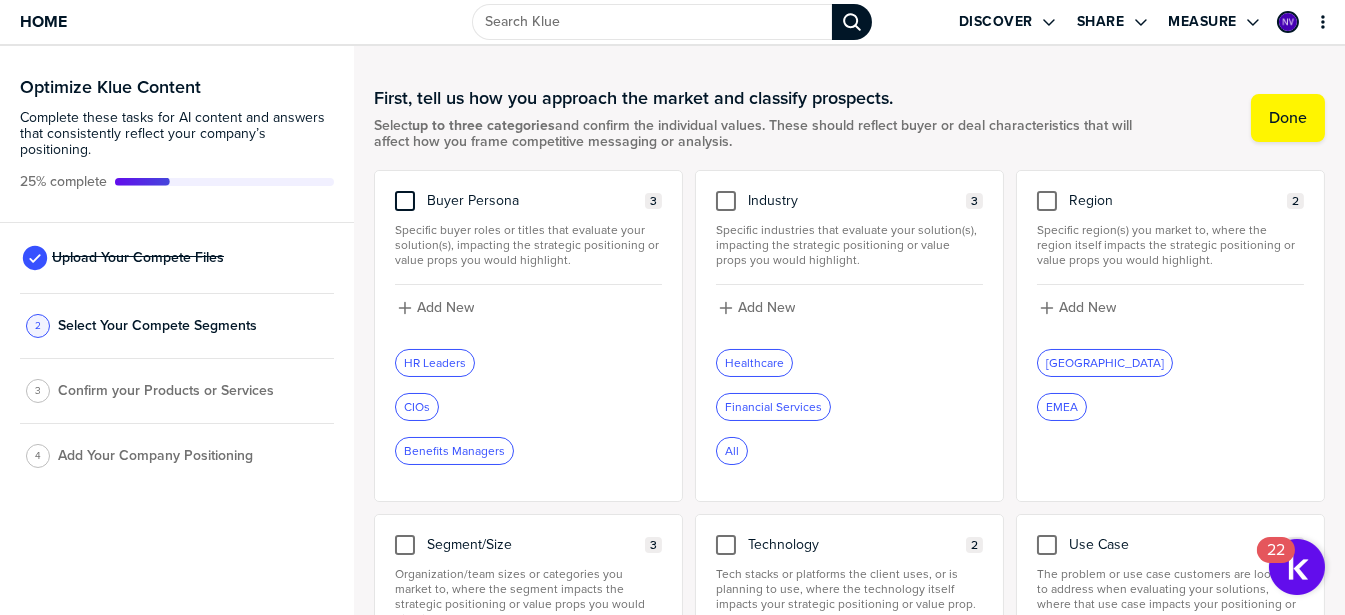 click at bounding box center (405, 201) 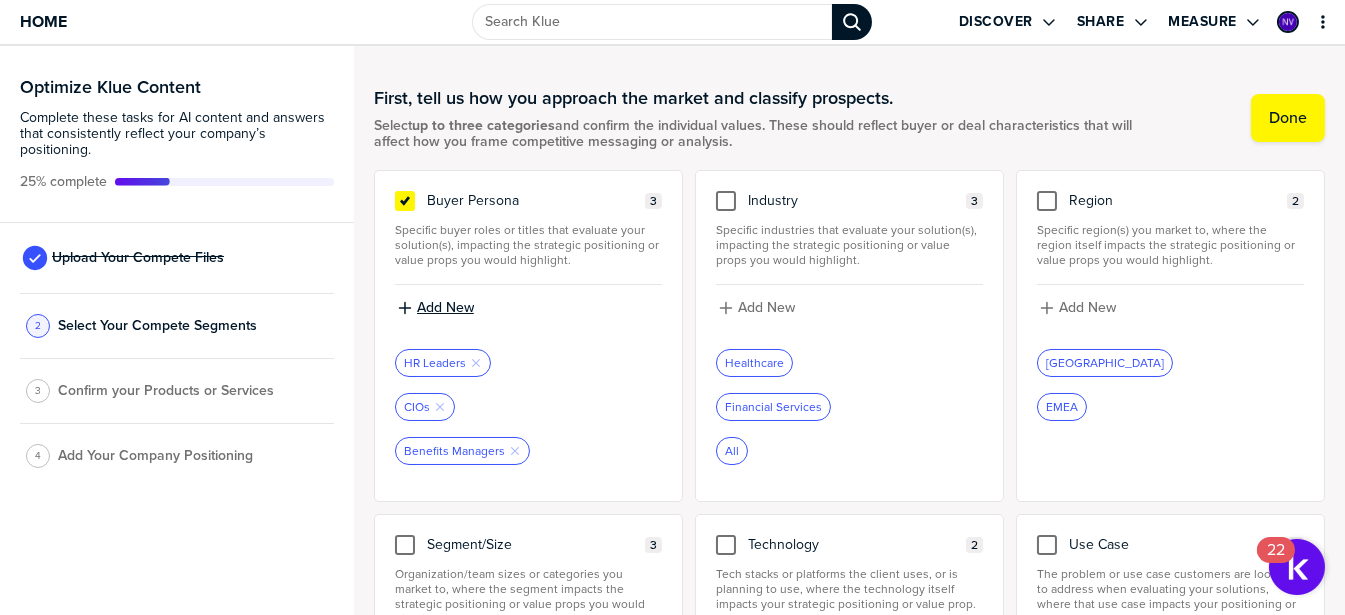 click on "Add New" at bounding box center (445, 308) 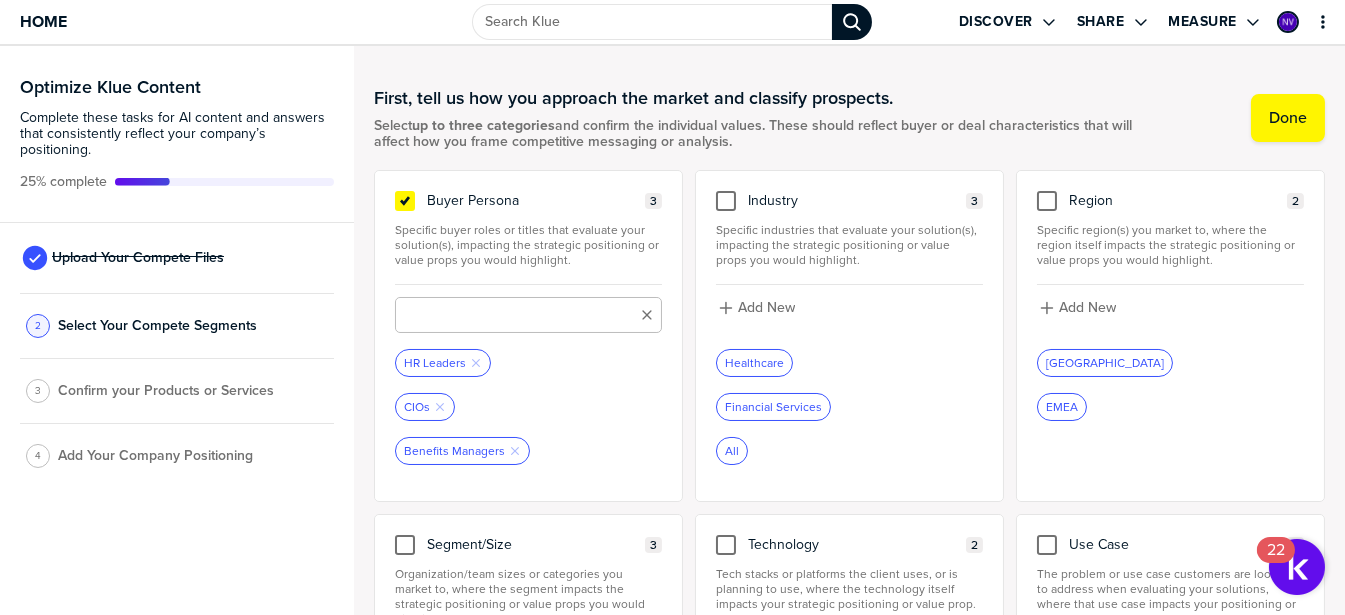 click at bounding box center (528, 315) 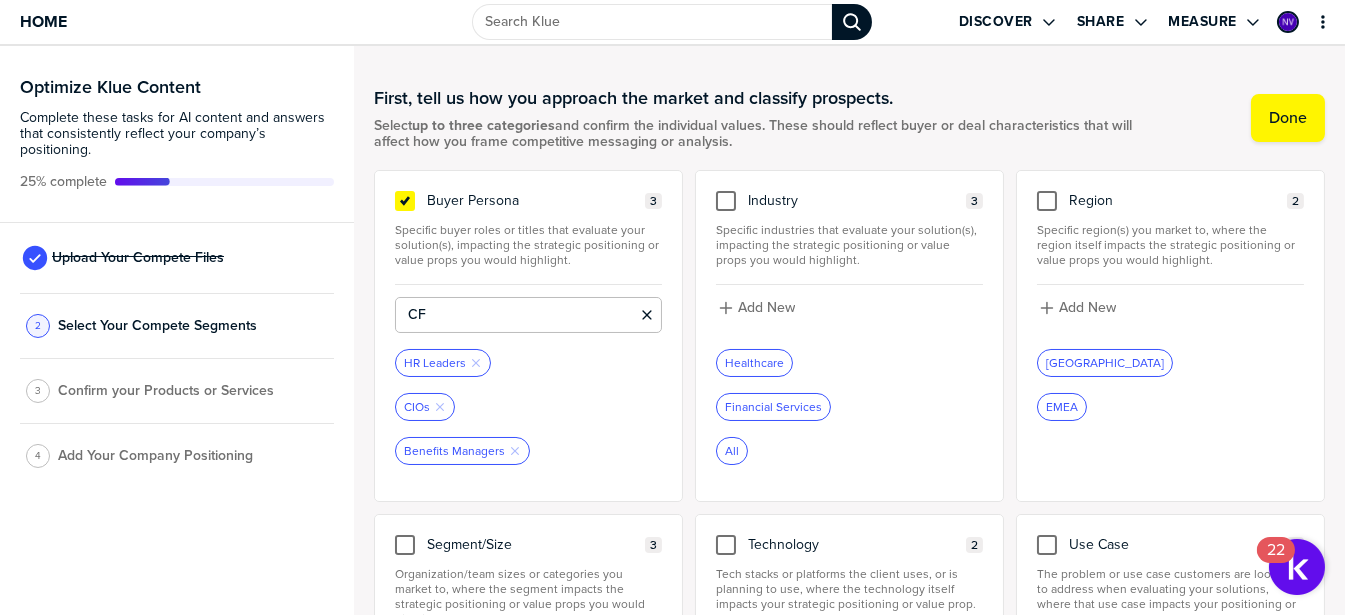 type on "C" 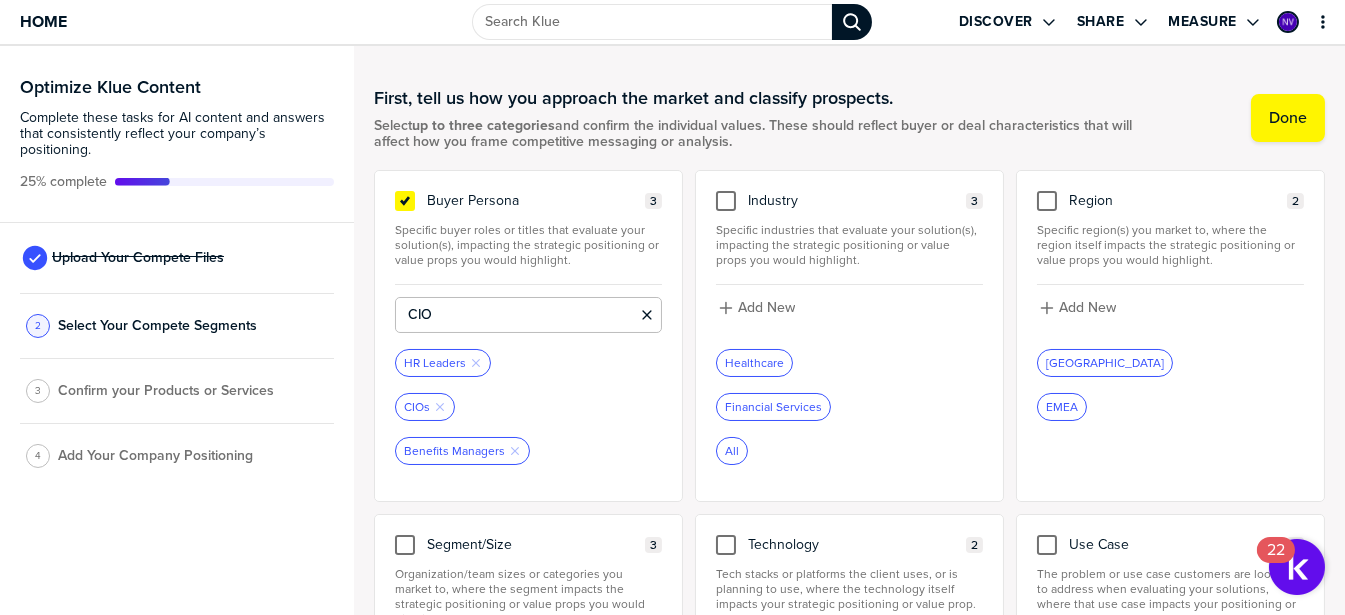 type on "CIO" 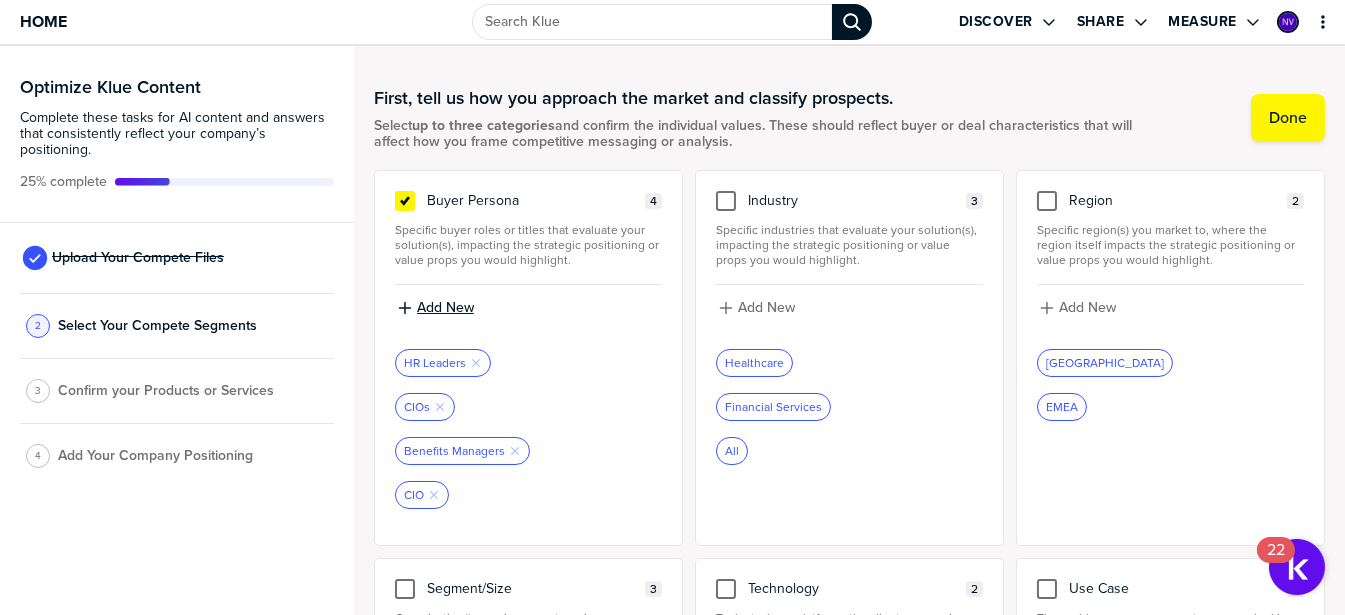 click on "Add New" at bounding box center [445, 308] 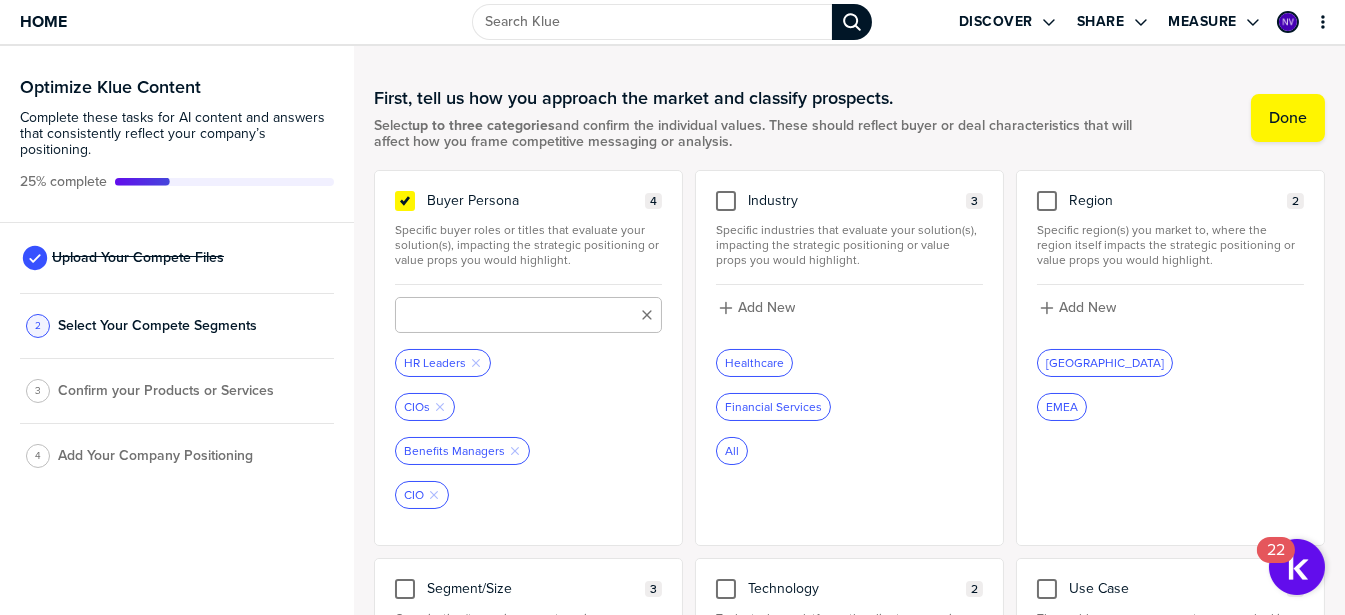 click at bounding box center (528, 315) 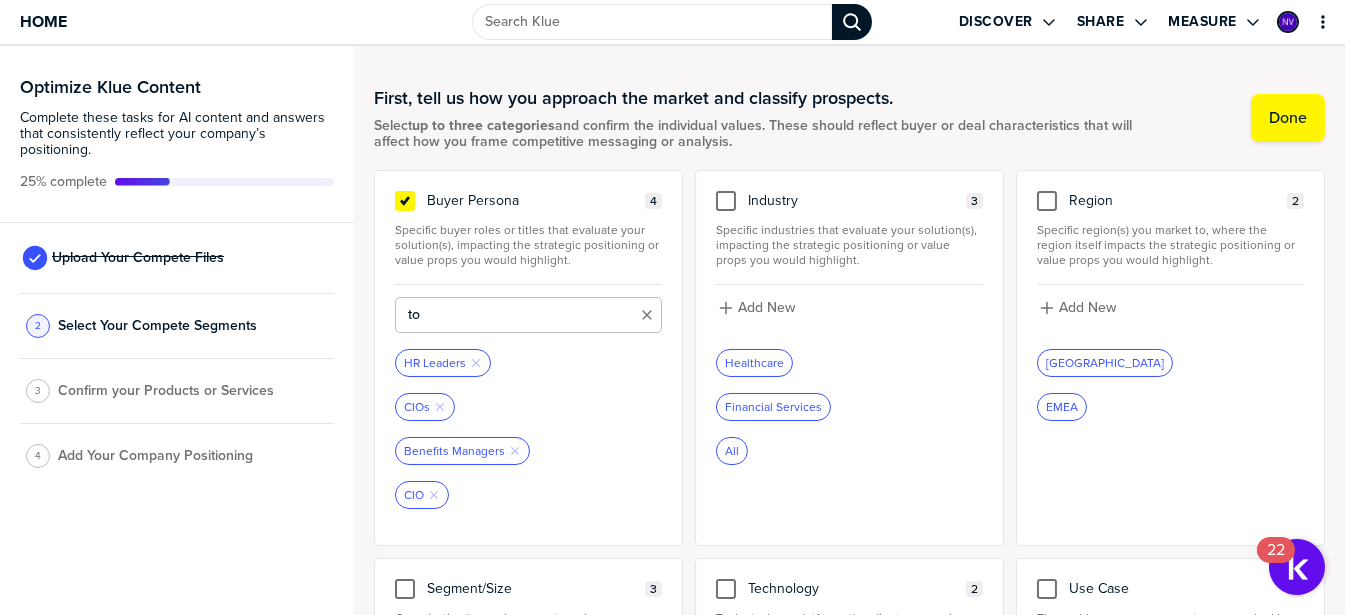 type on "t" 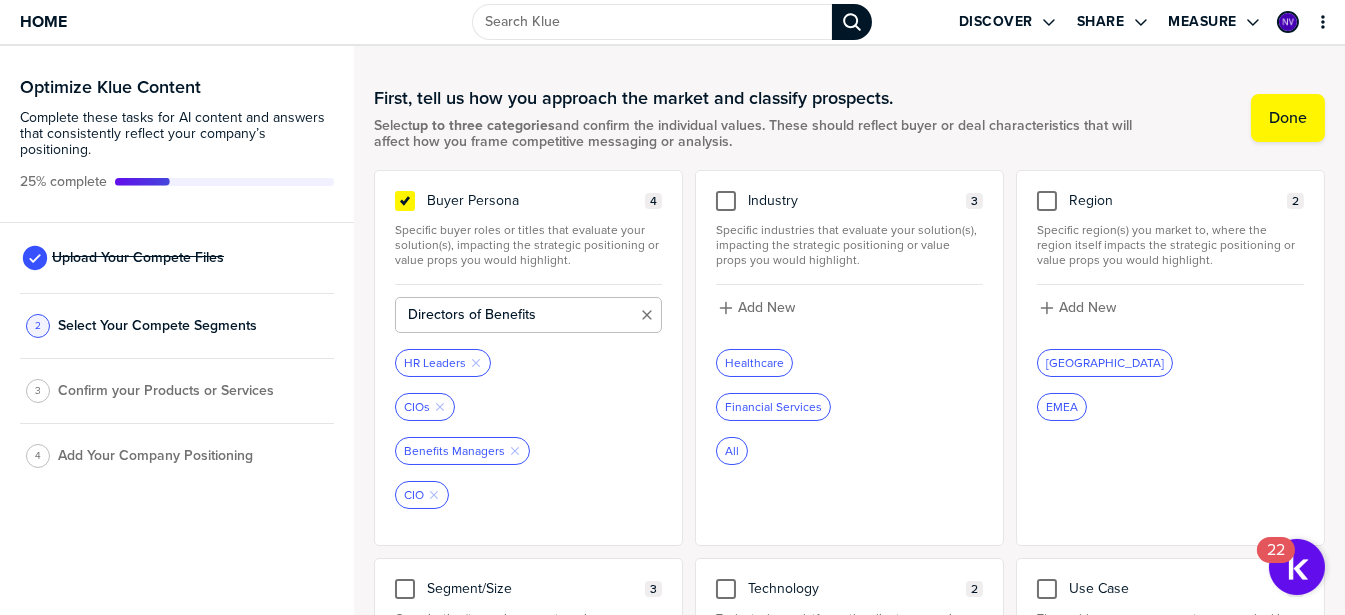 type on "Directors of Benefits" 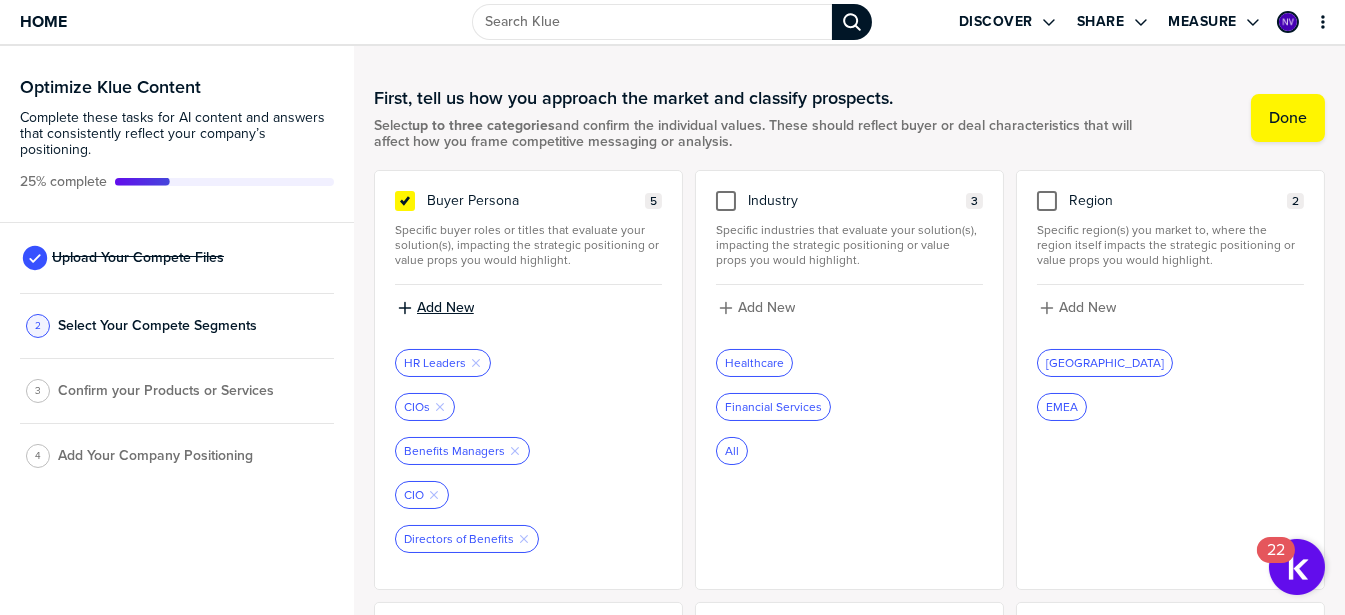 click on "Add New" at bounding box center (445, 308) 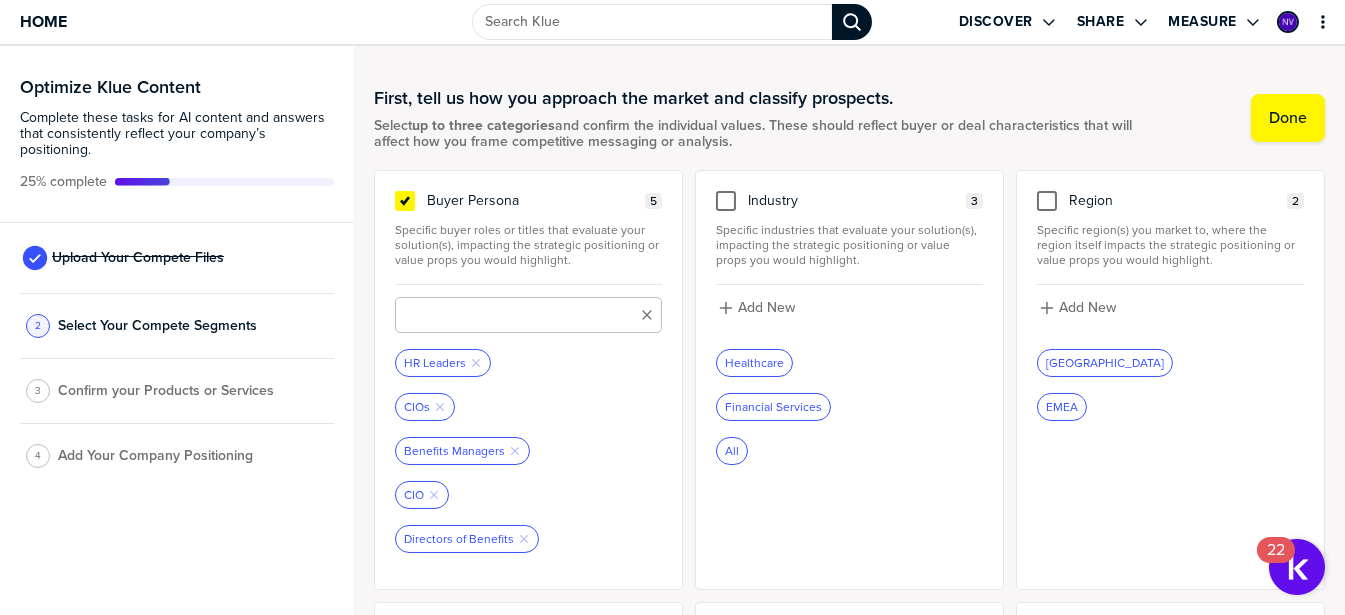 click at bounding box center [528, 315] 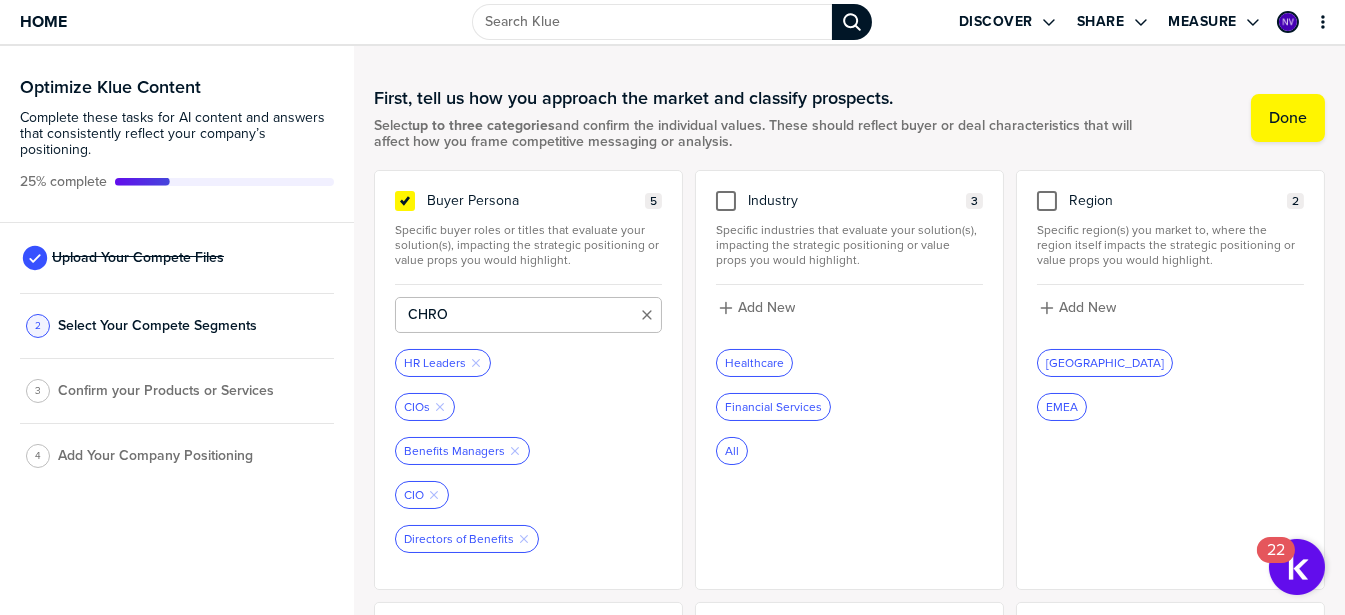 type on "CHRO" 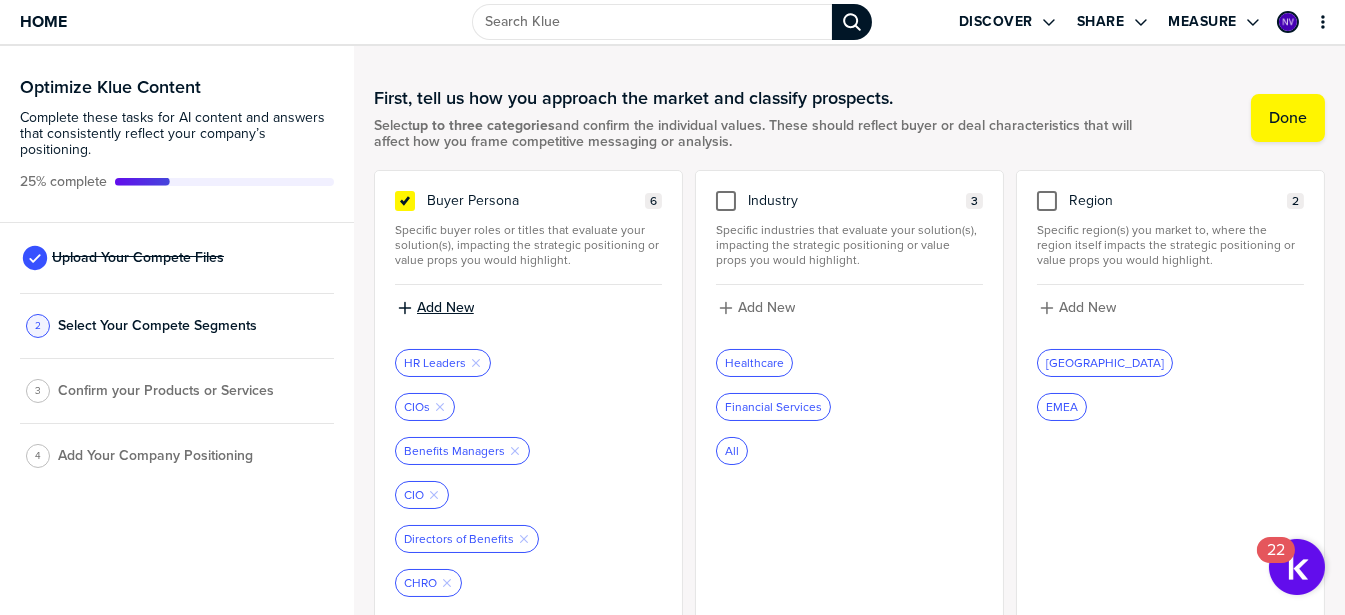 click on "Add New" at bounding box center (445, 308) 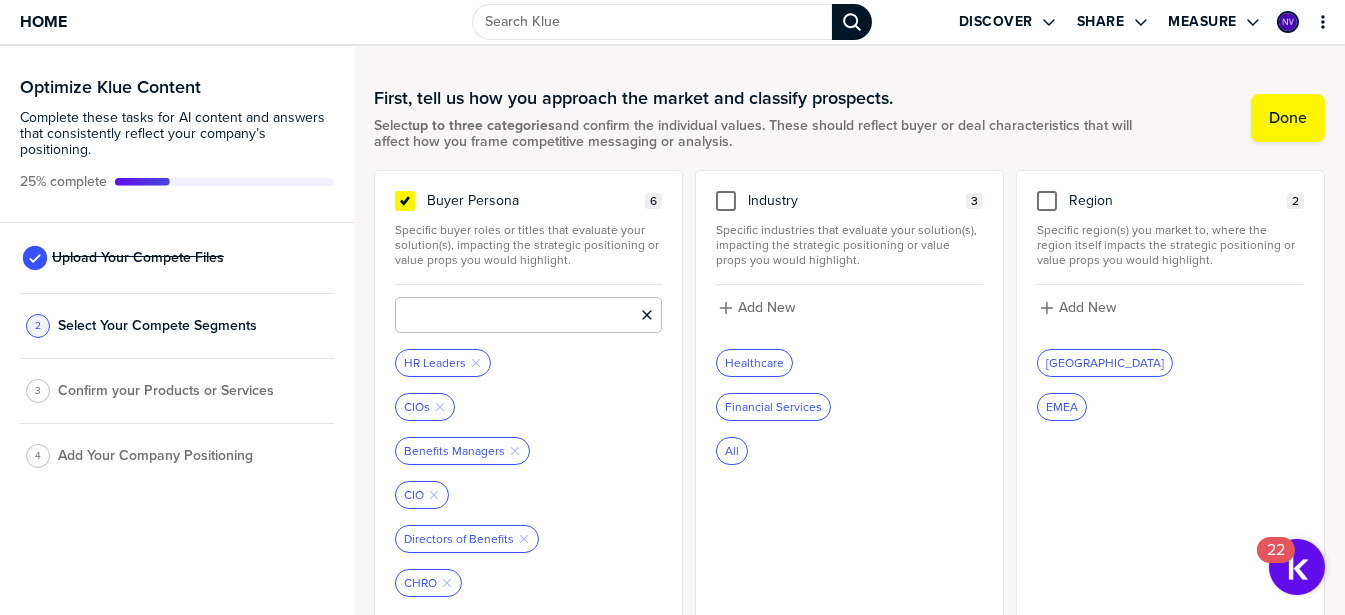 click at bounding box center [528, 315] 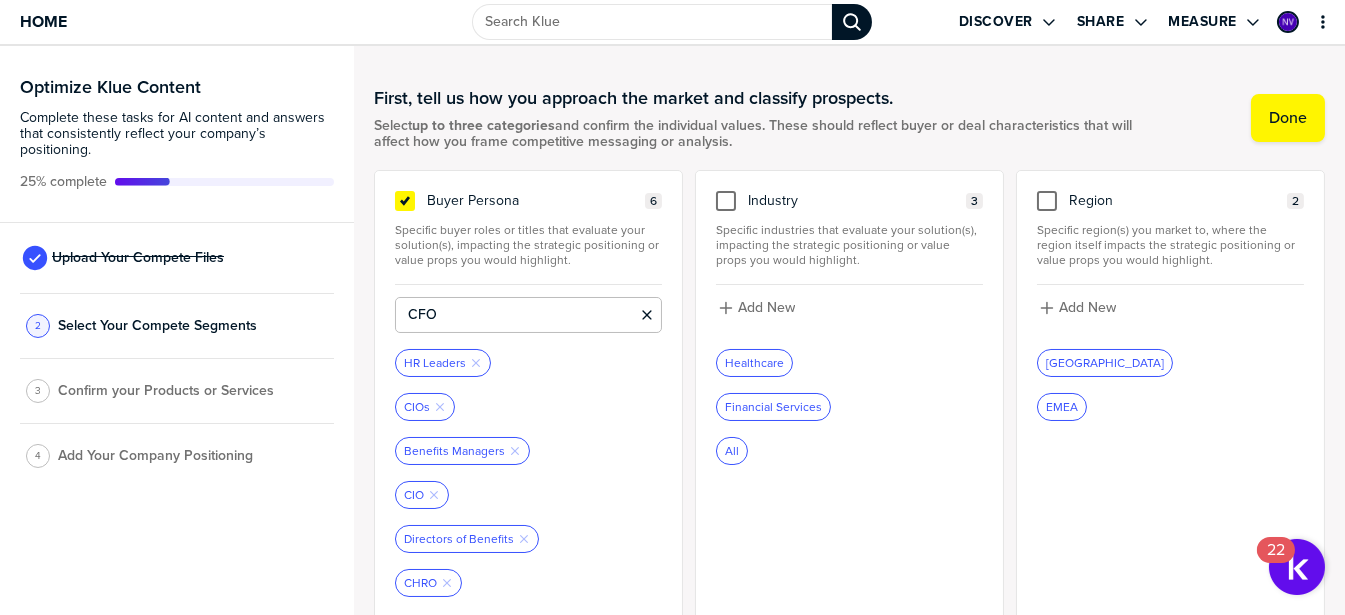 type on "CFO" 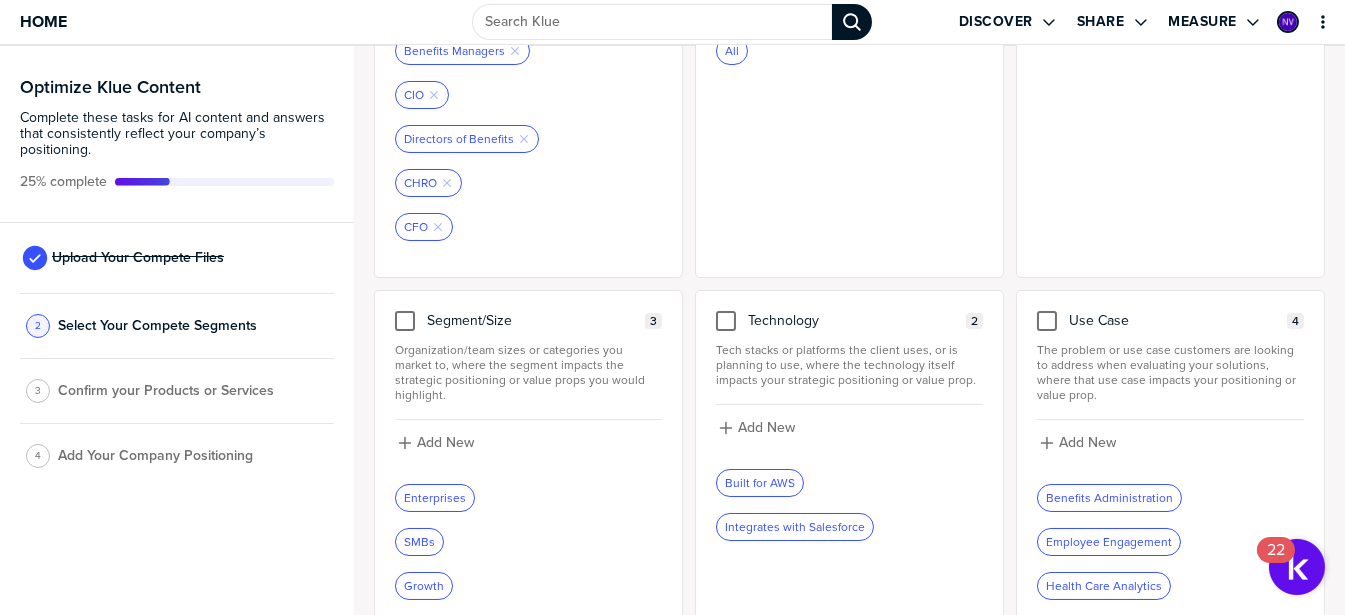 scroll, scrollTop: 457, scrollLeft: 0, axis: vertical 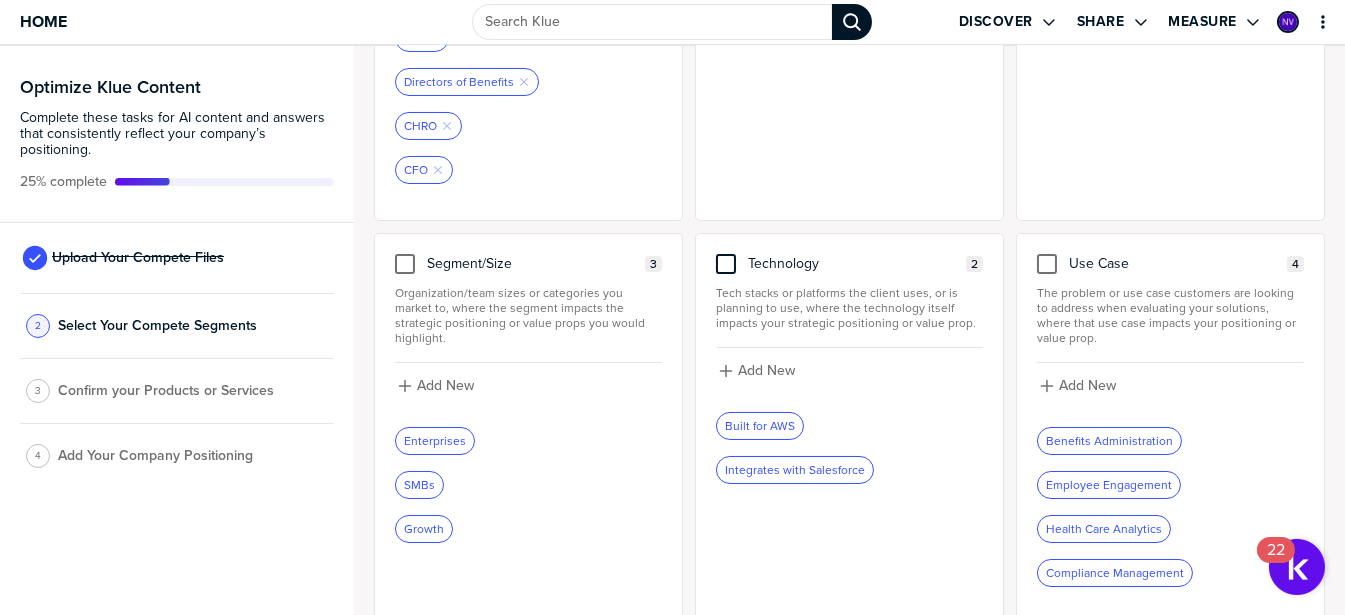 click at bounding box center [726, 264] 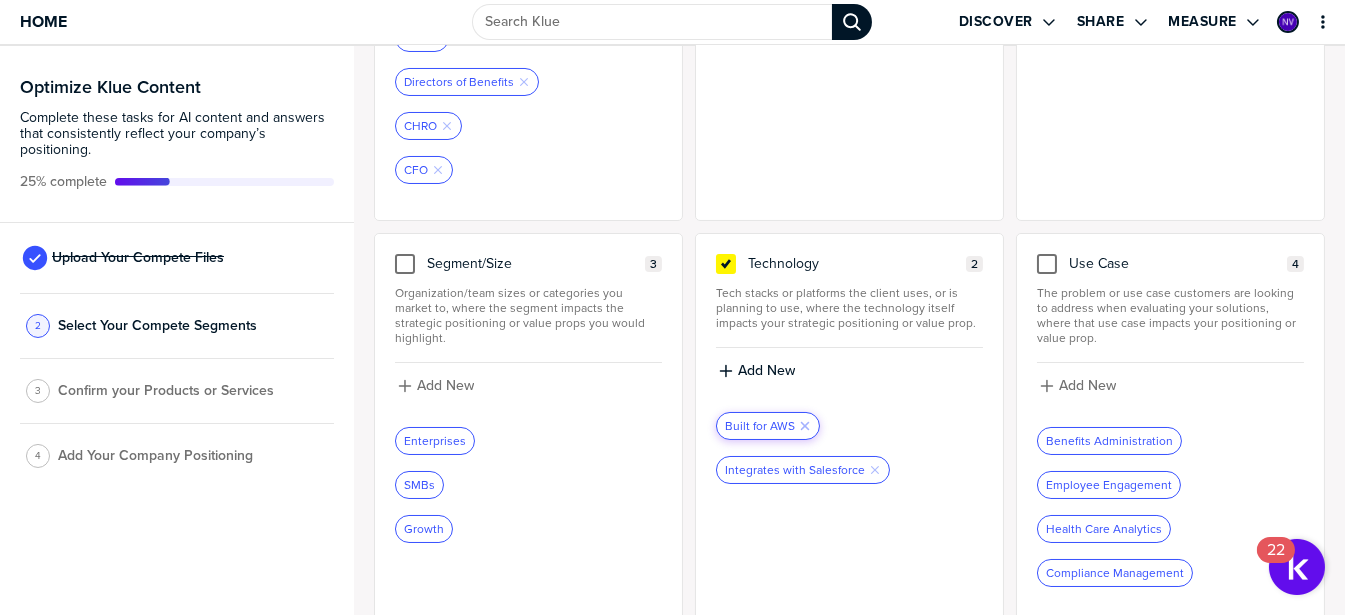 click on "Remove Tag" 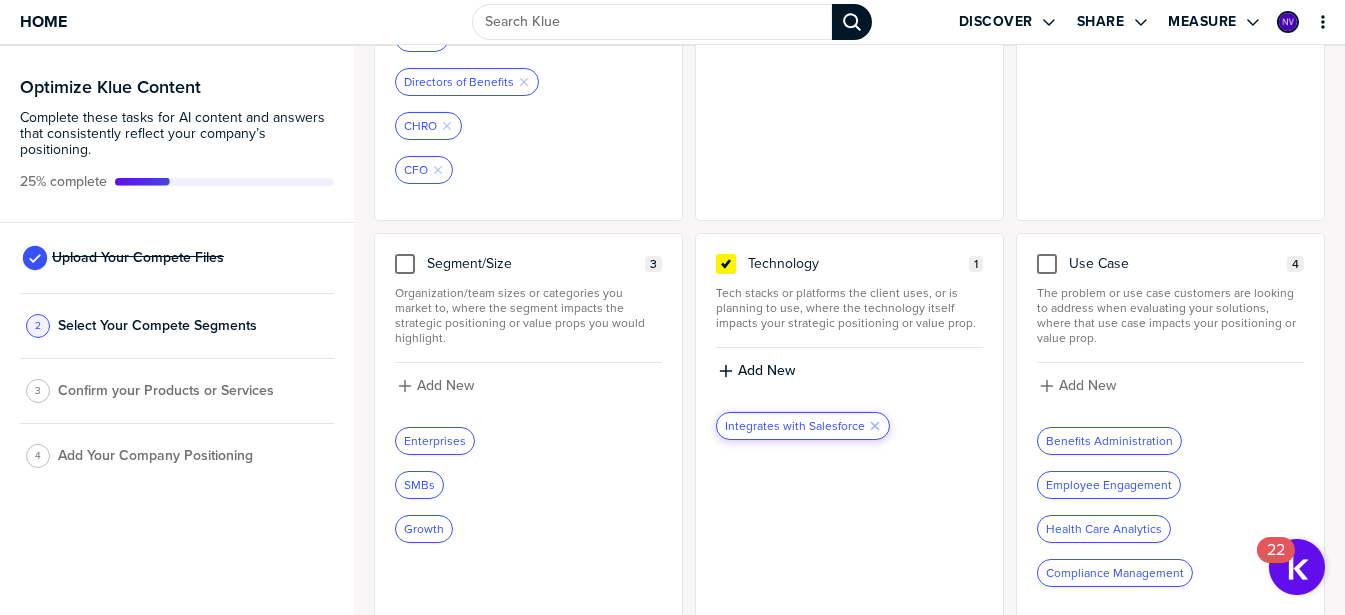 click on "Remove Tag" 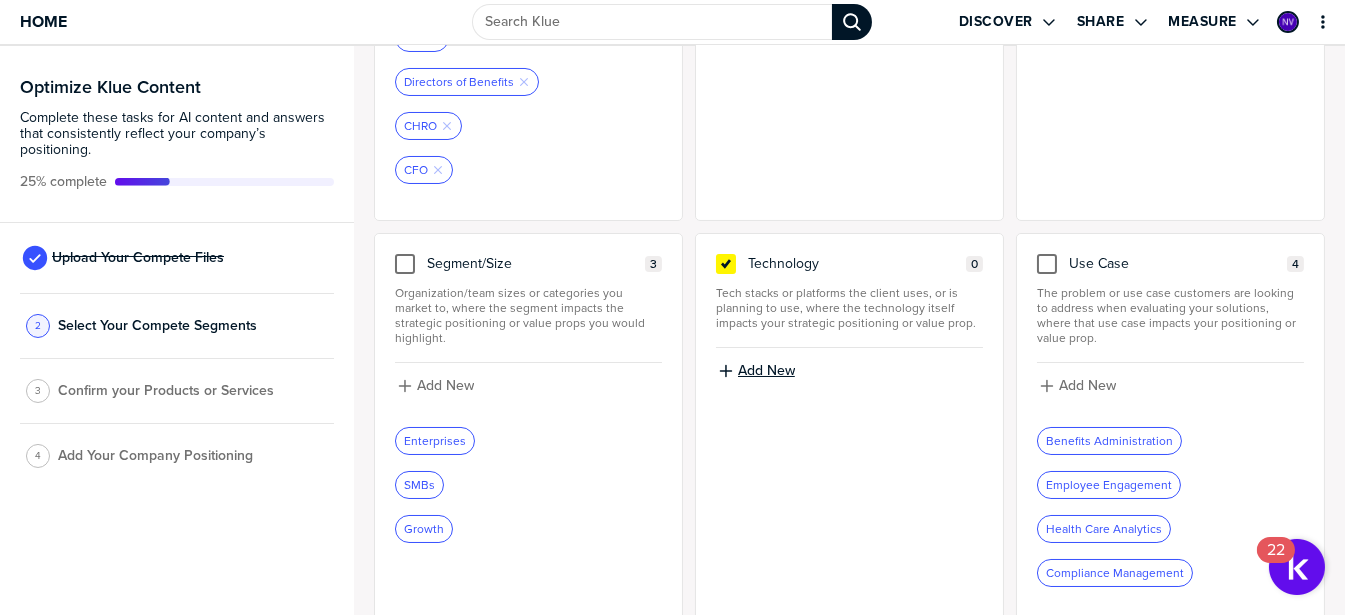 click on "Add New" at bounding box center (766, 371) 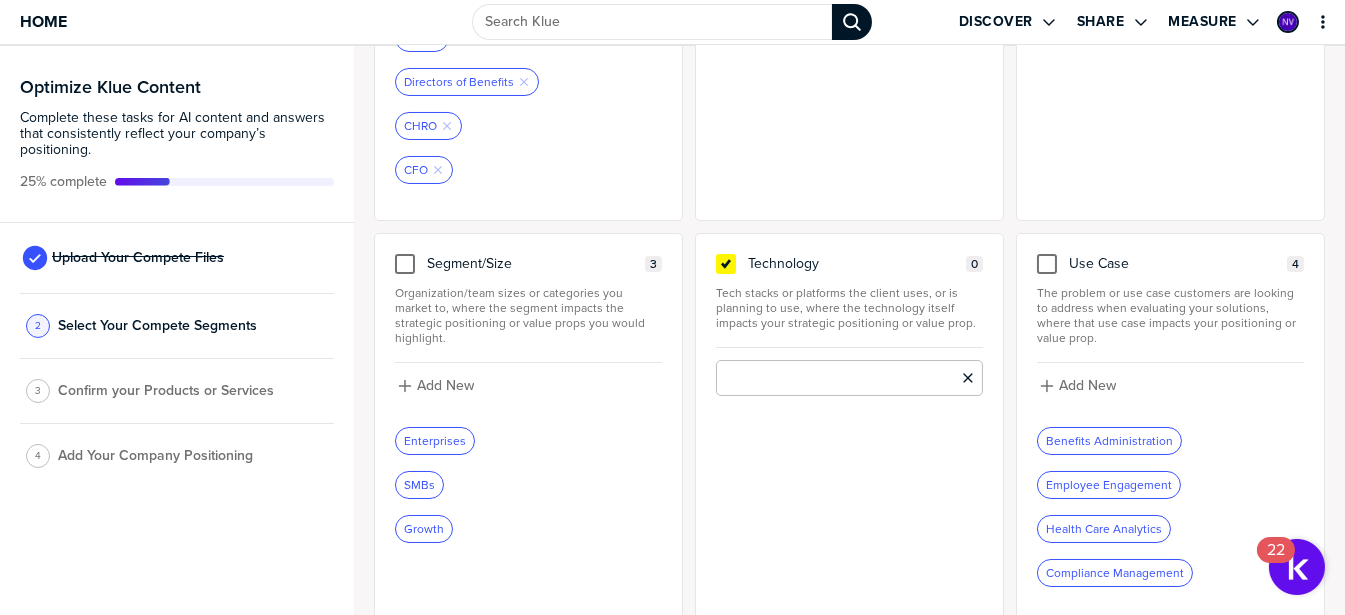 click at bounding box center (849, 378) 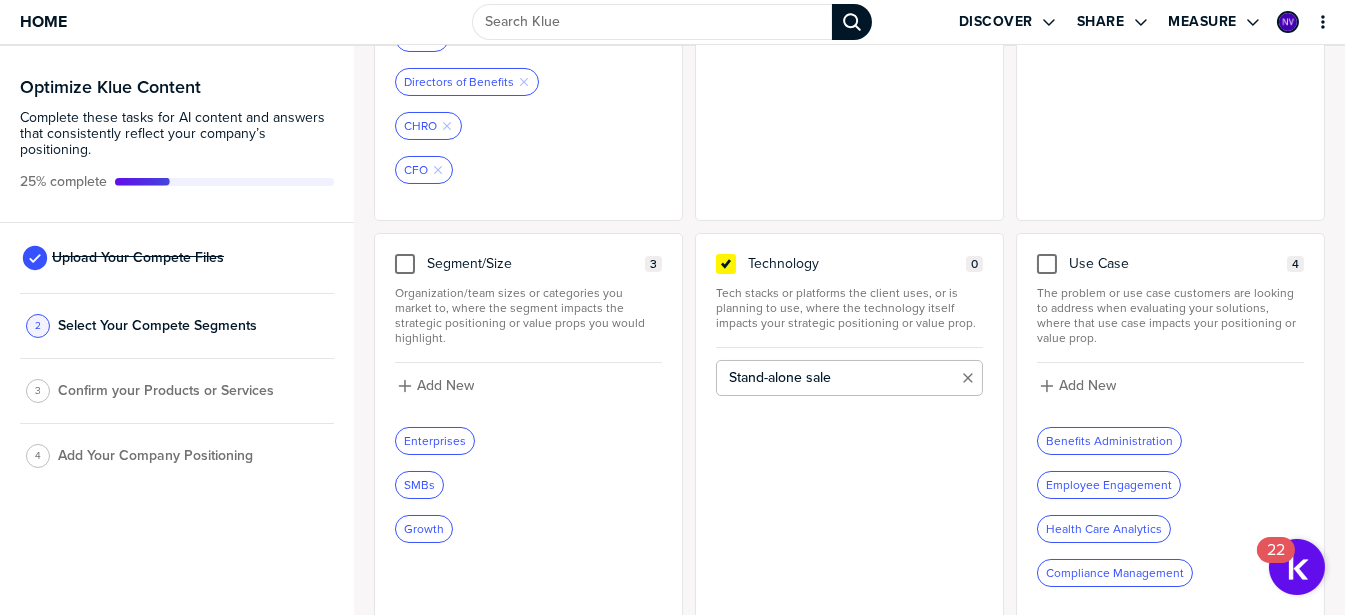 type on "Stand-alone sale" 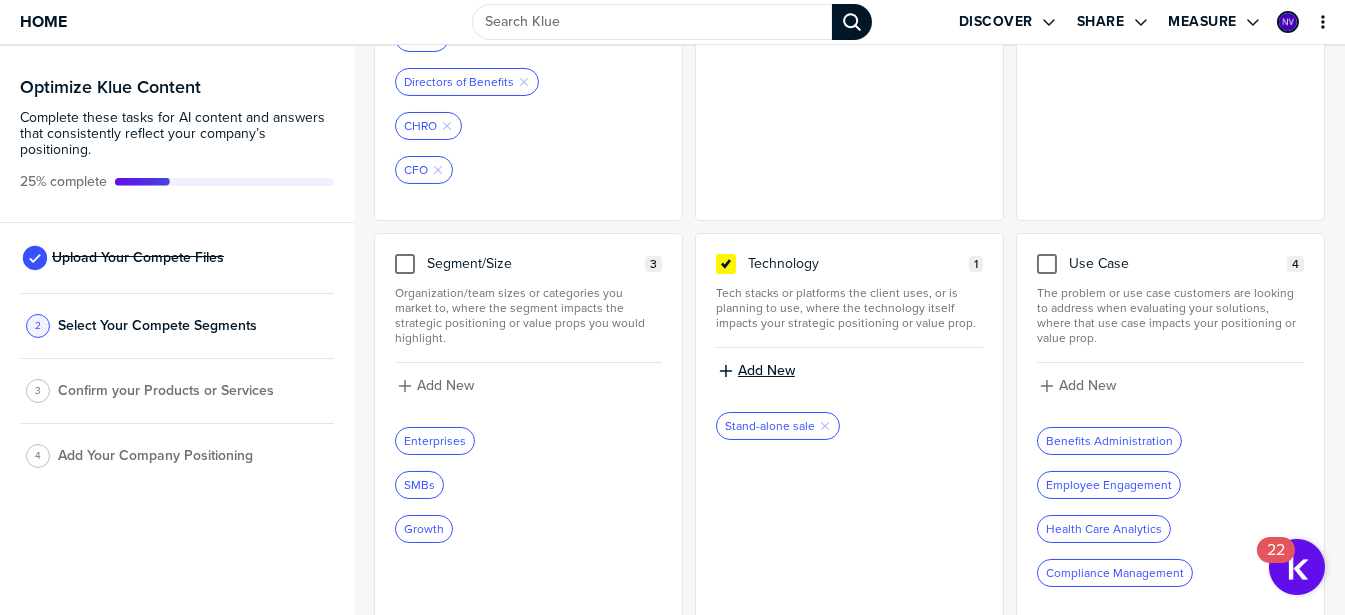 click on "Add New" at bounding box center (766, 371) 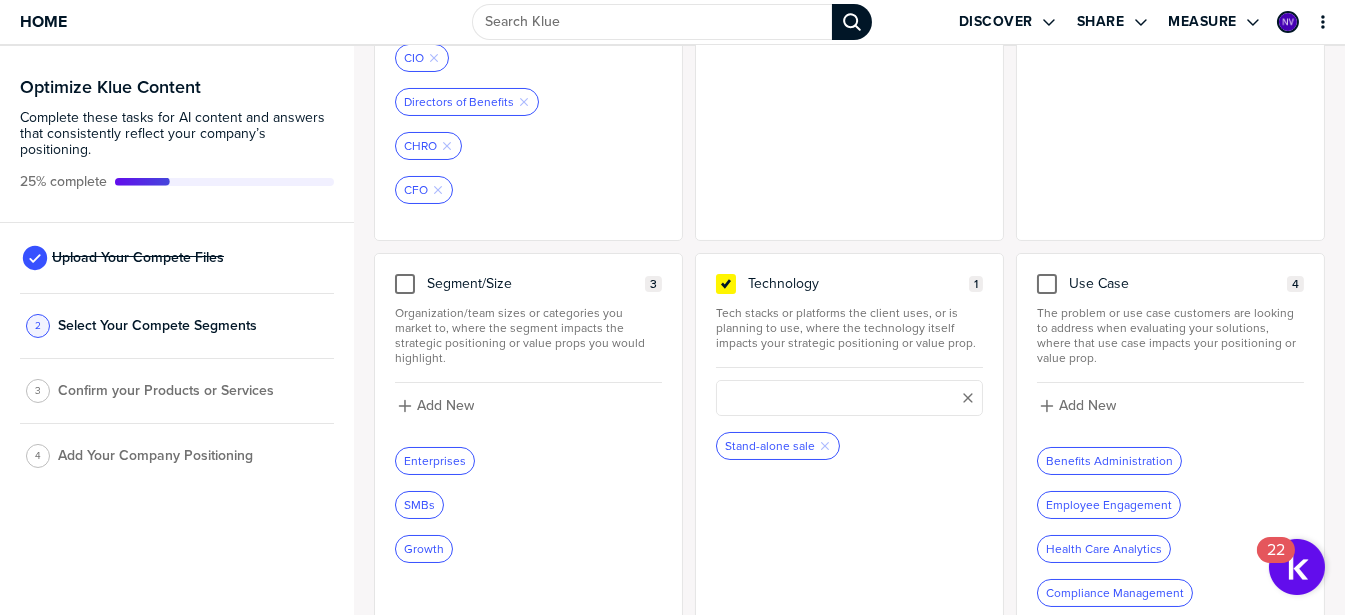 scroll, scrollTop: 457, scrollLeft: 0, axis: vertical 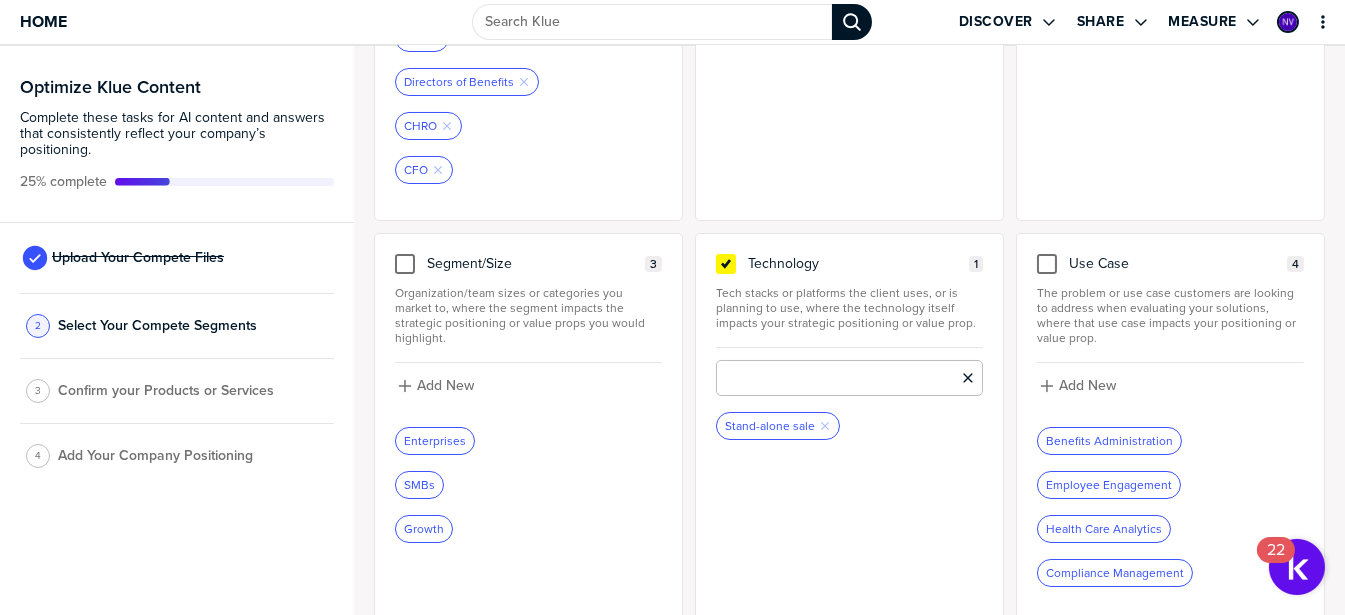 click at bounding box center [849, 378] 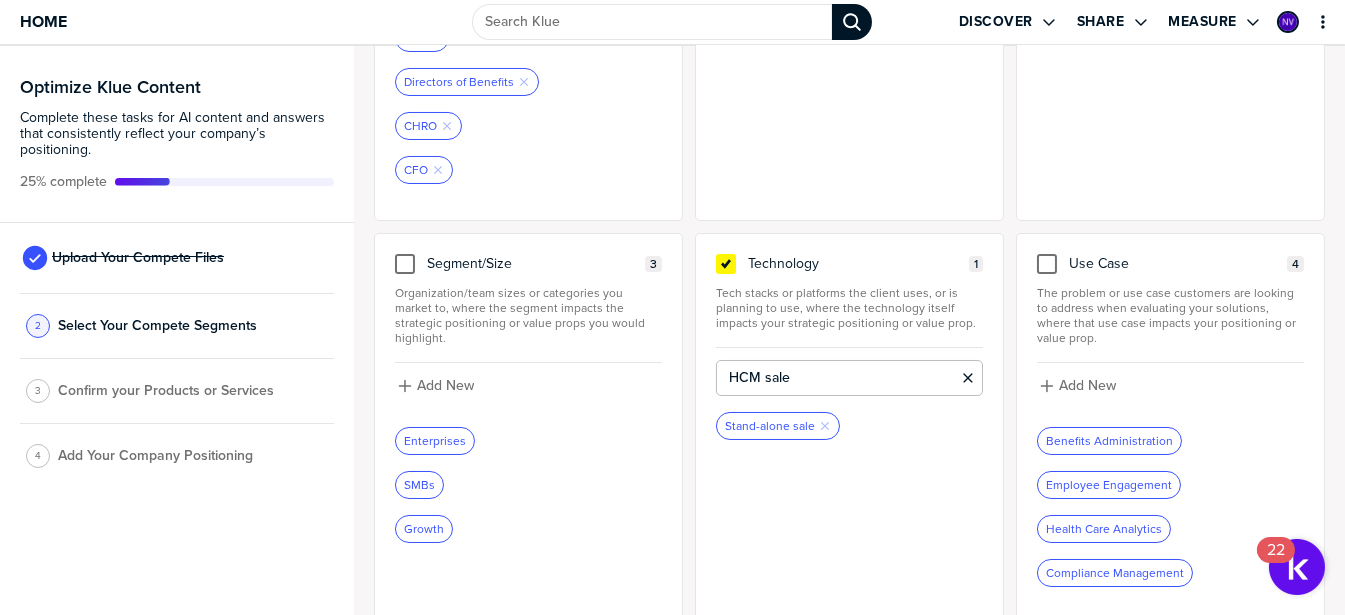 type on "HCM sale" 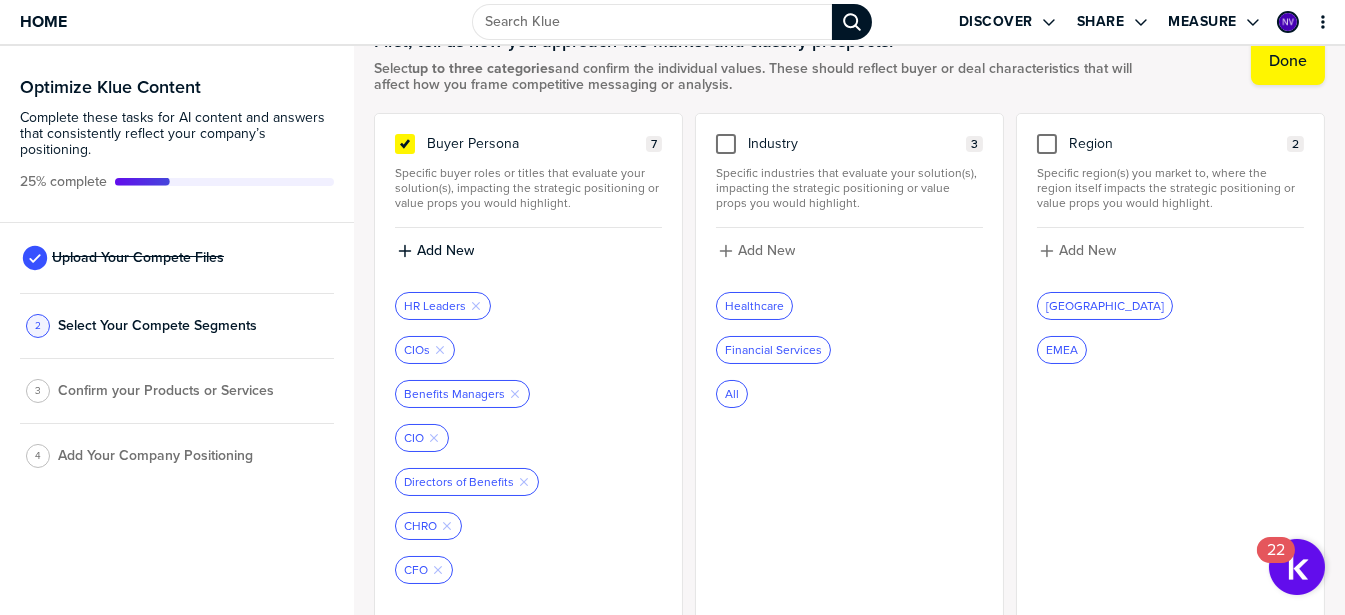 scroll, scrollTop: 157, scrollLeft: 0, axis: vertical 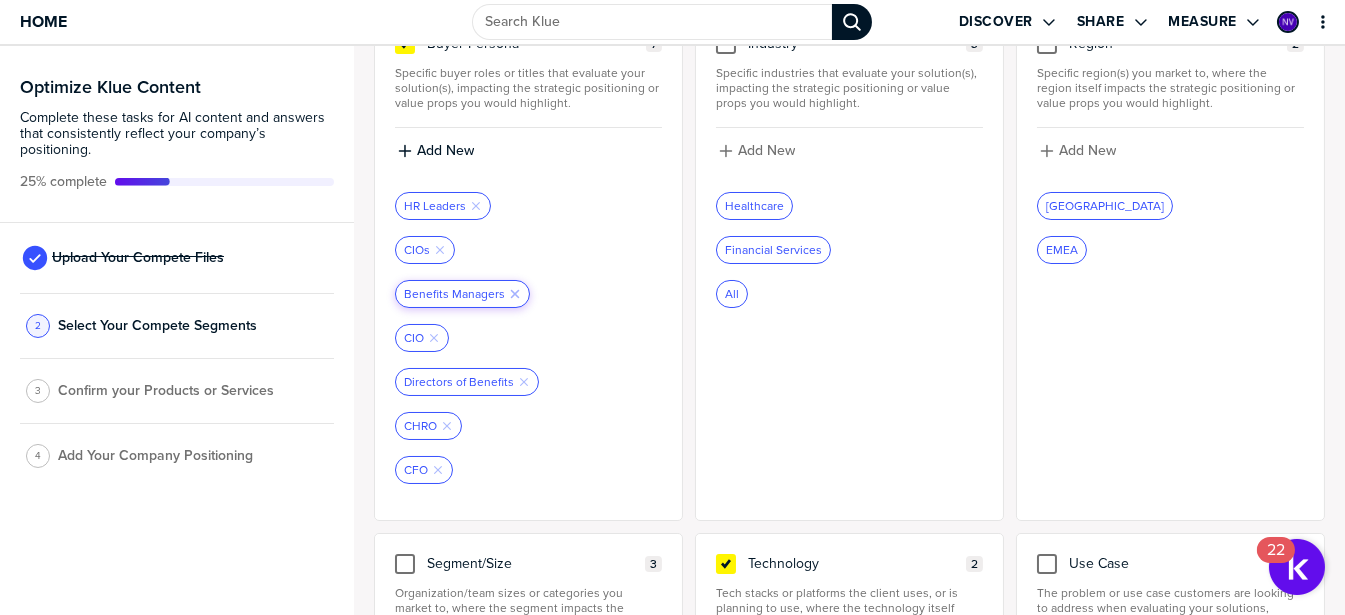 click on "Remove Tag" 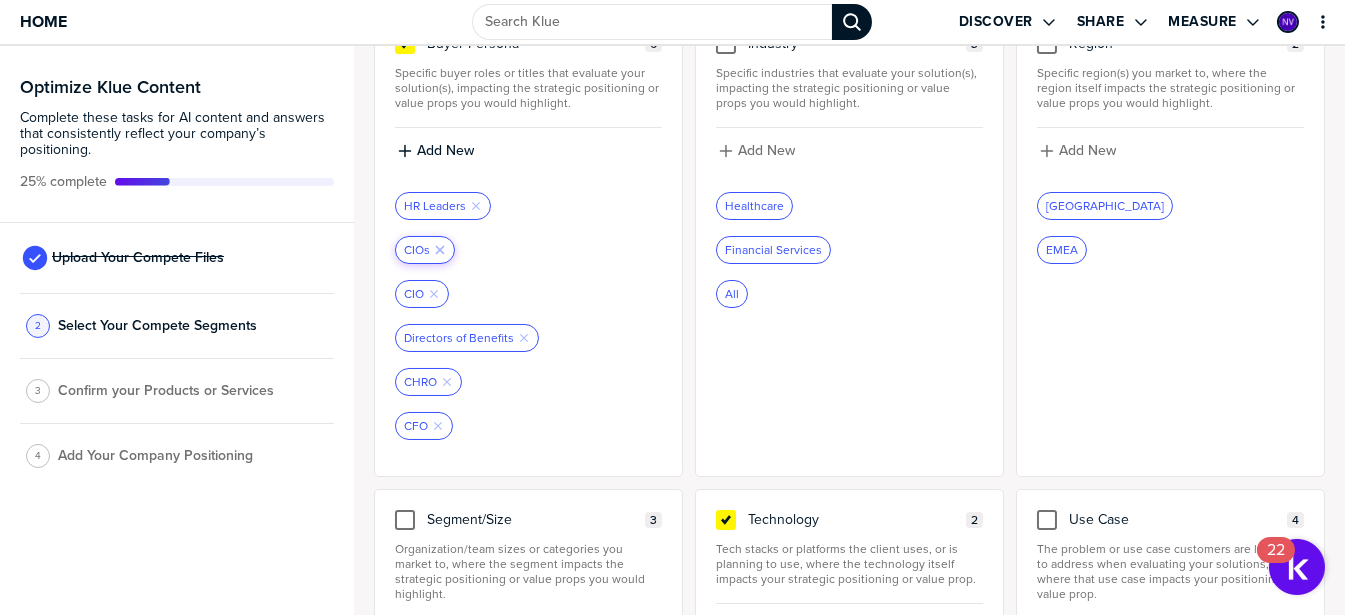 click on "Remove Tag" 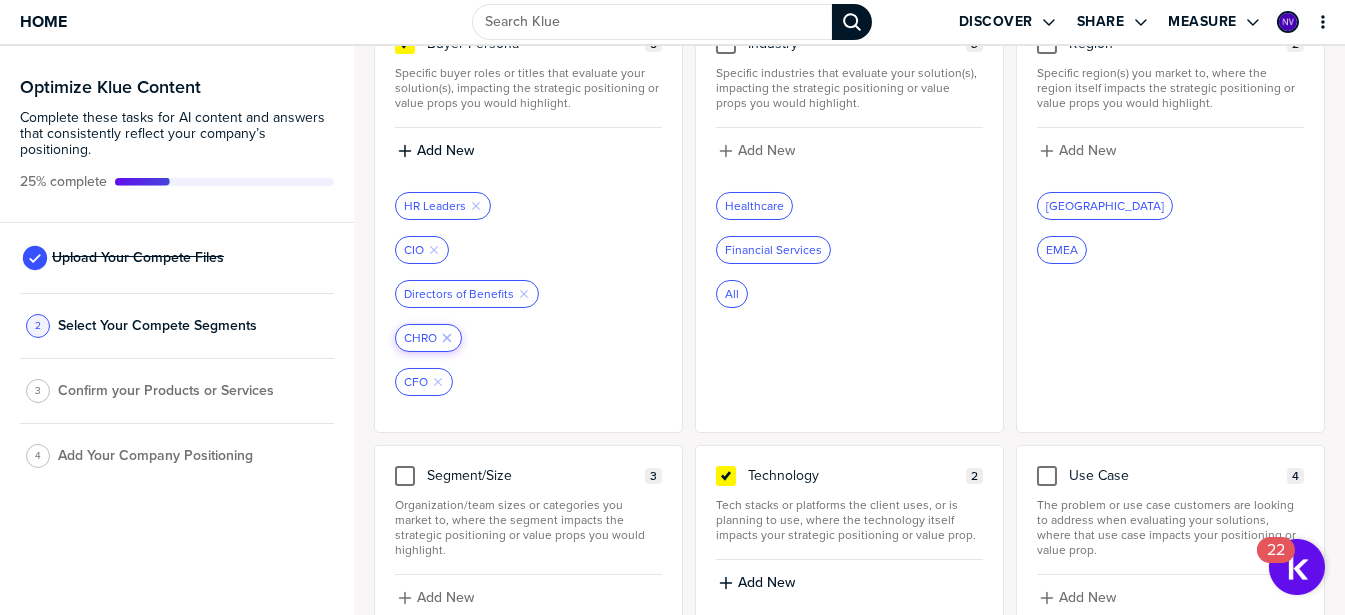 click 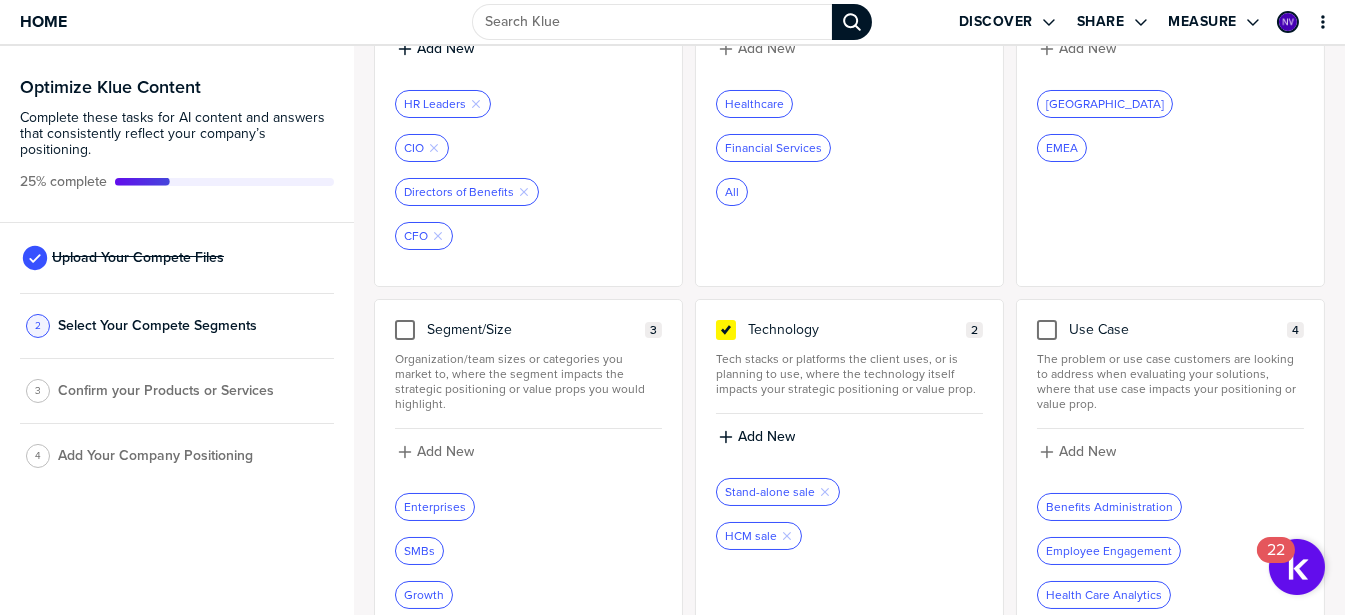 scroll, scrollTop: 326, scrollLeft: 0, axis: vertical 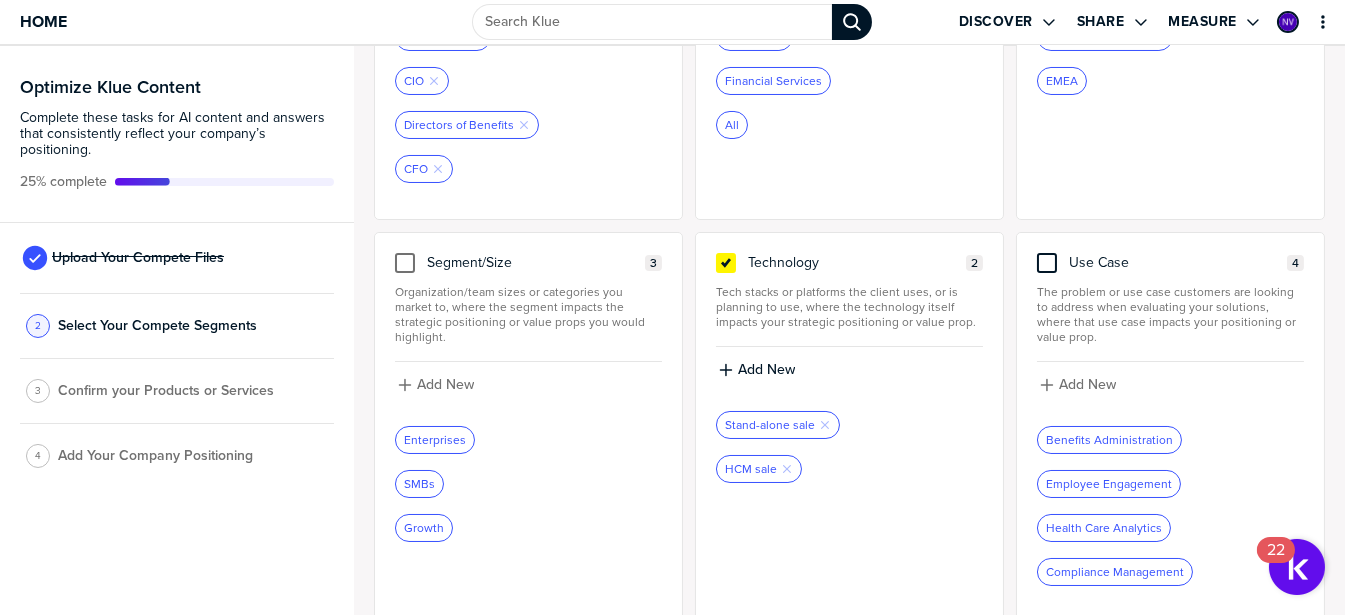 click at bounding box center (1047, 263) 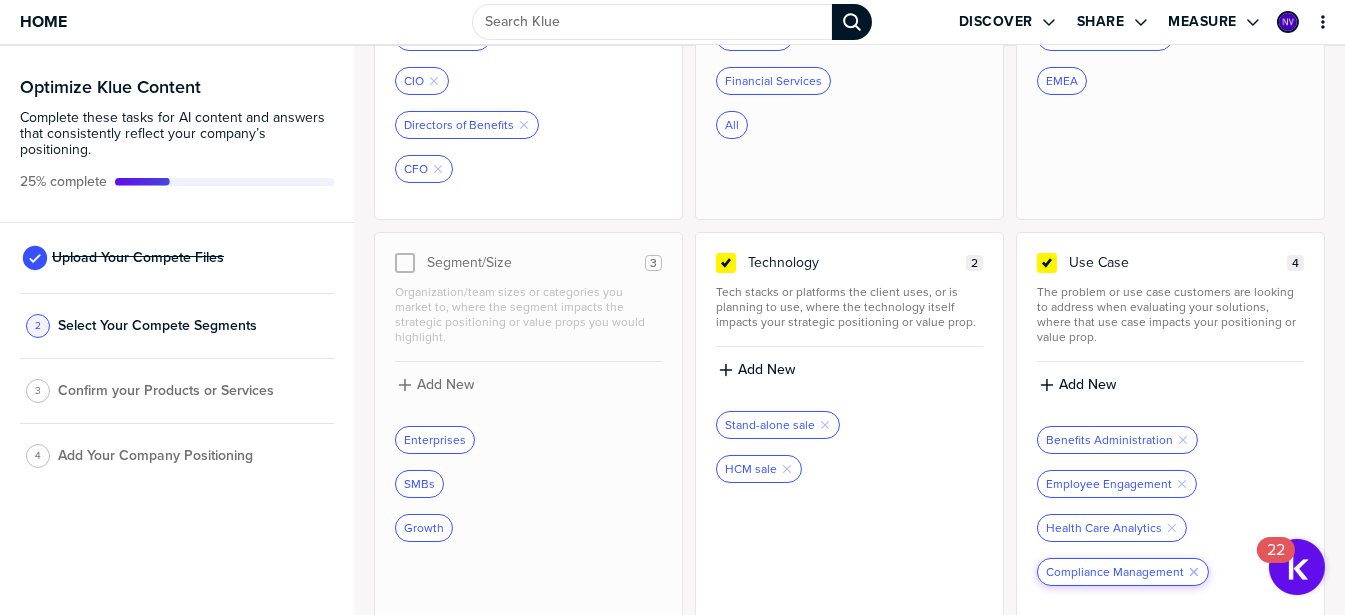 click on "Remove Tag" 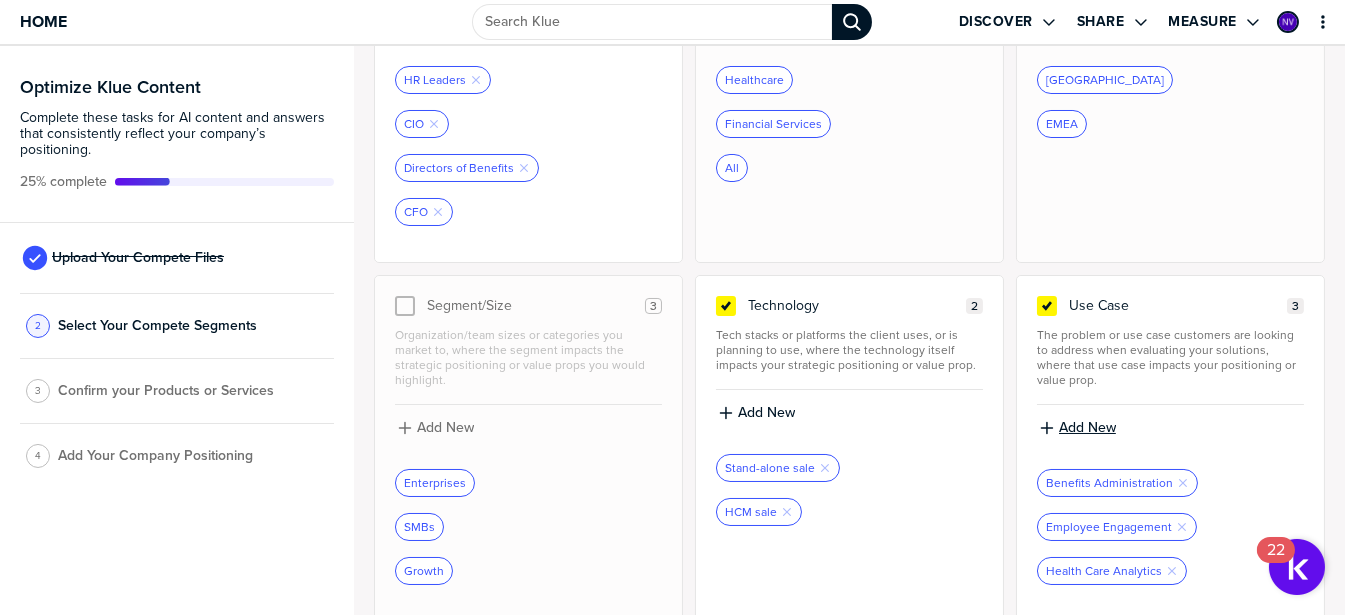 click on "Add New" at bounding box center (1087, 428) 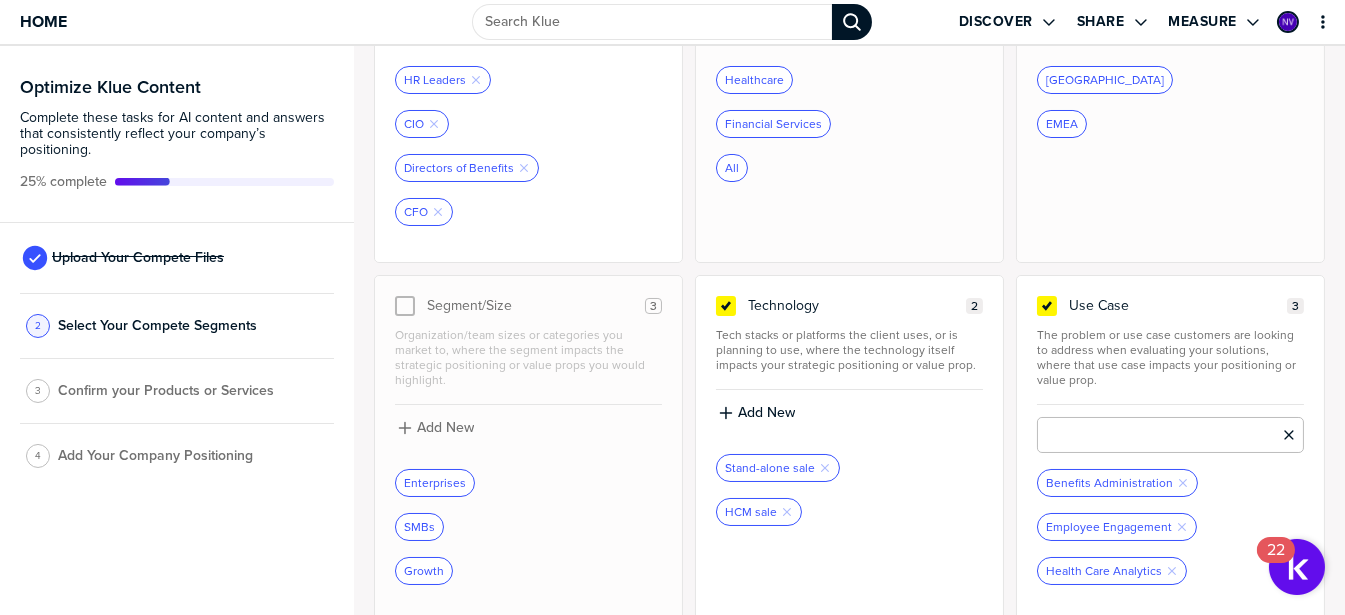 click at bounding box center (1170, 435) 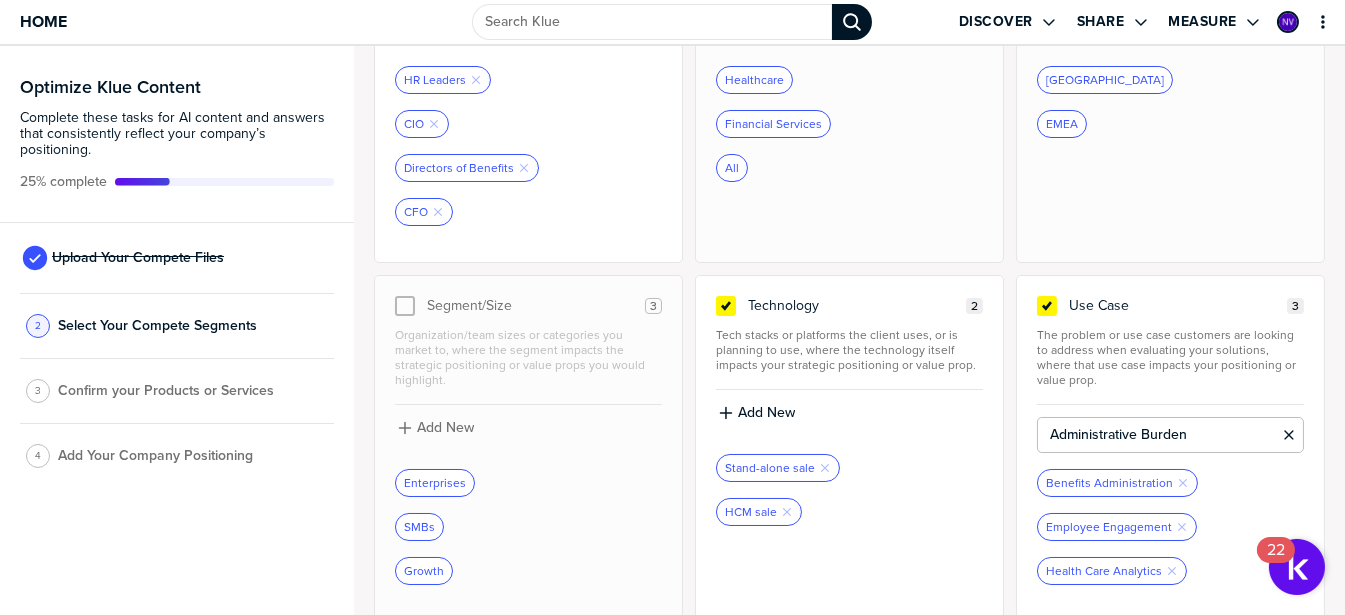 type on "Administrative Burden" 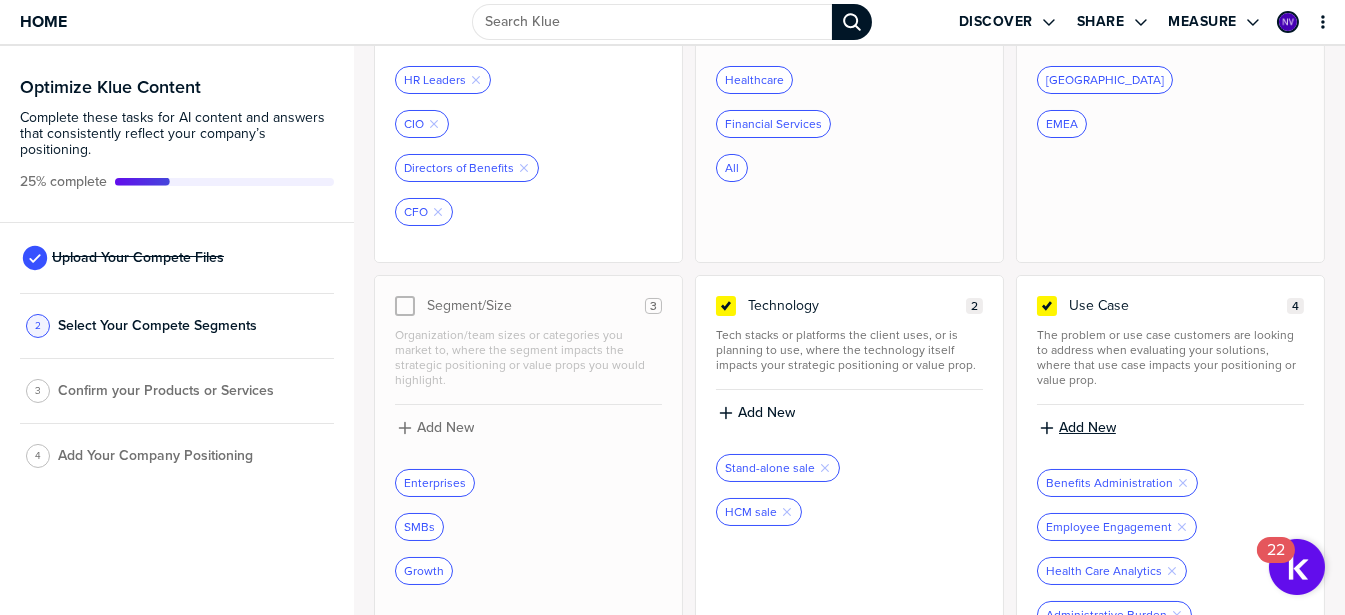 click on "Add New" at bounding box center [1087, 428] 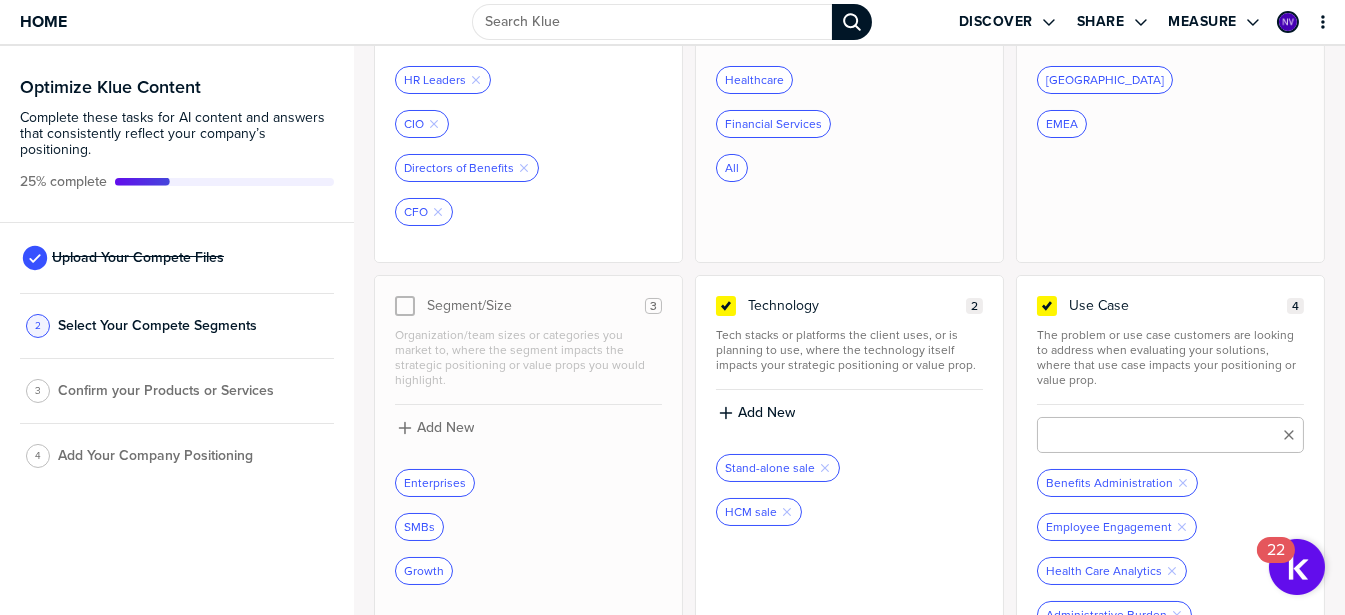 click at bounding box center (1170, 435) 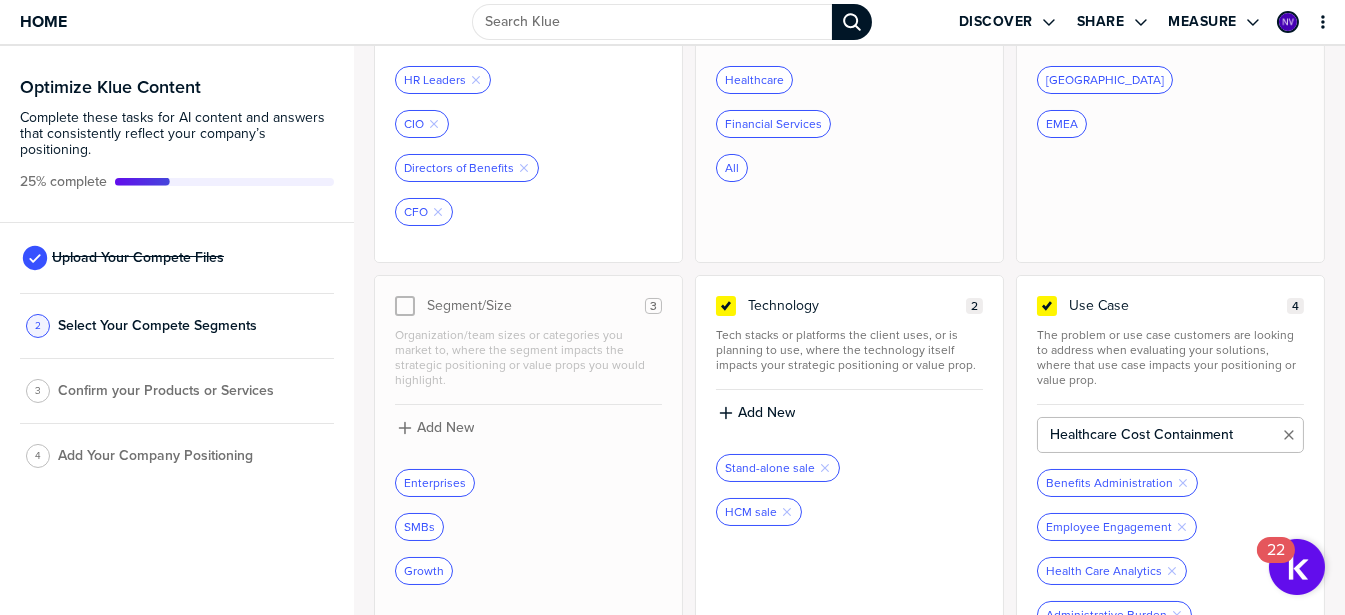 type on "Healthcare Cost Containment" 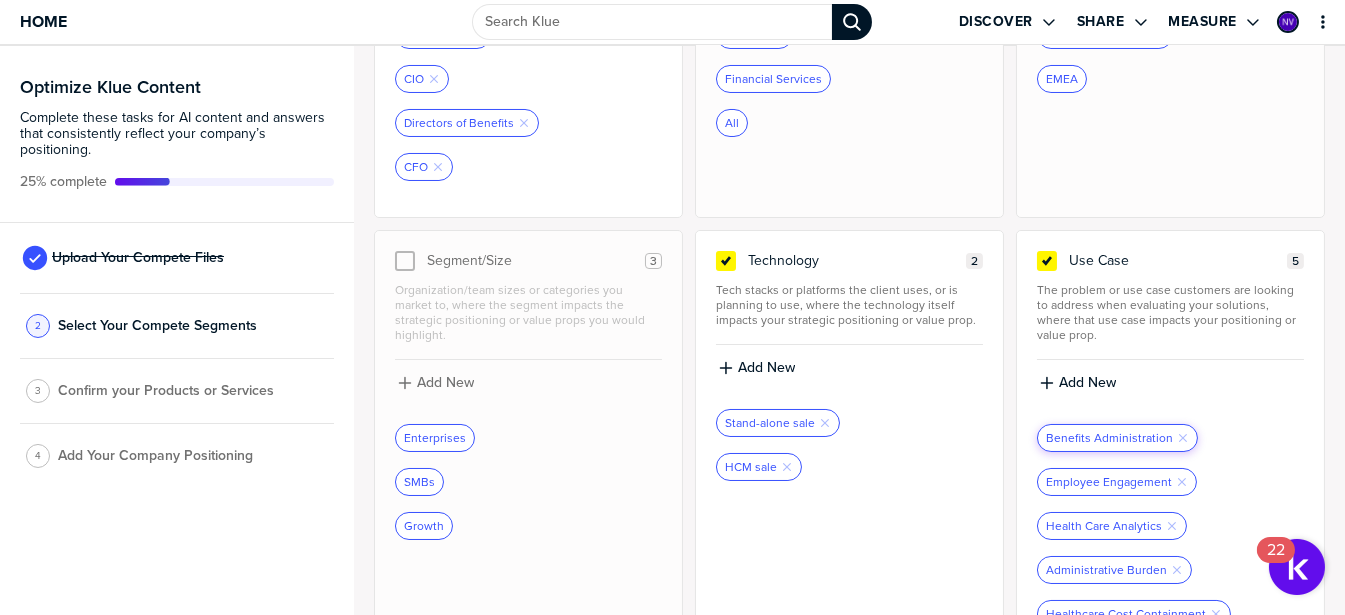 scroll, scrollTop: 369, scrollLeft: 0, axis: vertical 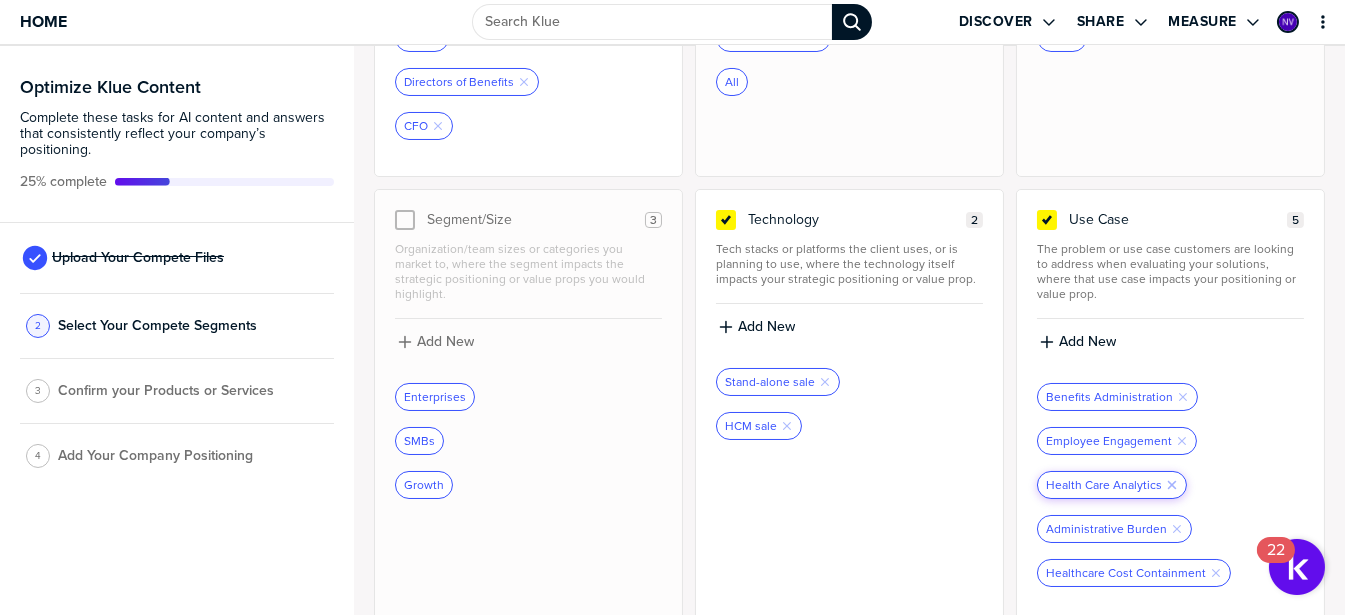 click on "Remove Tag" 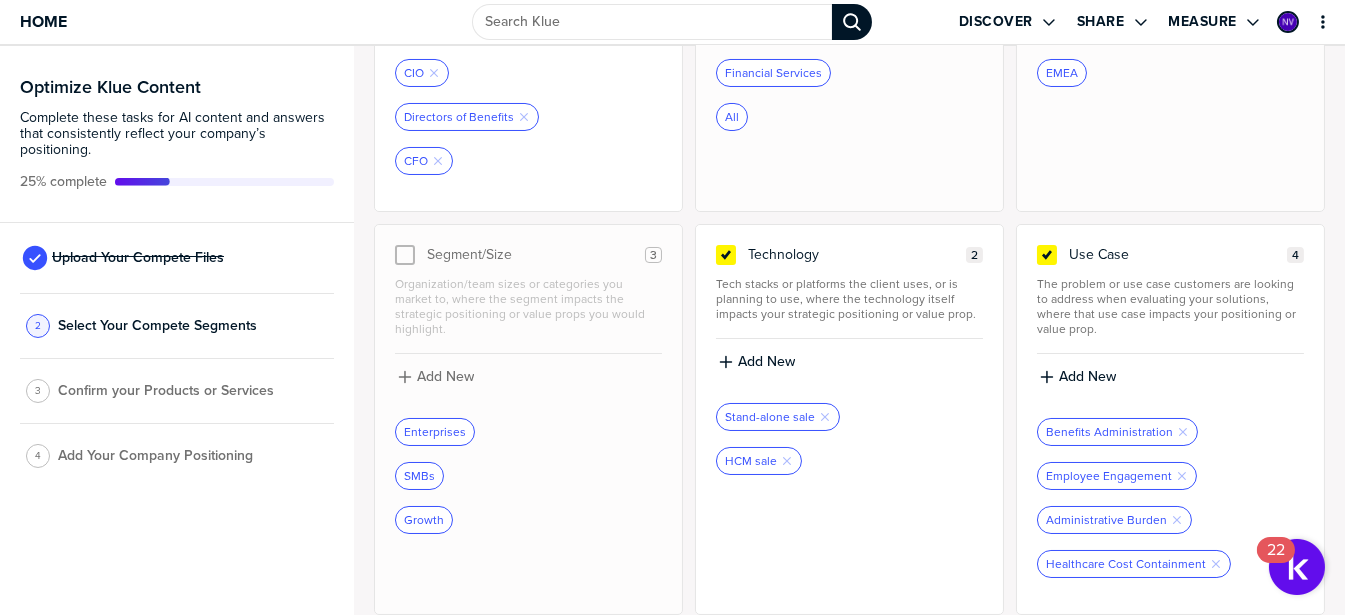 scroll, scrollTop: 326, scrollLeft: 0, axis: vertical 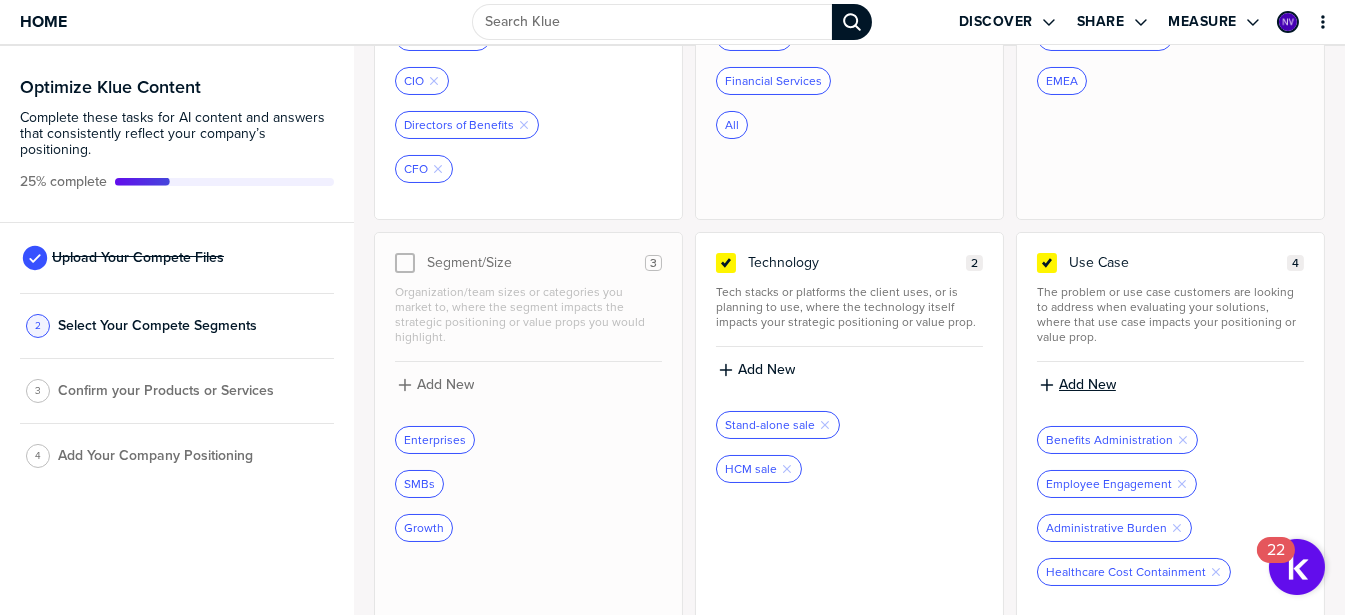 click on "Add New" at bounding box center (1087, 385) 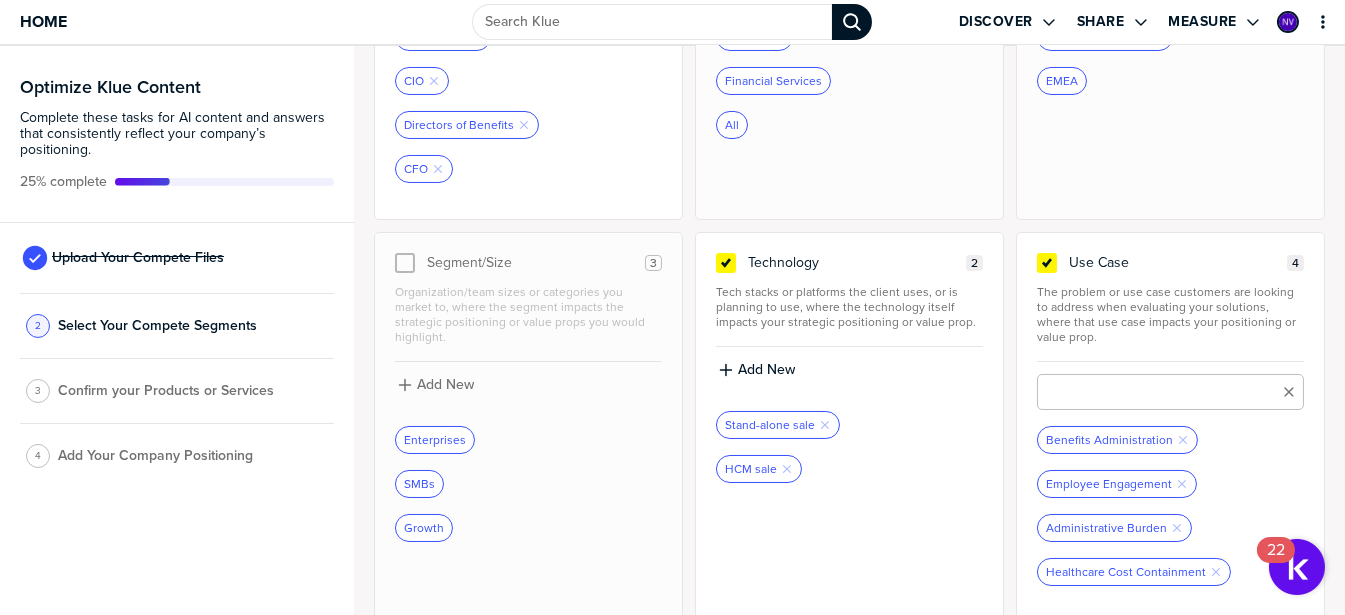 click at bounding box center (1170, 392) 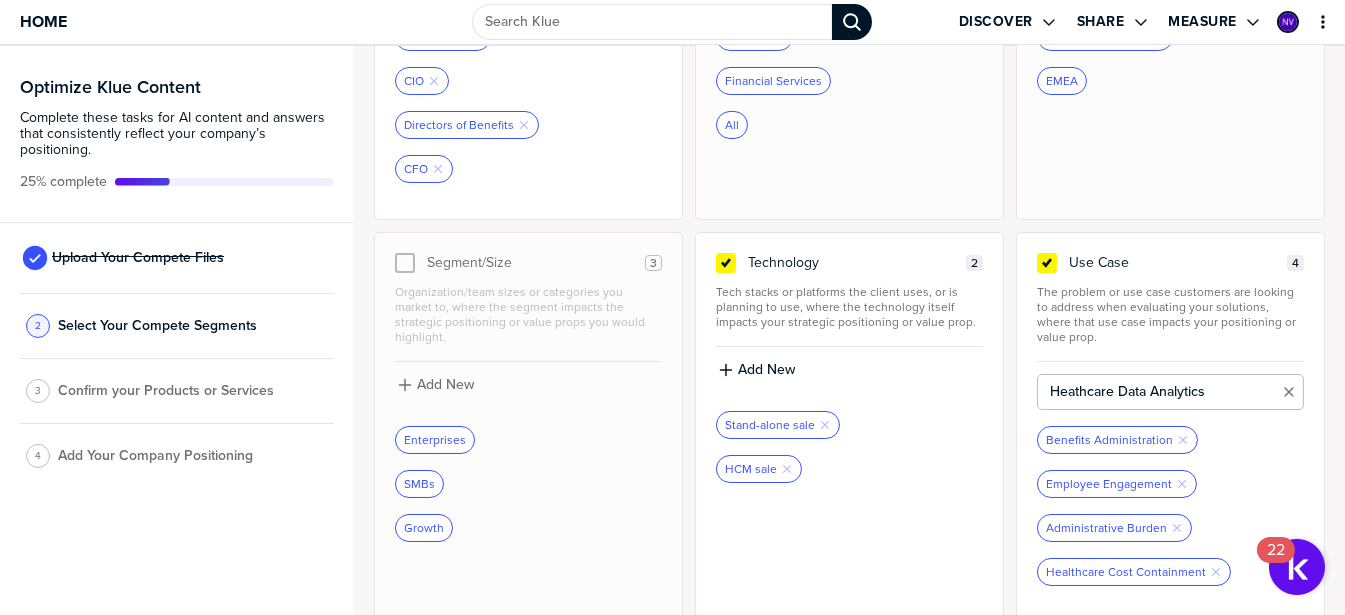 type on "Heathcare Data Analytics" 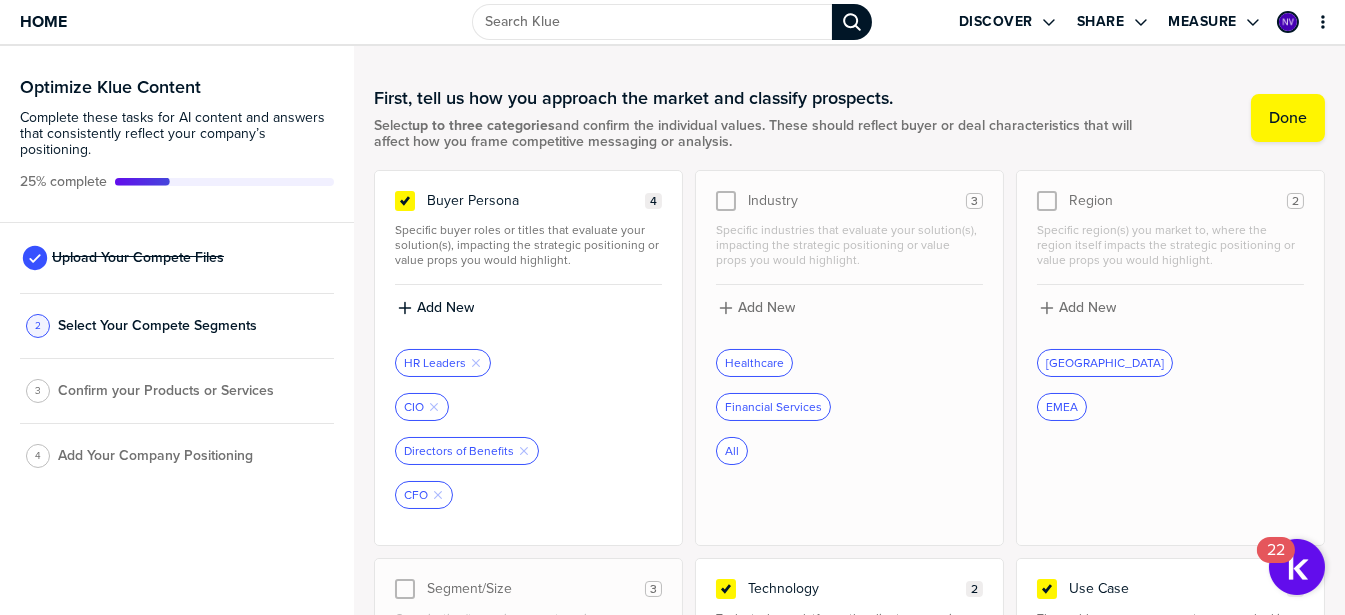 scroll, scrollTop: 369, scrollLeft: 0, axis: vertical 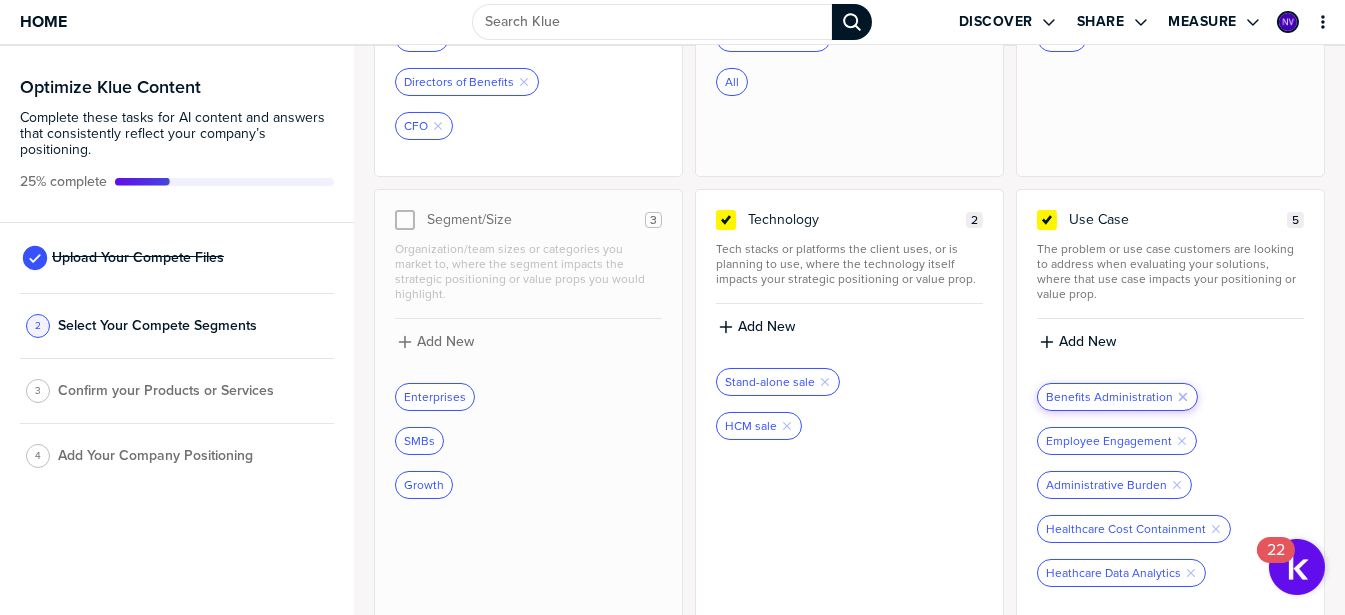 click on "Remove Tag" 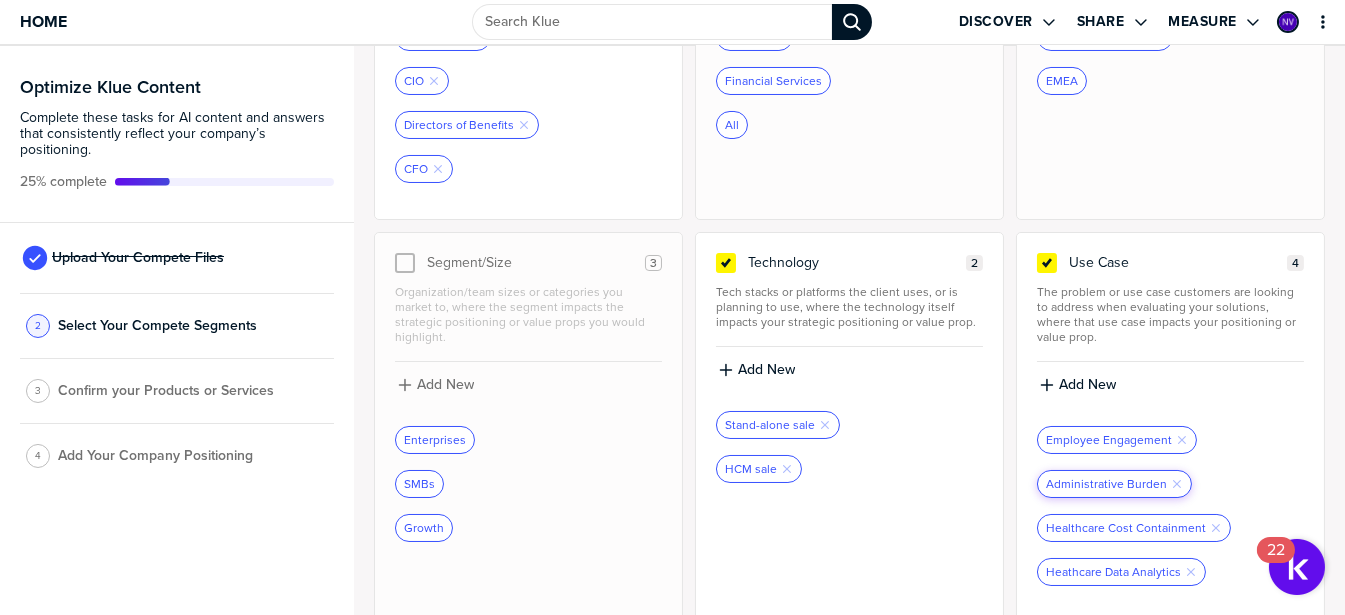 click on "Administrative Burden Remove Tag" at bounding box center (1114, 484) 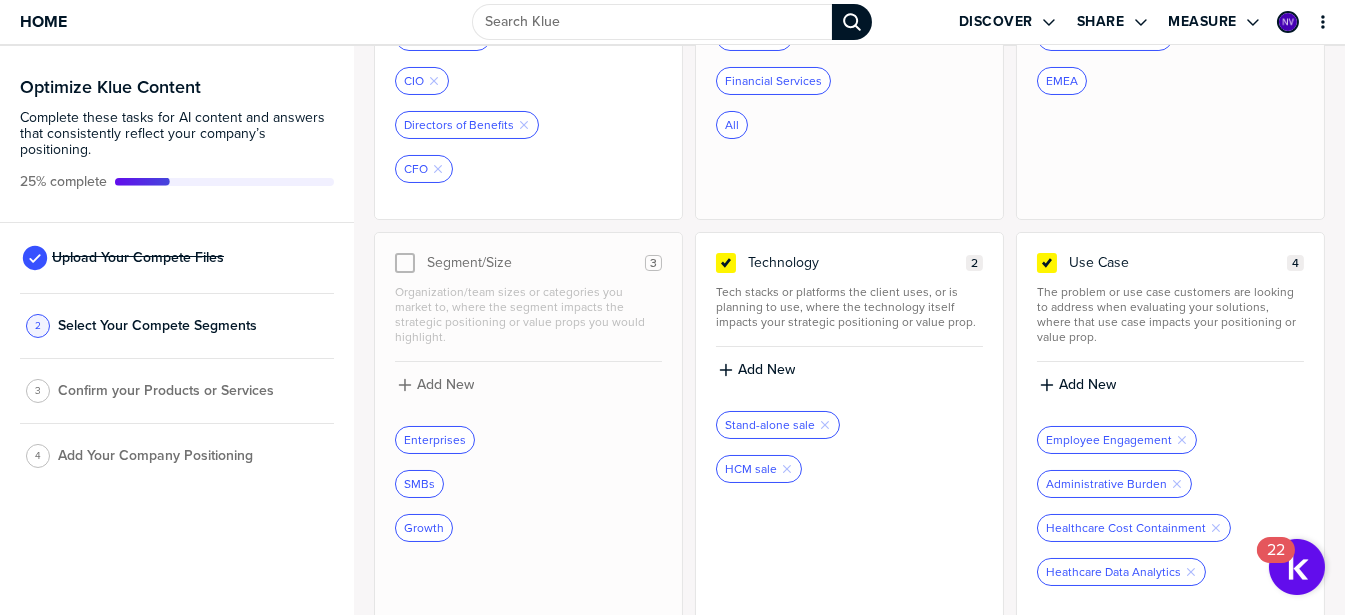 drag, startPoint x: 1110, startPoint y: 479, endPoint x: 1210, endPoint y: 484, distance: 100.12492 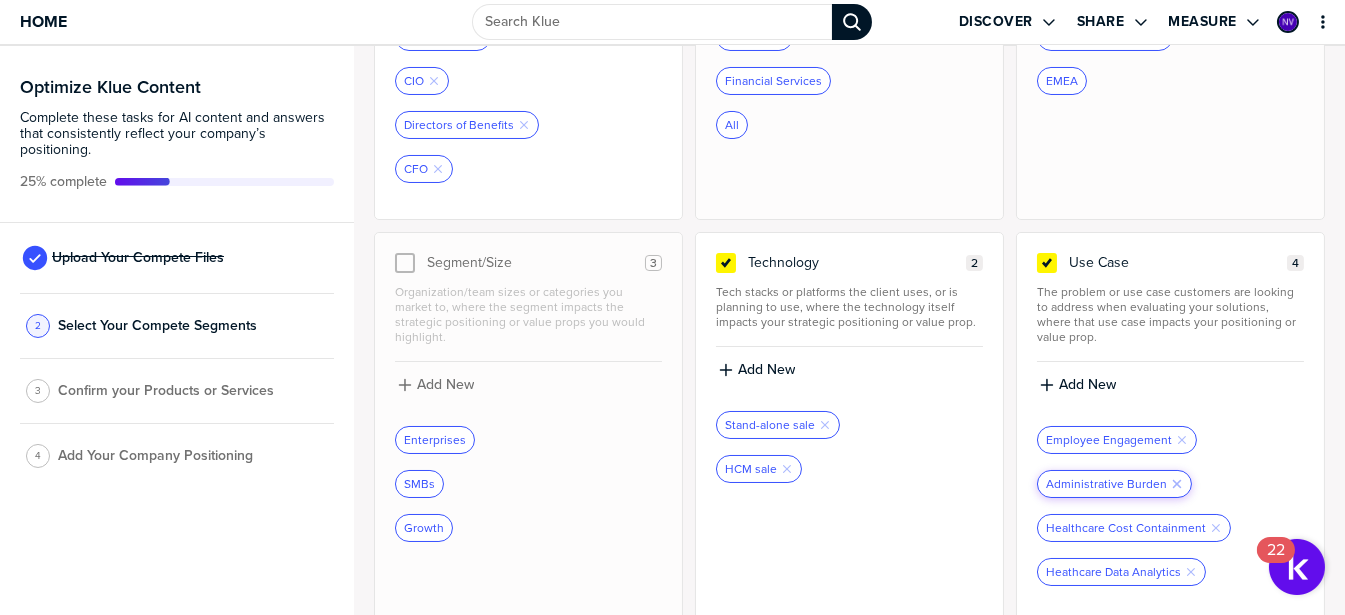 click on "Remove Tag" 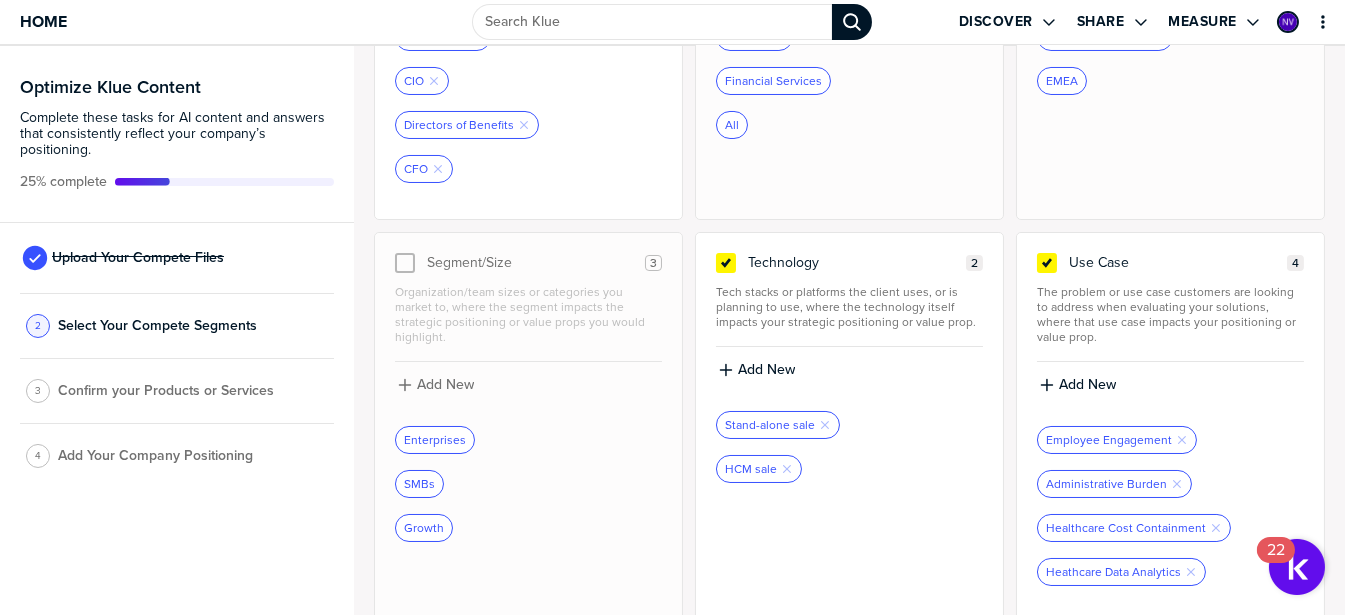 scroll, scrollTop: 283, scrollLeft: 0, axis: vertical 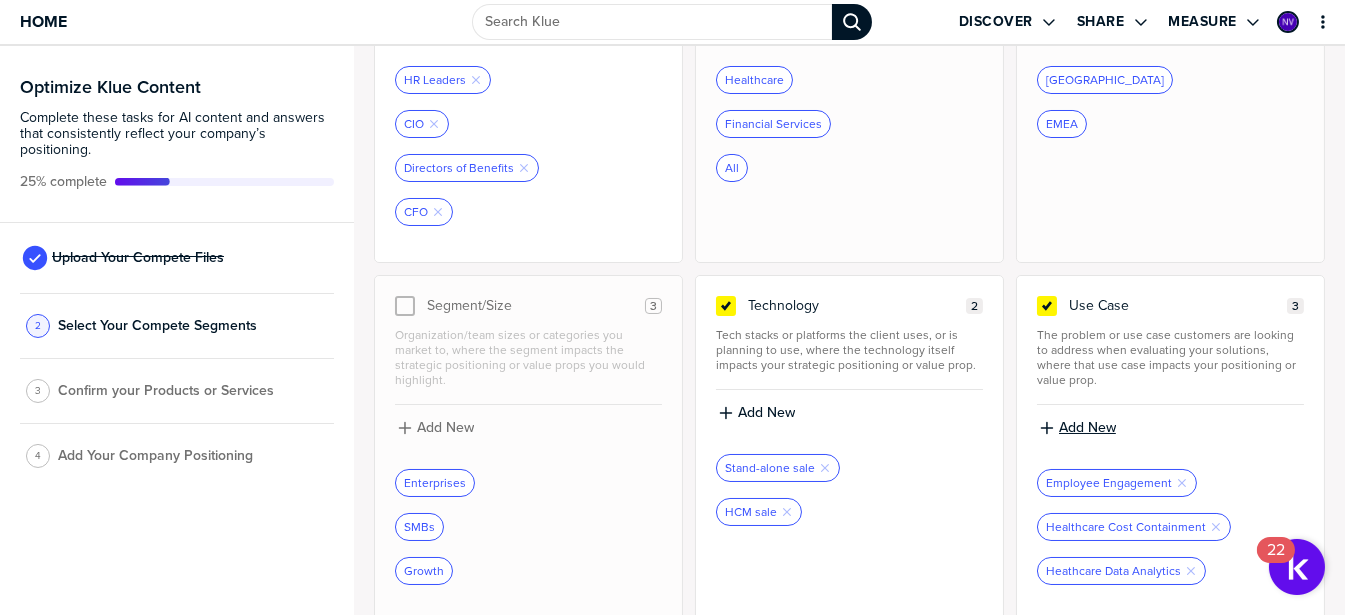 click on "Add New" at bounding box center (1087, 428) 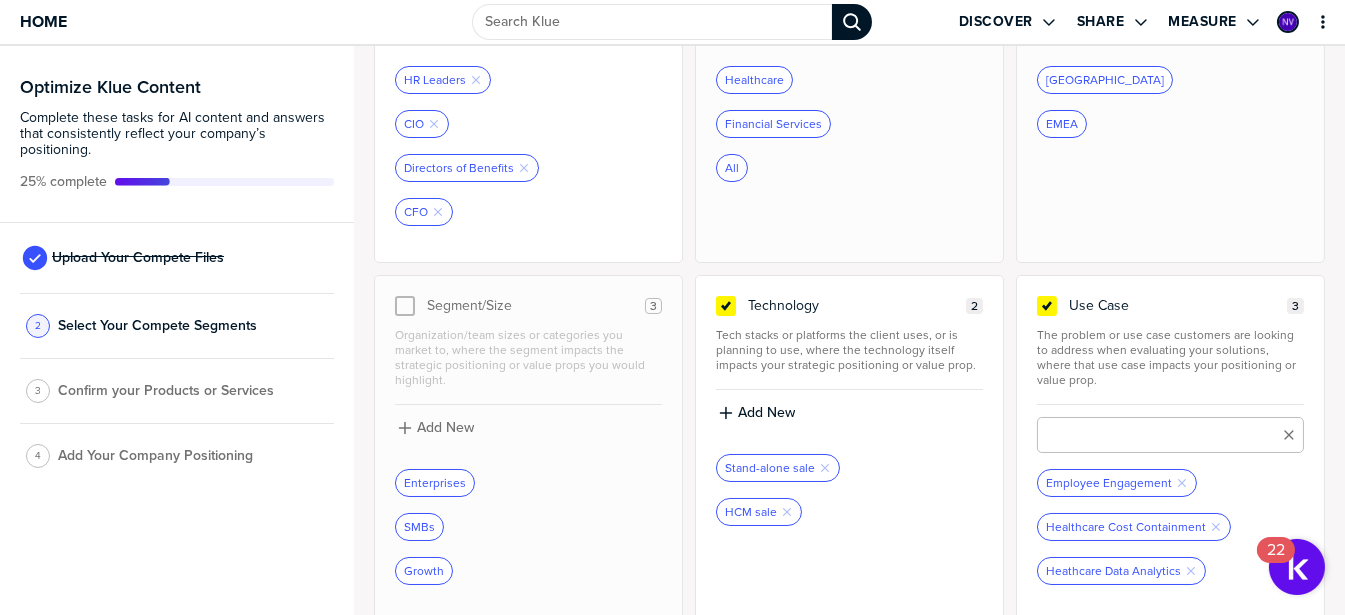 click at bounding box center (1170, 435) 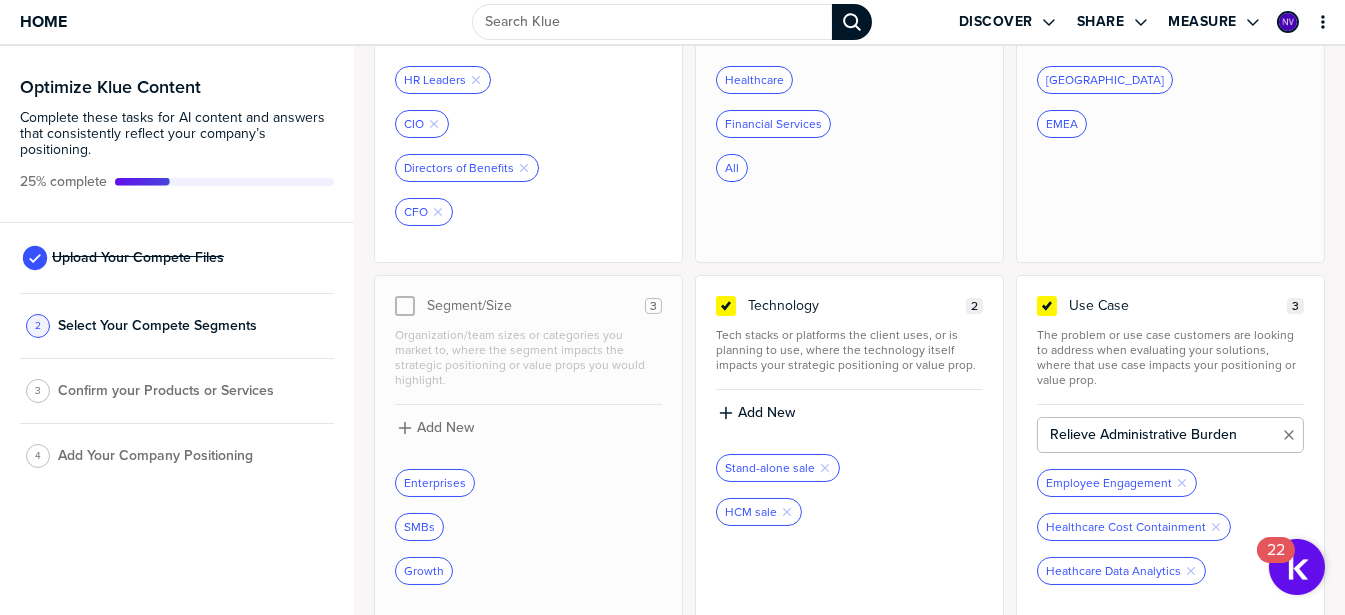 type on "Relieve Administrative Burden" 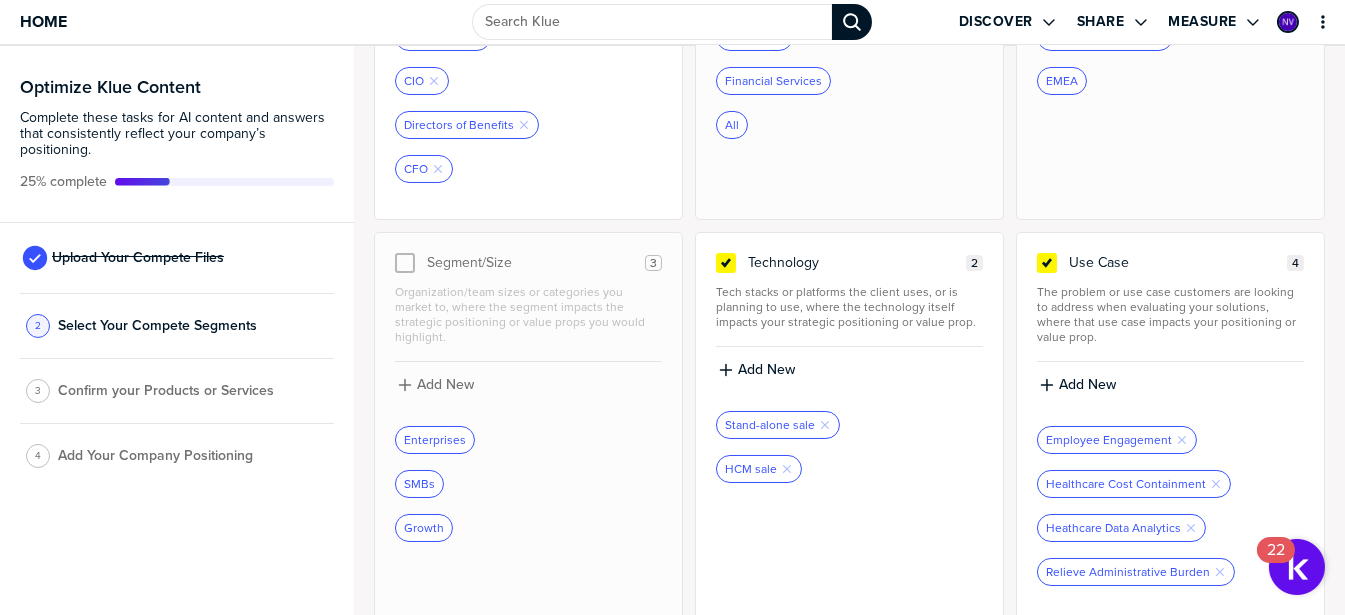 scroll, scrollTop: 0, scrollLeft: 0, axis: both 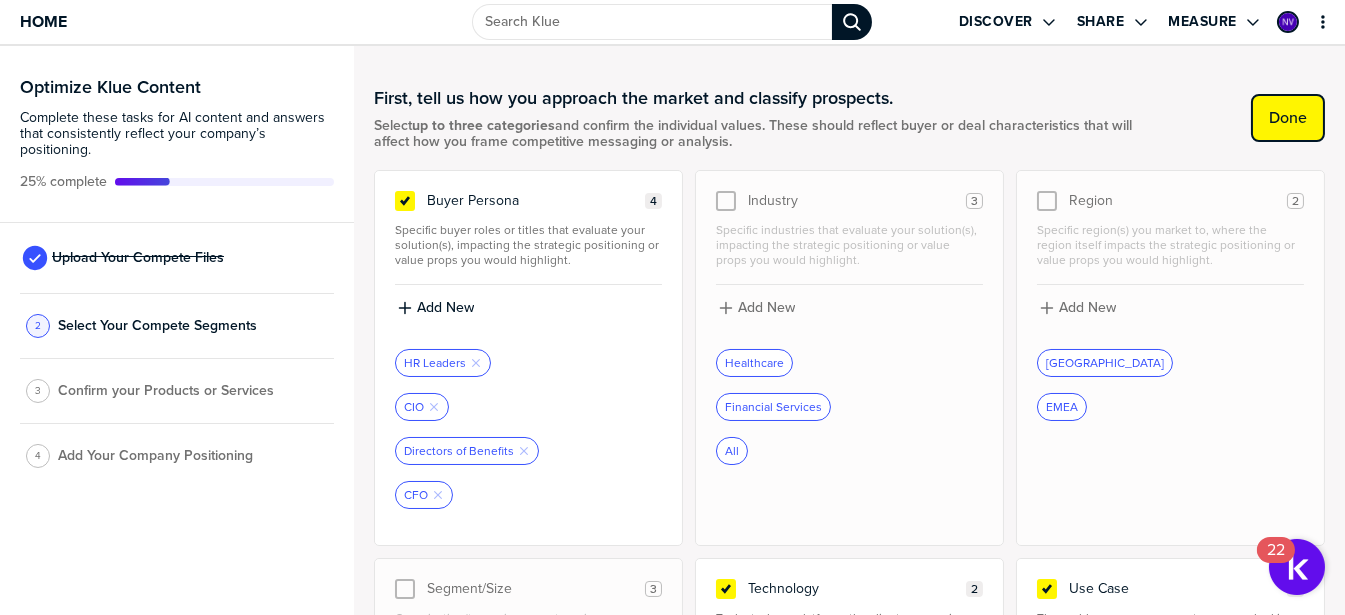 click on "Done" at bounding box center [1288, 118] 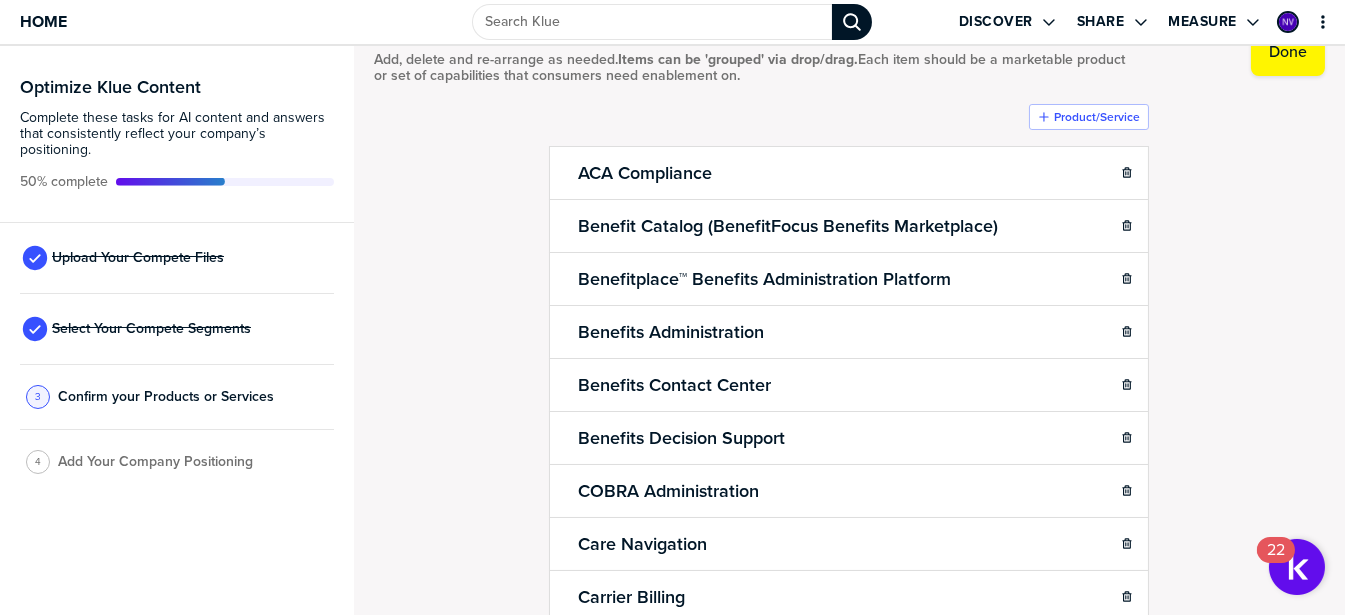 scroll, scrollTop: 0, scrollLeft: 0, axis: both 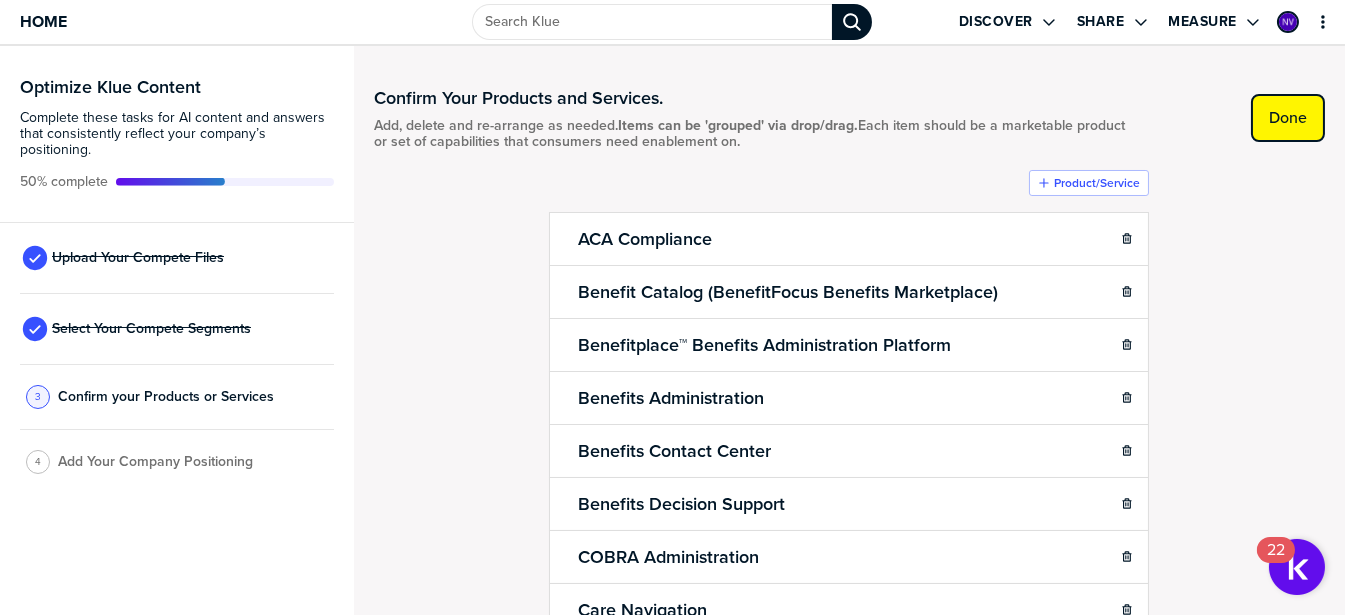 click on "Done" at bounding box center [1288, 118] 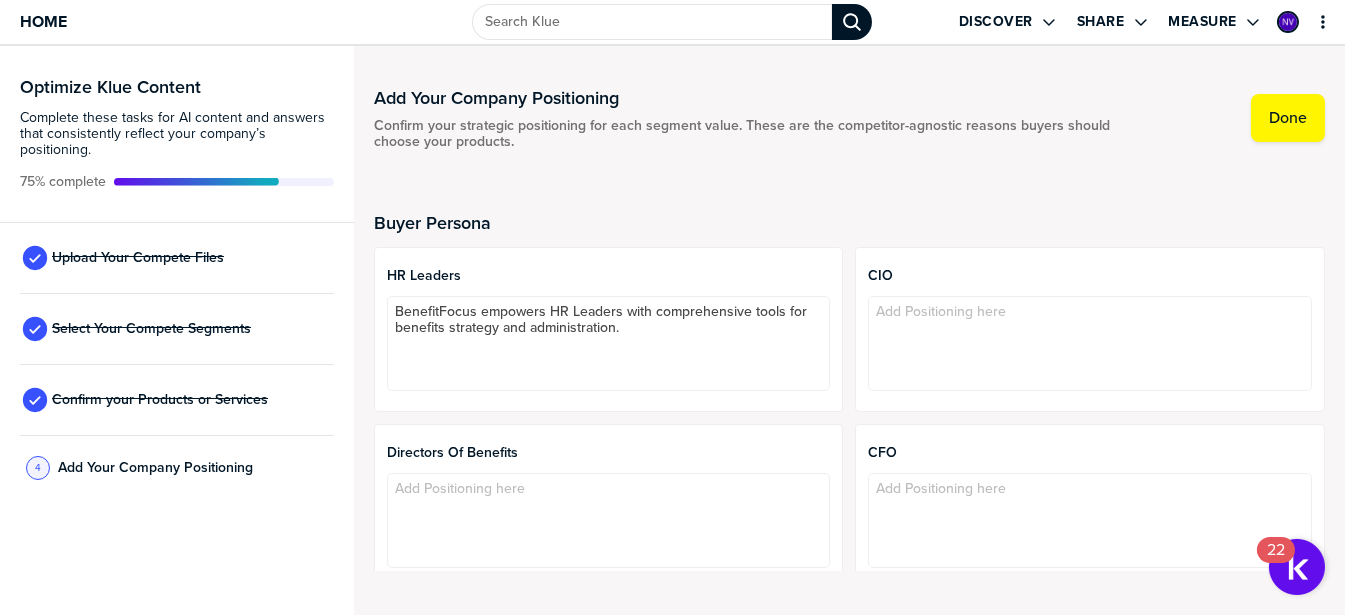 scroll, scrollTop: 0, scrollLeft: 0, axis: both 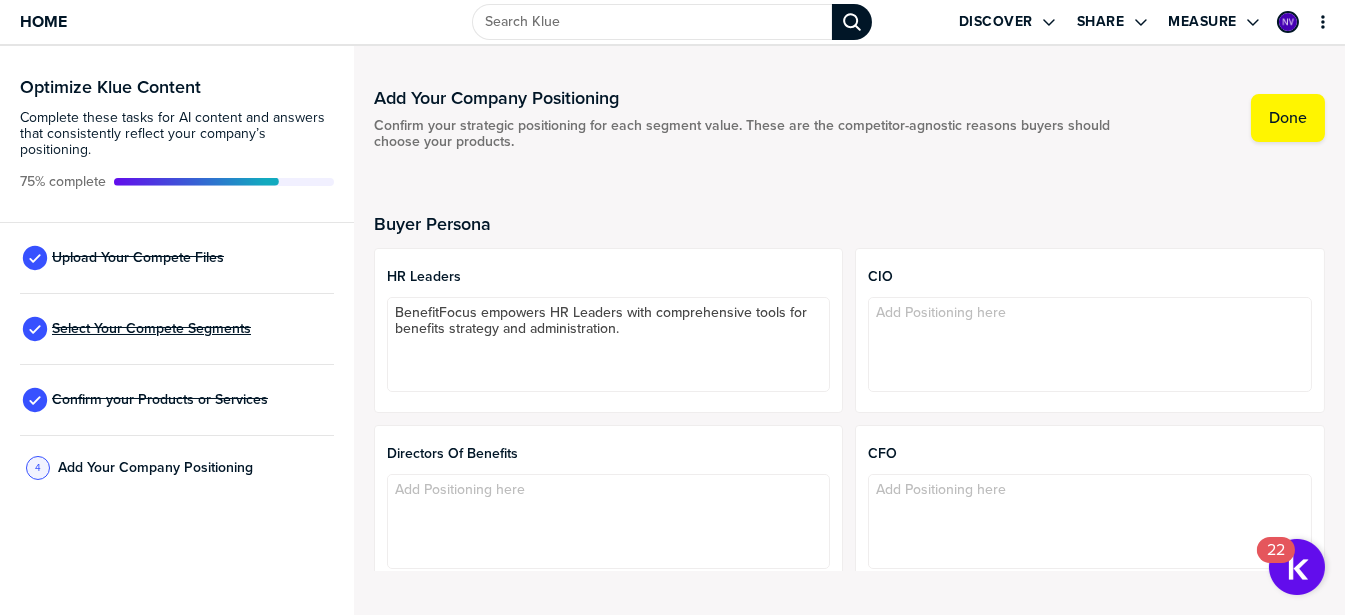 click on "Select Your Compete Segments" at bounding box center [151, 329] 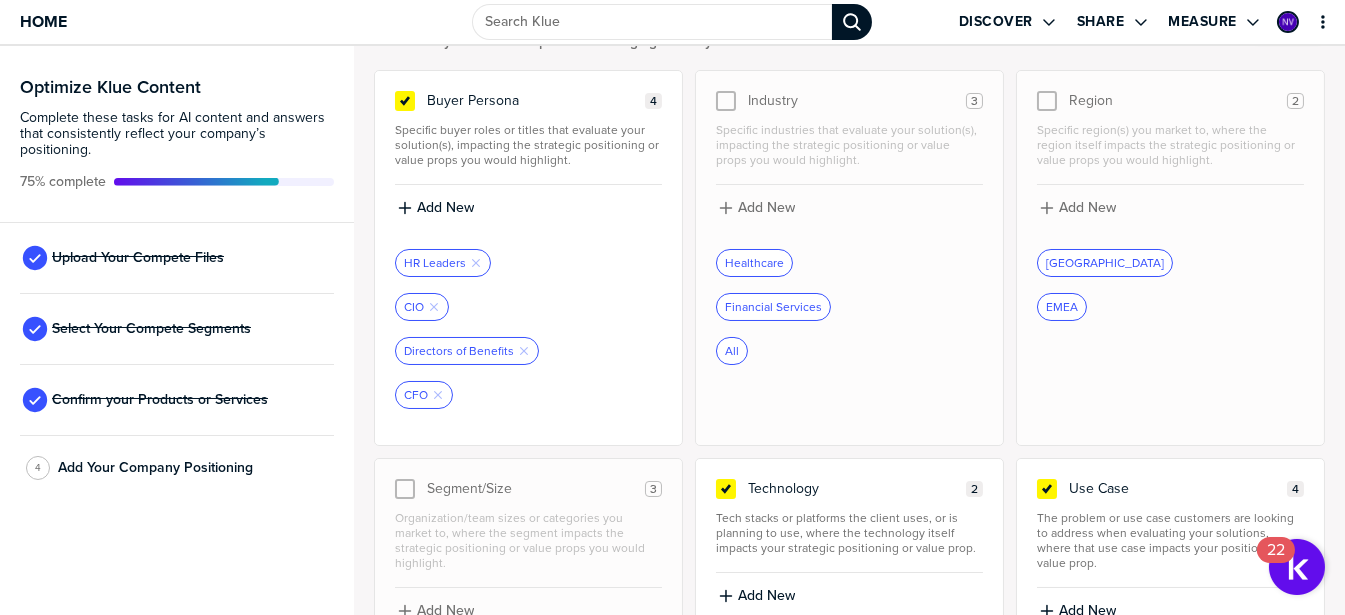 scroll, scrollTop: 0, scrollLeft: 0, axis: both 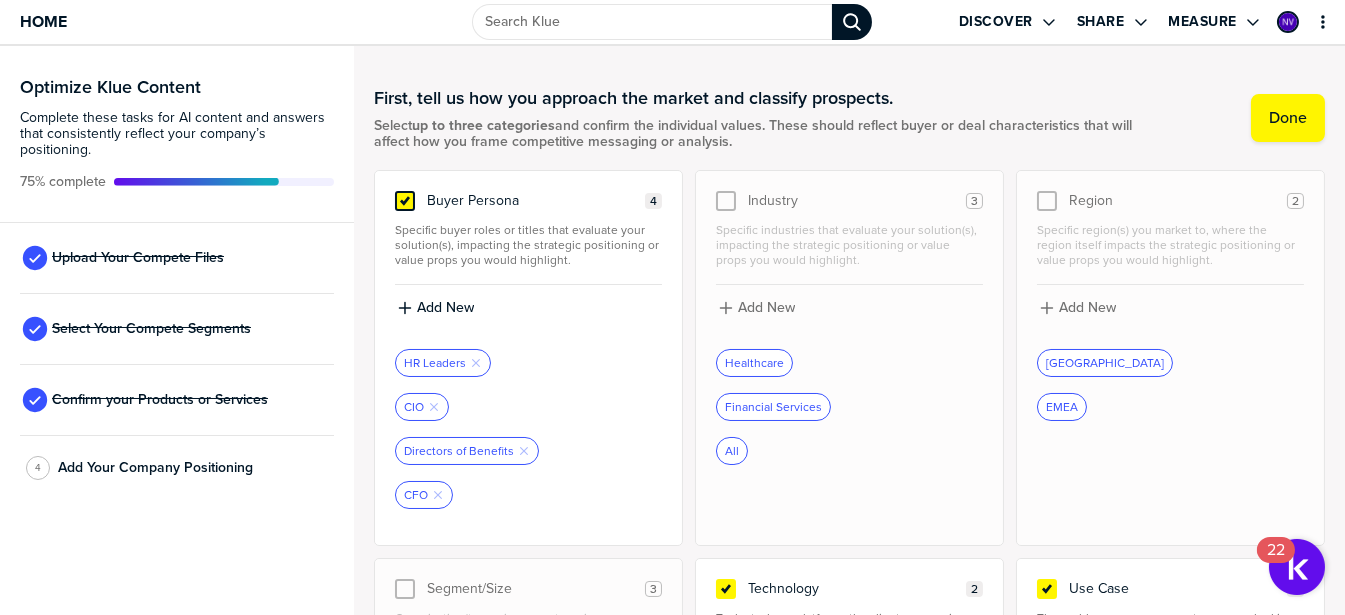 click 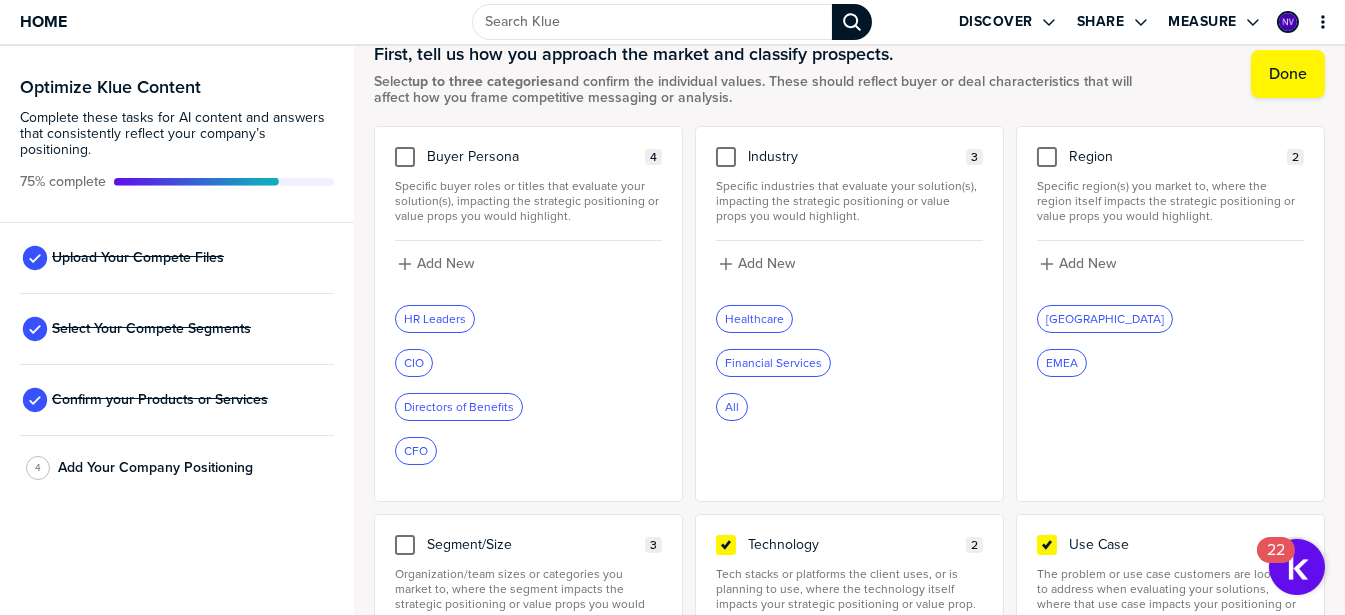 scroll, scrollTop: 0, scrollLeft: 0, axis: both 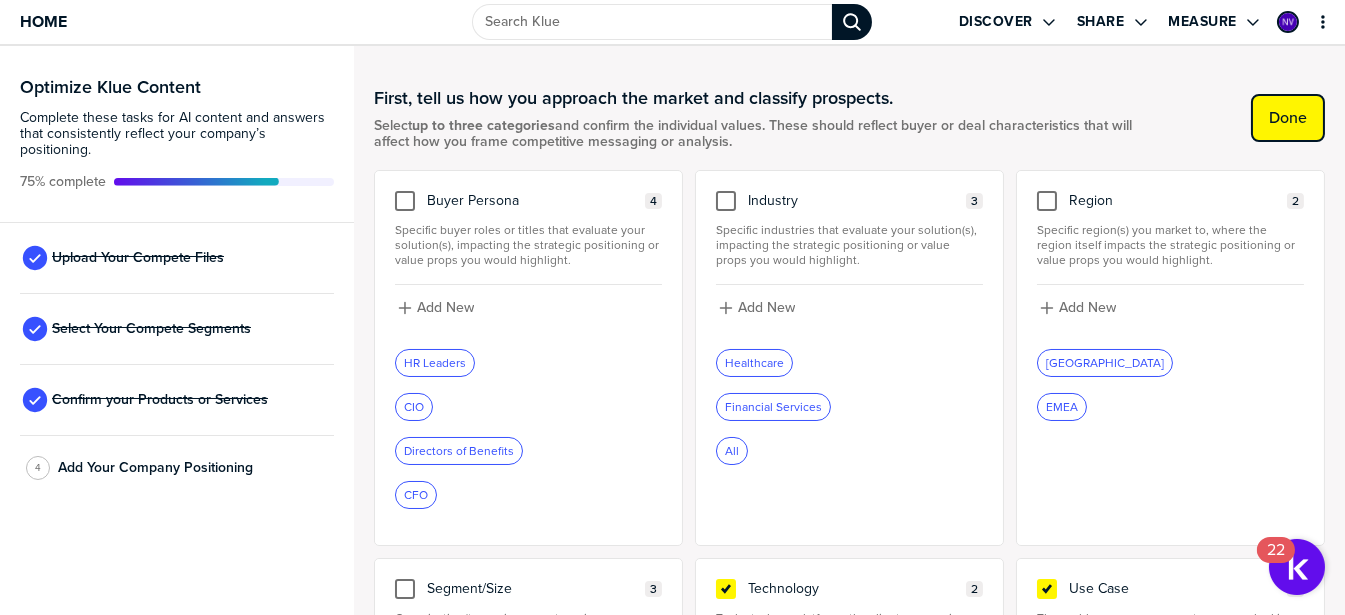 click on "Done" at bounding box center (1288, 118) 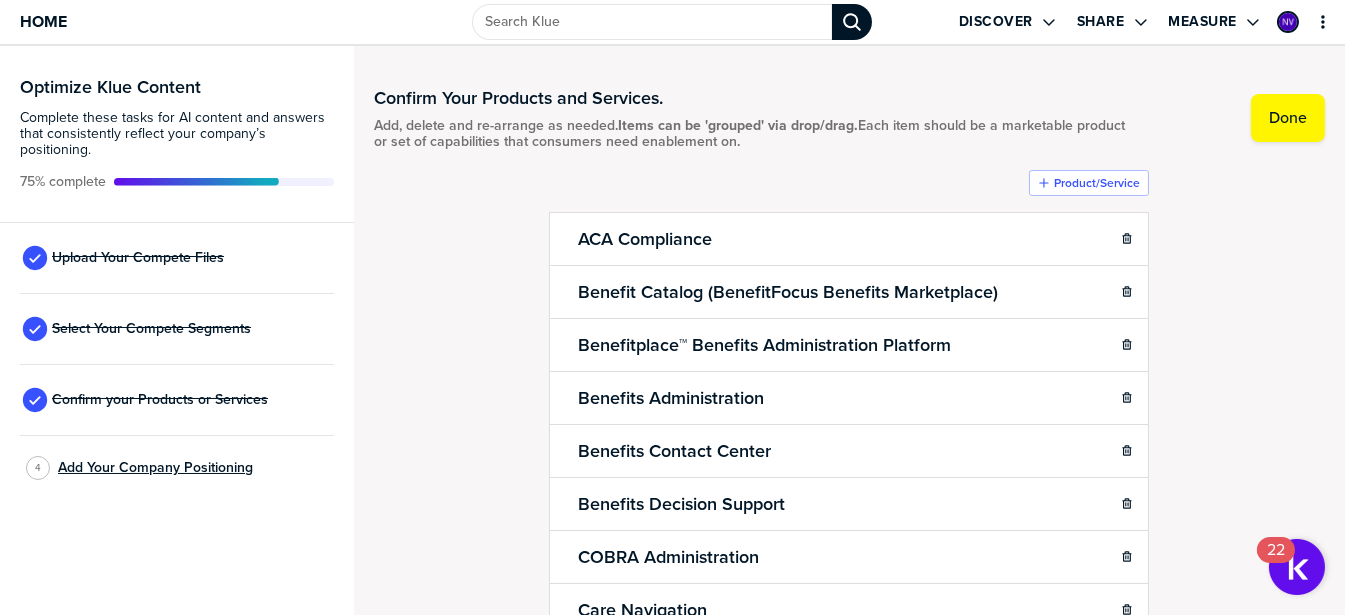 click on "Add Your Company Positioning" at bounding box center [155, 468] 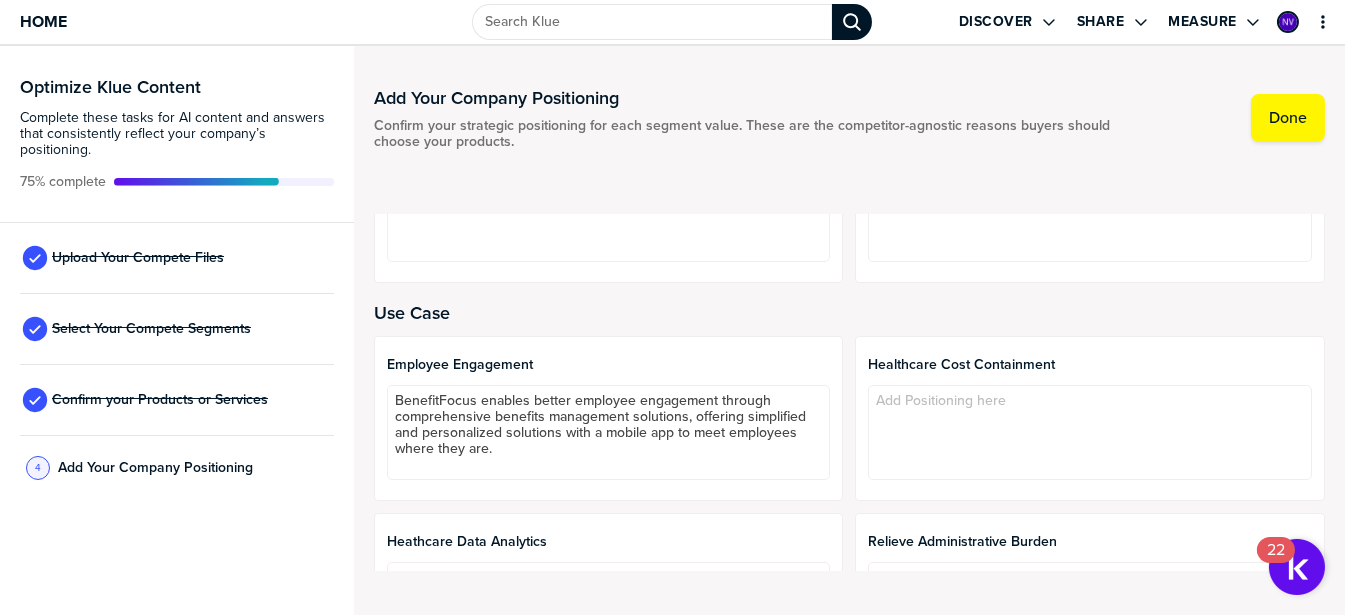 scroll, scrollTop: 233, scrollLeft: 0, axis: vertical 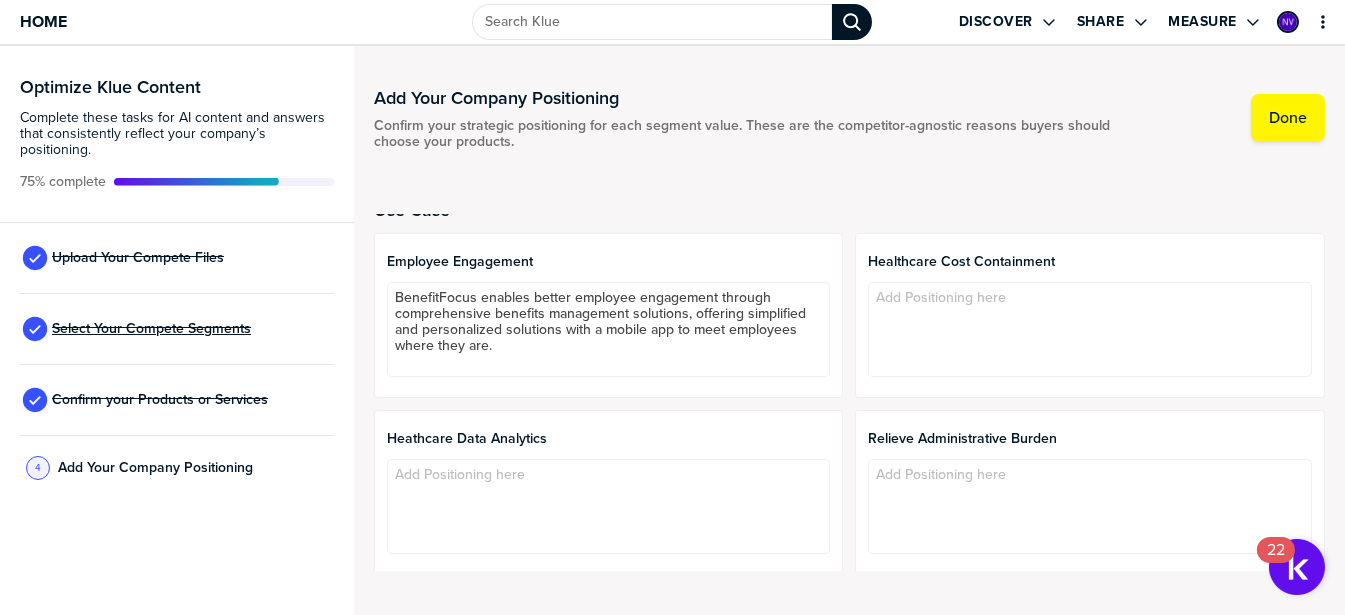 click on "Select Your Compete Segments" at bounding box center [151, 329] 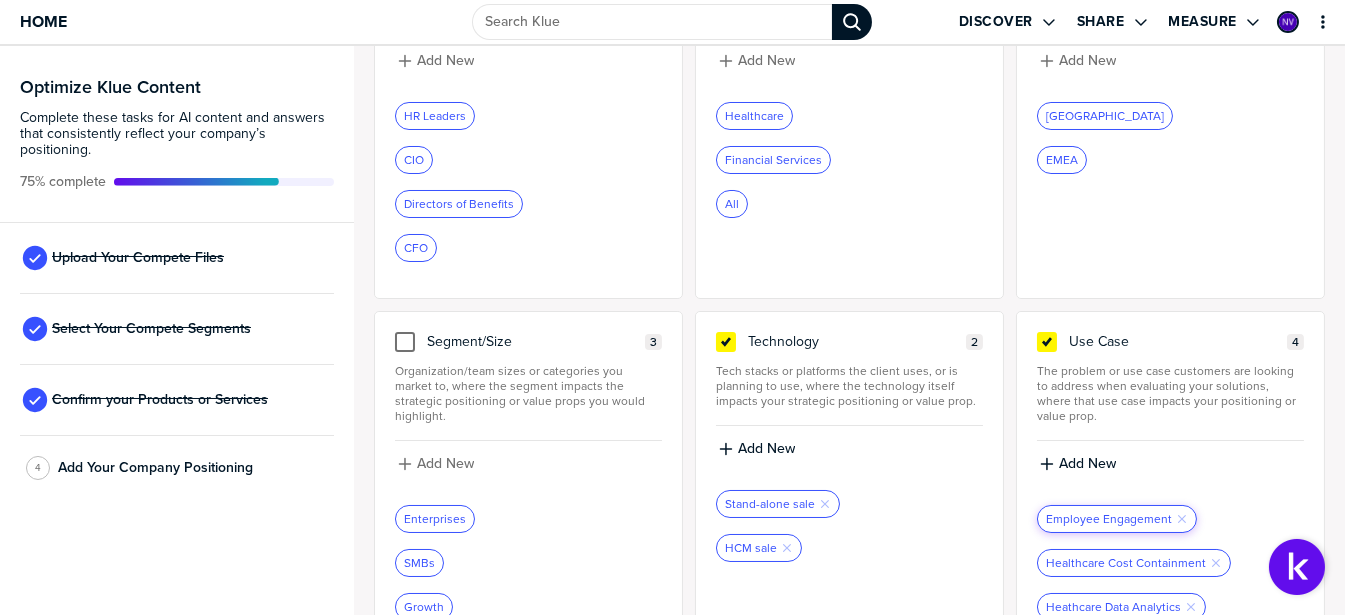scroll, scrollTop: 326, scrollLeft: 0, axis: vertical 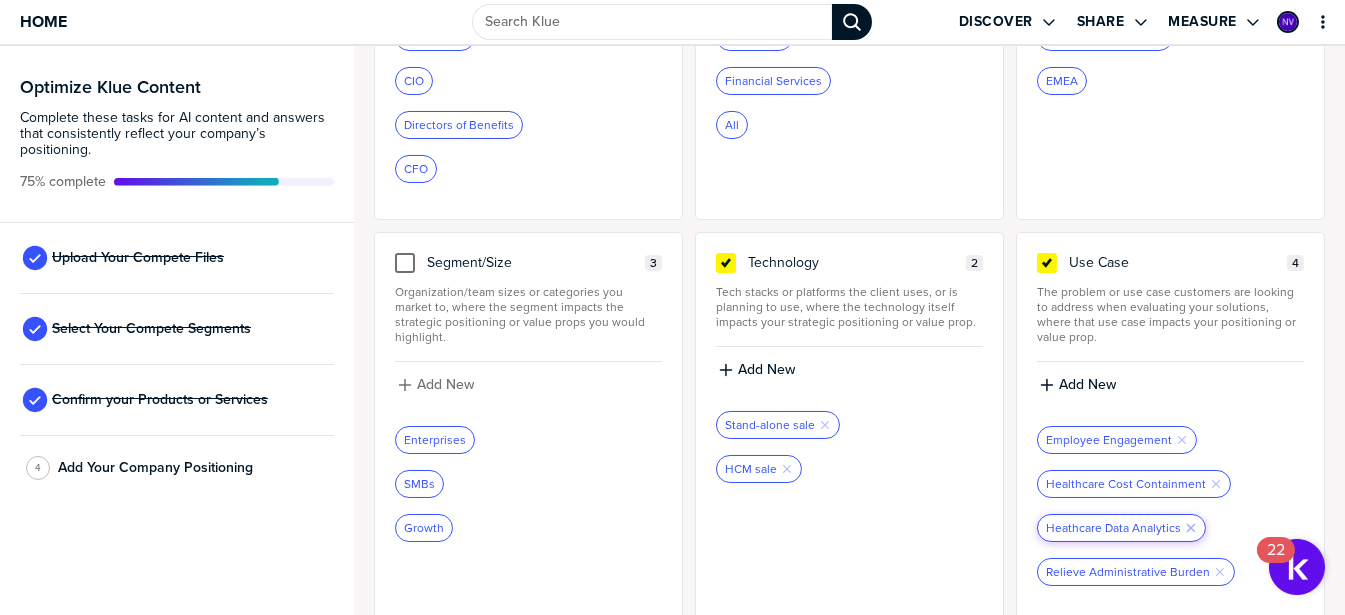 click on "Remove Tag" 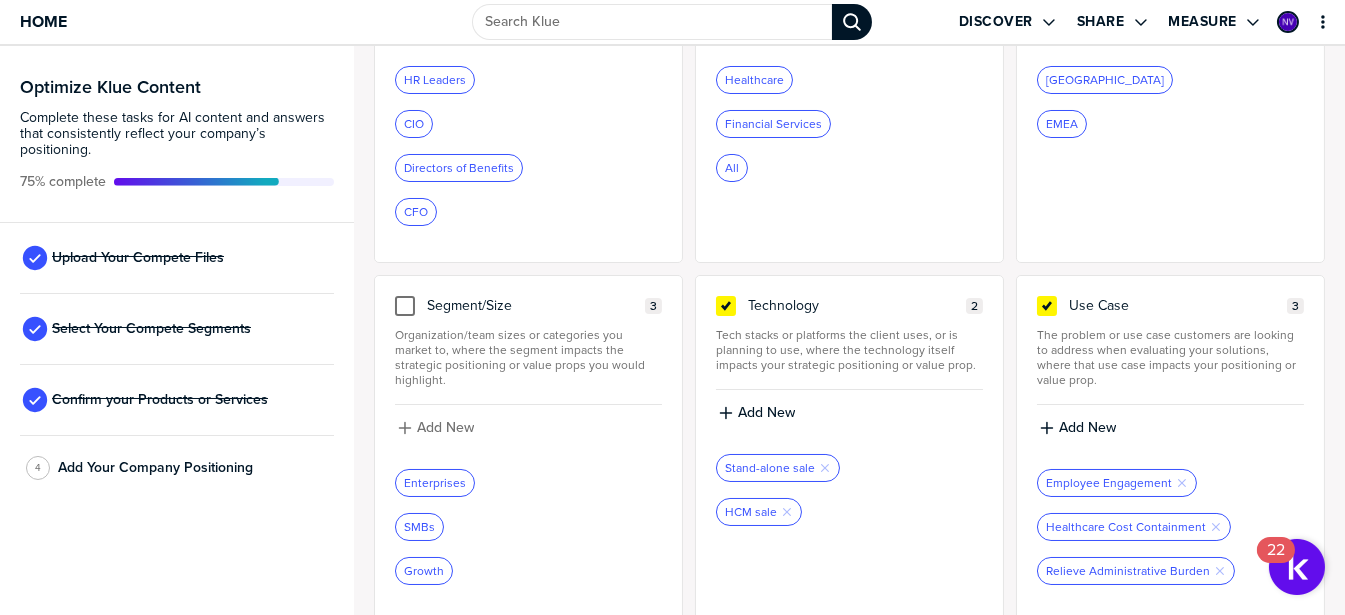 scroll, scrollTop: 0, scrollLeft: 0, axis: both 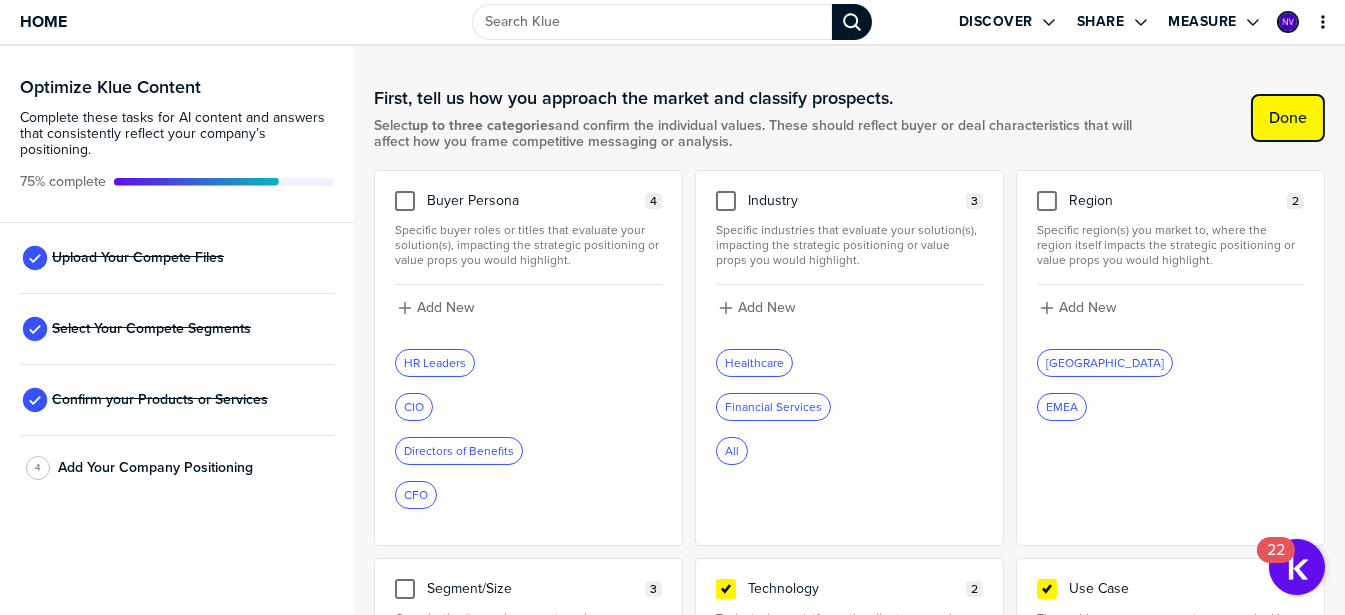 click on "Done" at bounding box center [1288, 118] 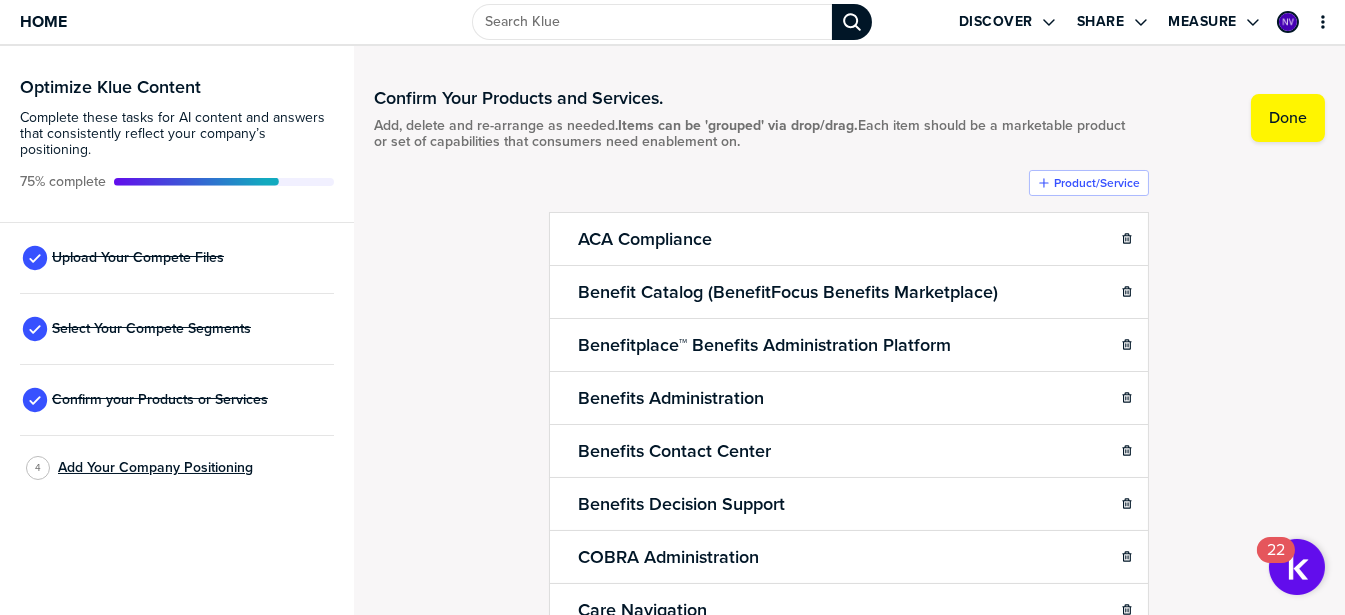 click on "Add Your Company Positioning" at bounding box center [155, 468] 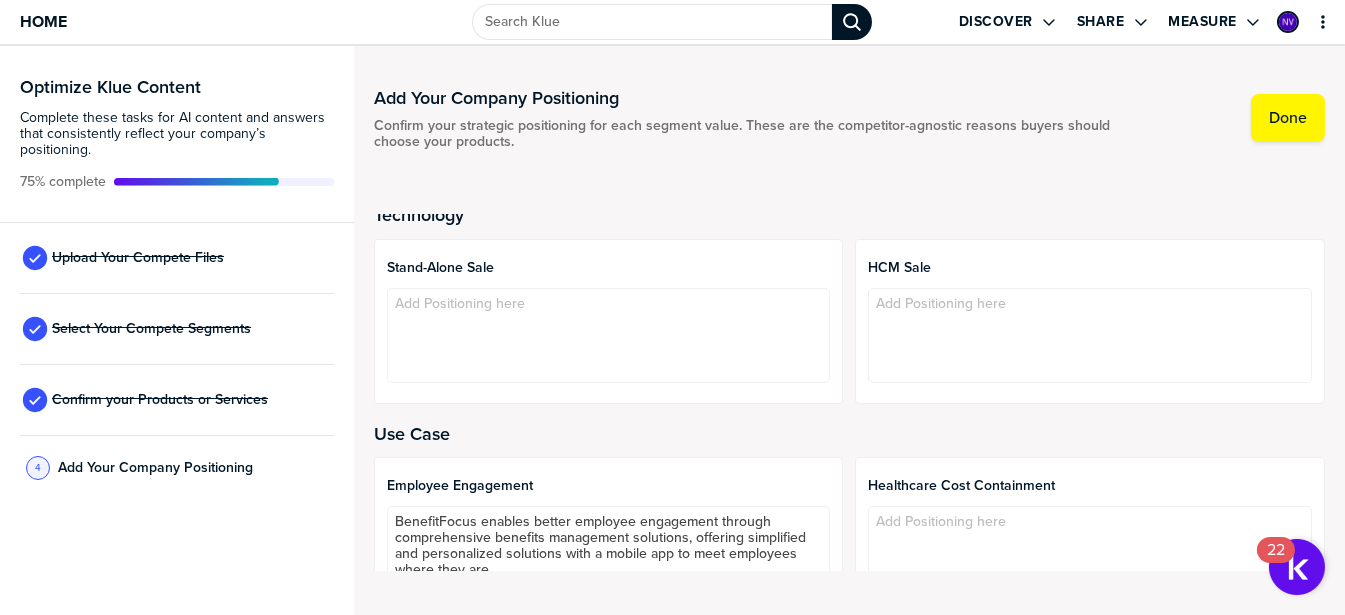 scroll, scrollTop: 0, scrollLeft: 0, axis: both 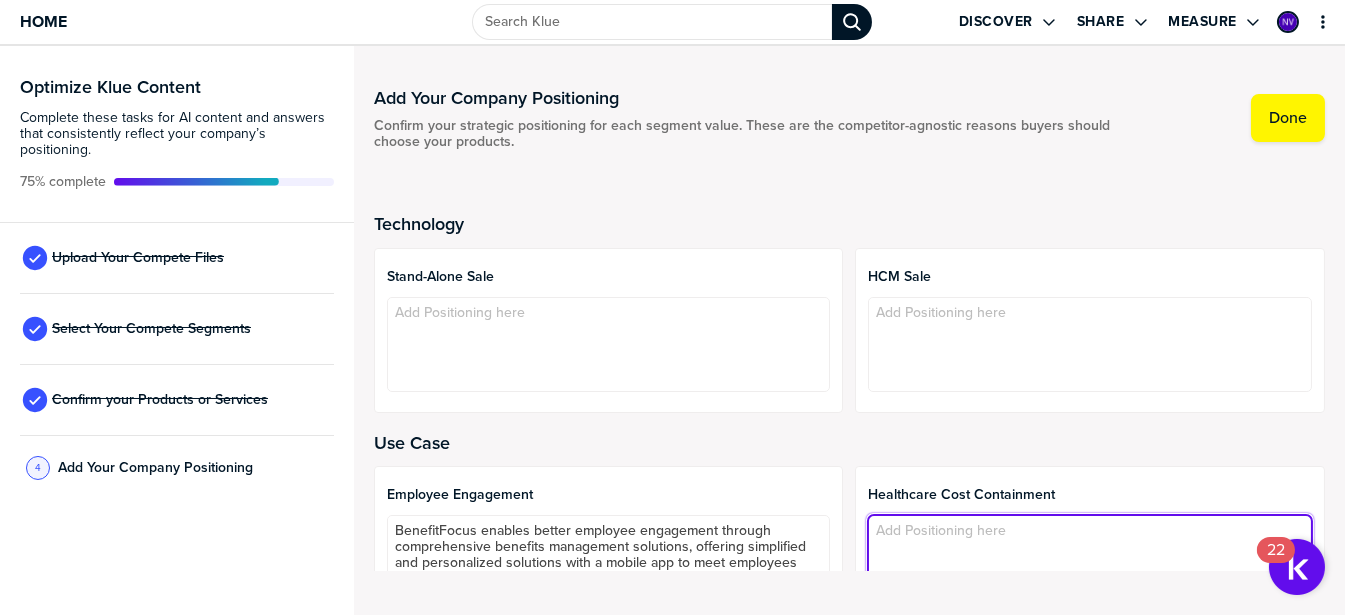 click at bounding box center [1090, 562] 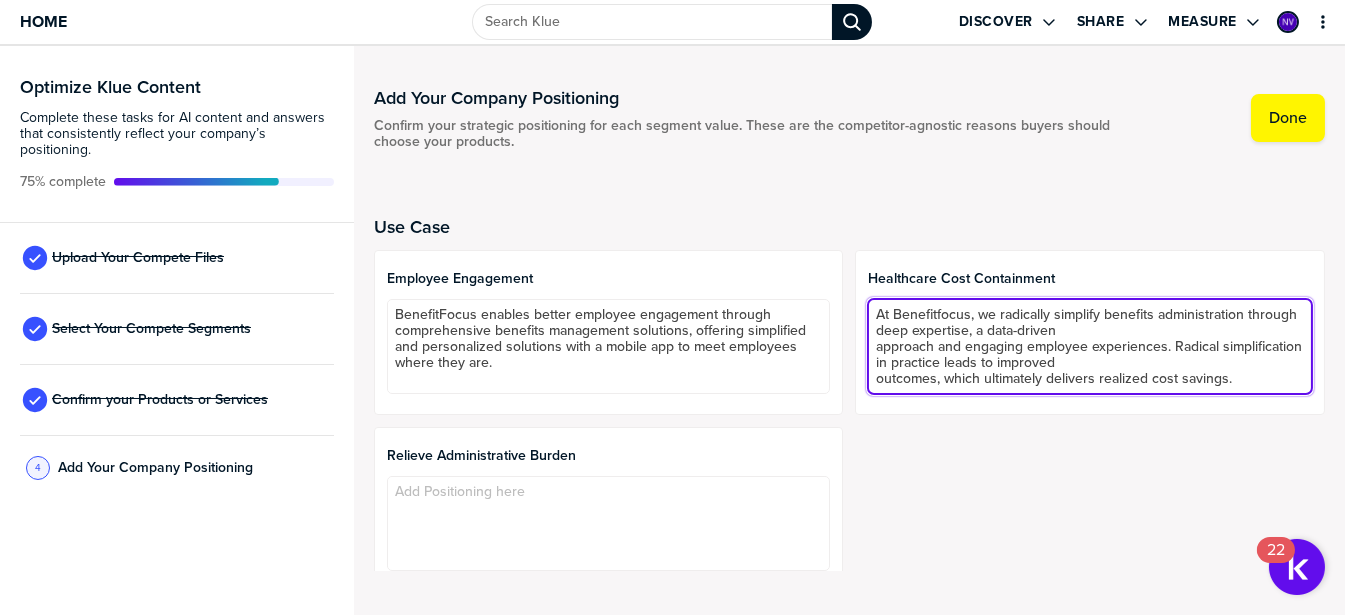 scroll, scrollTop: 230, scrollLeft: 0, axis: vertical 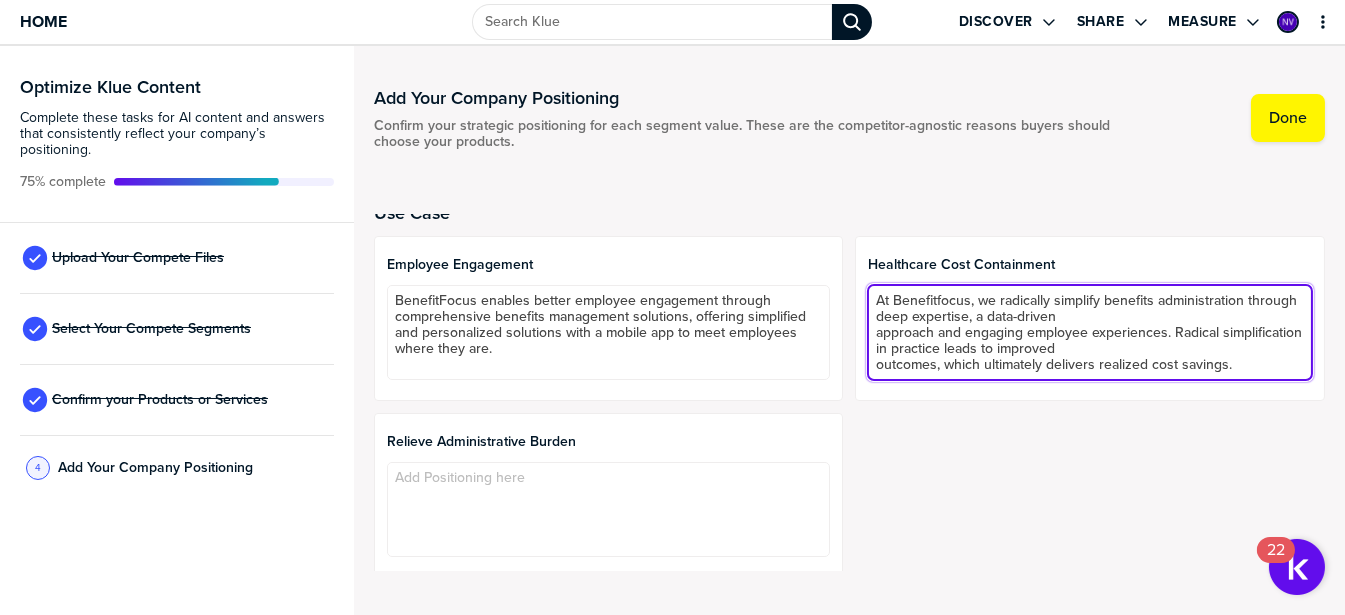 drag, startPoint x: 872, startPoint y: 329, endPoint x: 934, endPoint y: 386, distance: 84.21995 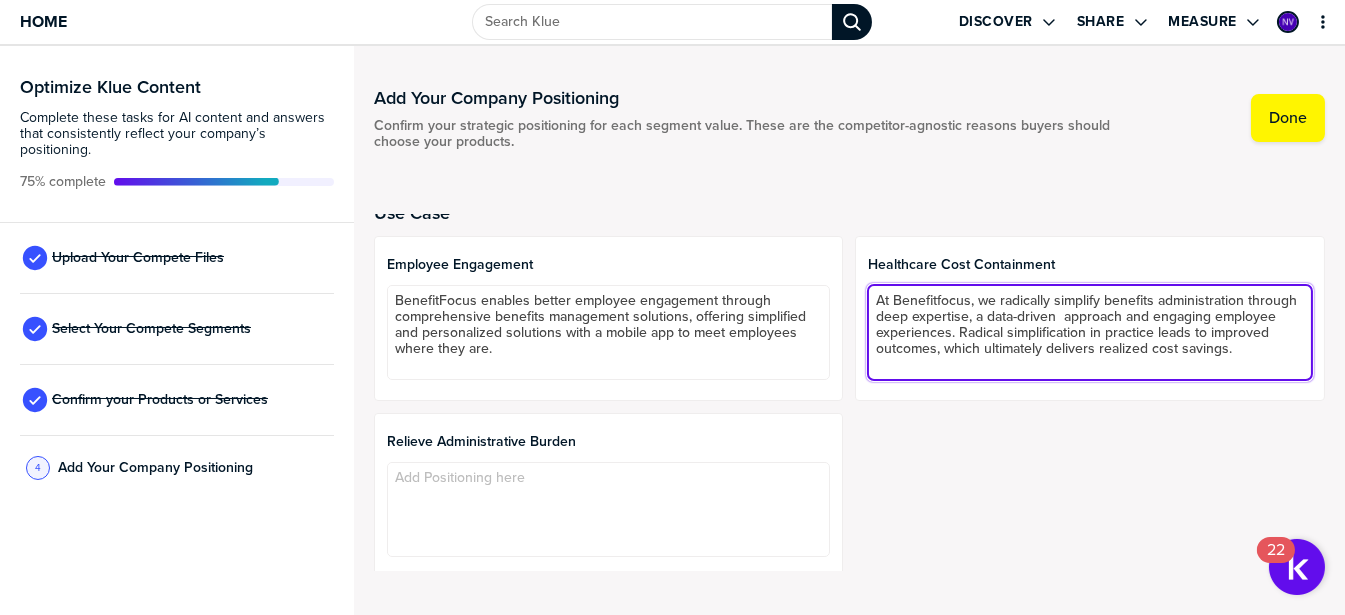 click on "At Benefitfocus, we radically simplify benefits administration through deep expertise, a data-driven  approach and engaging employee experiences. Radical simplification in practice leads to improved
outcomes, which ultimately delivers realized cost savings." at bounding box center (1090, 332) 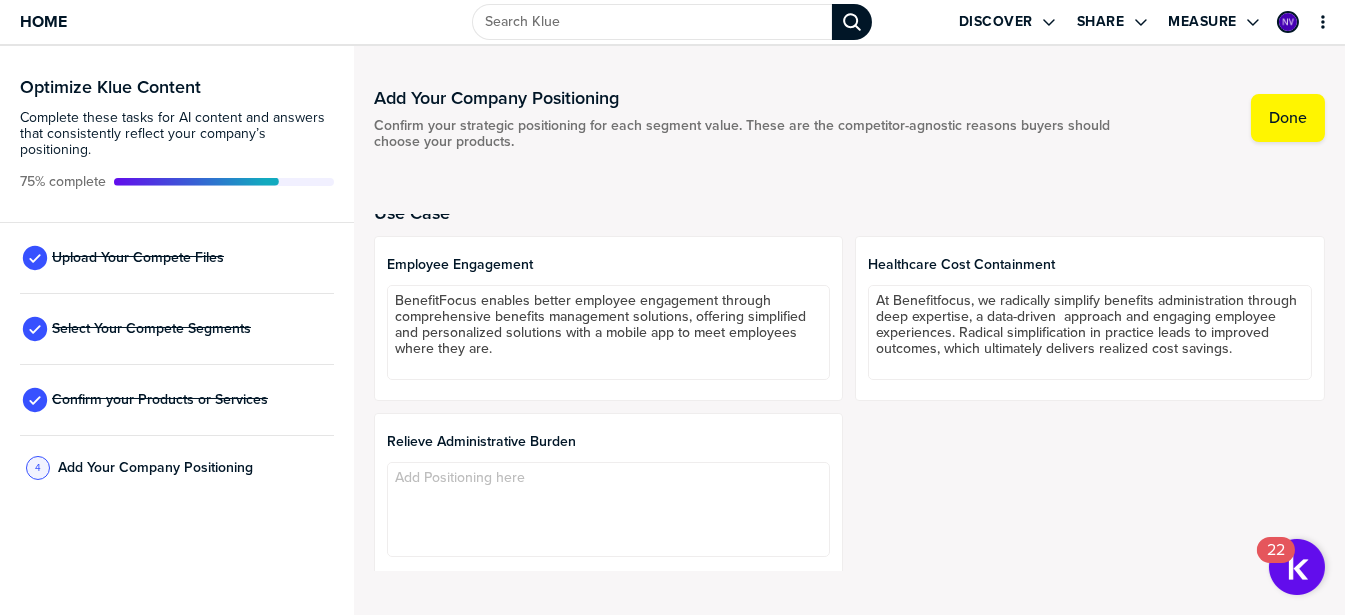 click on "Employee Engagement BenefitFocus enables better employee engagement through comprehensive benefits management solutions, offering simplified and personalized solutions with a mobile app to meet employees where they are. Healthcare Cost Containment At Benefitfocus, we radically simplify benefits administration through deep expertise, a data-driven  approach and engaging employee experiences. Radical simplification in practice leads to improved outcomes, which ultimately delivers realized cost savings. Relieve Administrative Burden" at bounding box center [849, 407] 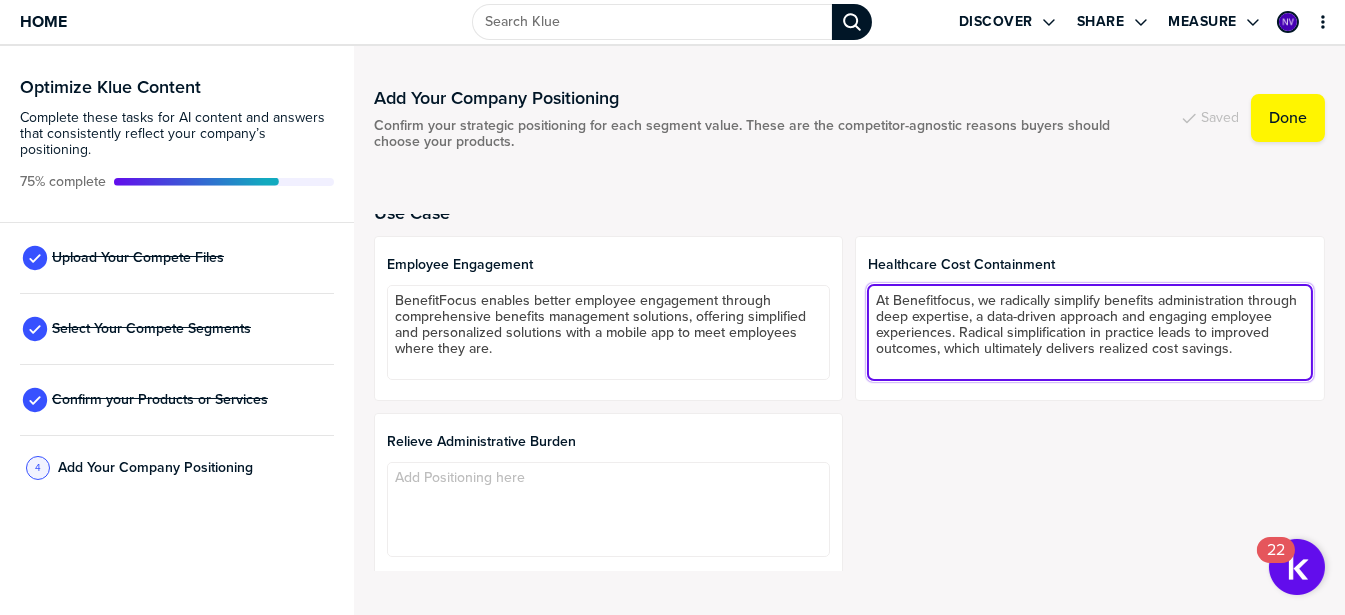 type on "At Benefitfocus, we radically simplify benefits administration through deep expertise, a data-driven approach and engaging employee experiences. Radical simplification in practice leads to improved outcomes, which ultimately delivers realized cost savings." 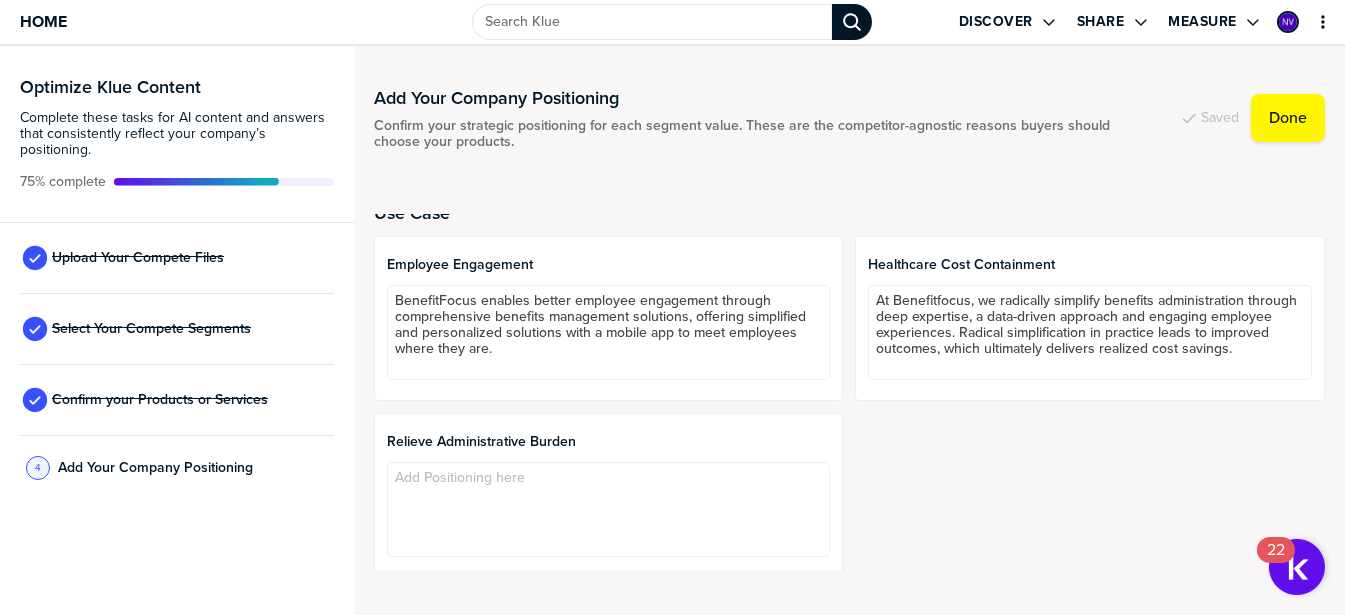 click on "Employee Engagement BenefitFocus enables better employee engagement through comprehensive benefits management solutions, offering simplified and personalized solutions with a mobile app to meet employees where they are. Healthcare Cost Containment At Benefitfocus, we radically simplify benefits administration through deep expertise, a data-driven approach and engaging employee experiences. Radical simplification in practice leads to improved outcomes, which ultimately delivers realized cost savings. Relieve Administrative Burden" at bounding box center [849, 407] 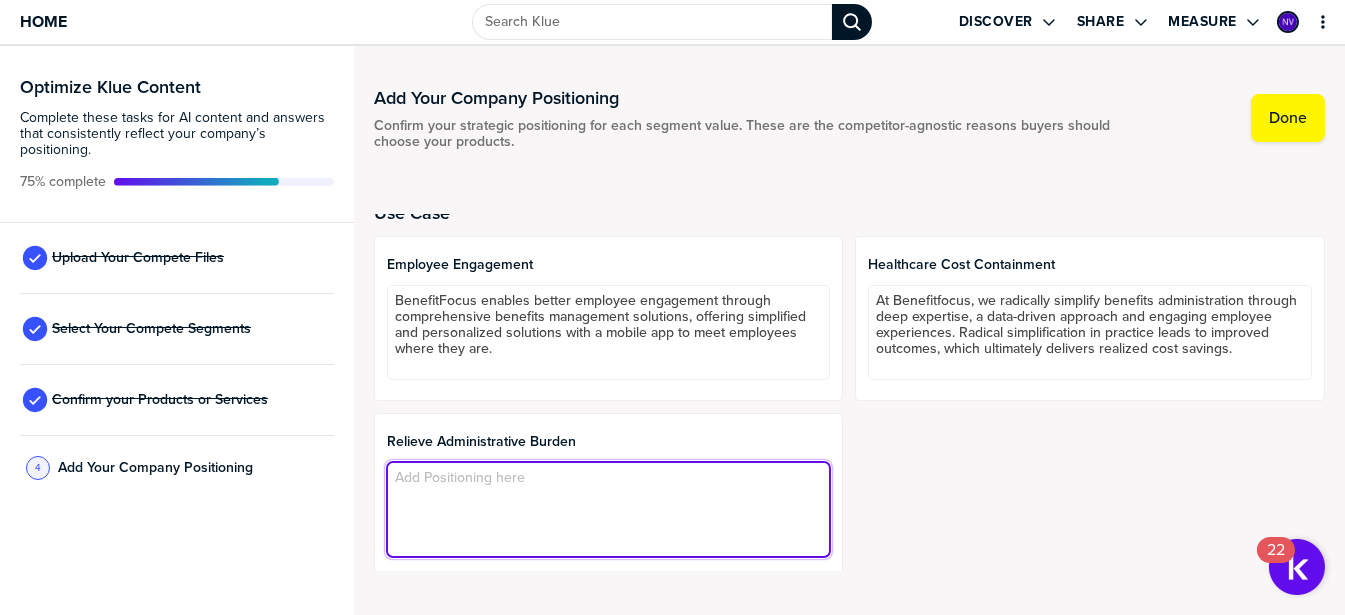 click at bounding box center [609, 509] 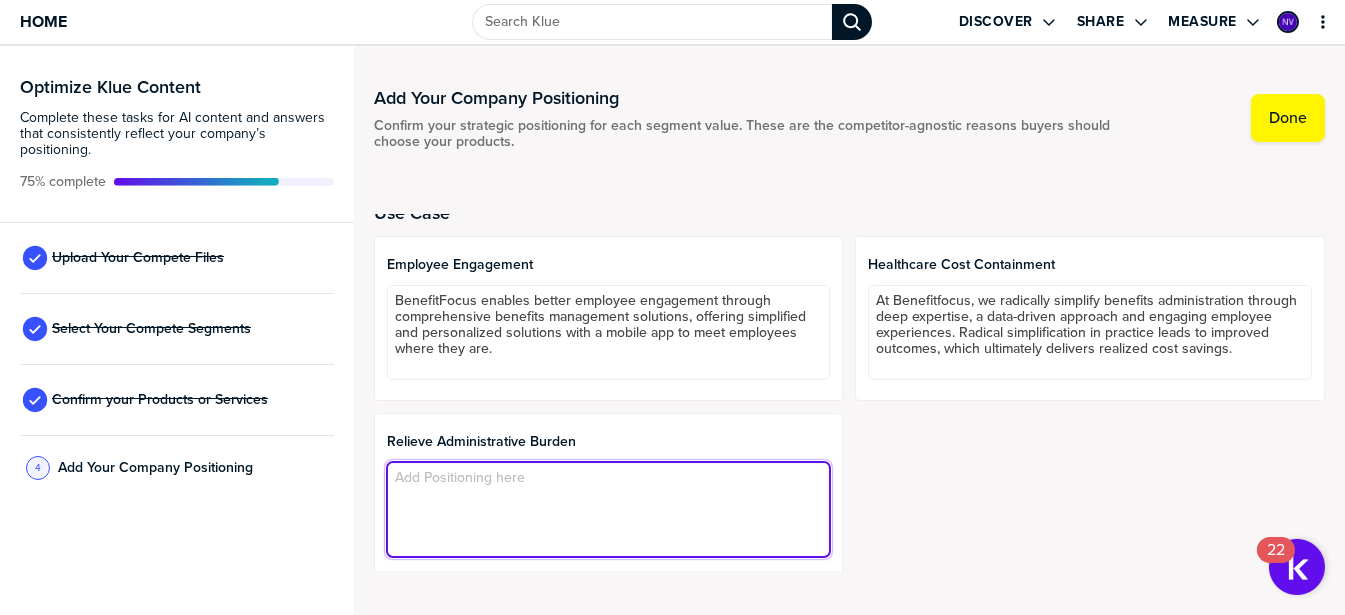 paste on "At Benefitfocus, we radically simplify benefits administration through deep expertise, a data-driven
approach and engaging employee experiences. One of the most impactful ways that we demonstrate
radical simplification for our clients is by relieving the heavy burden that HR teams face surrounding
benefits administration." 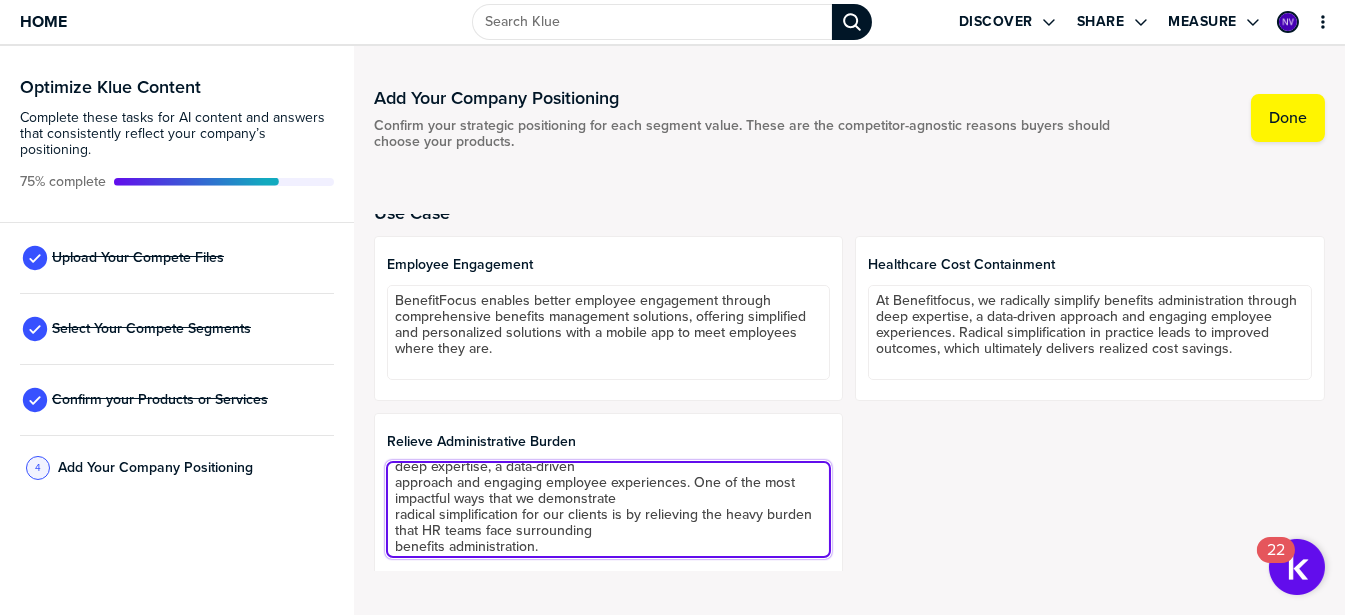 scroll, scrollTop: 0, scrollLeft: 0, axis: both 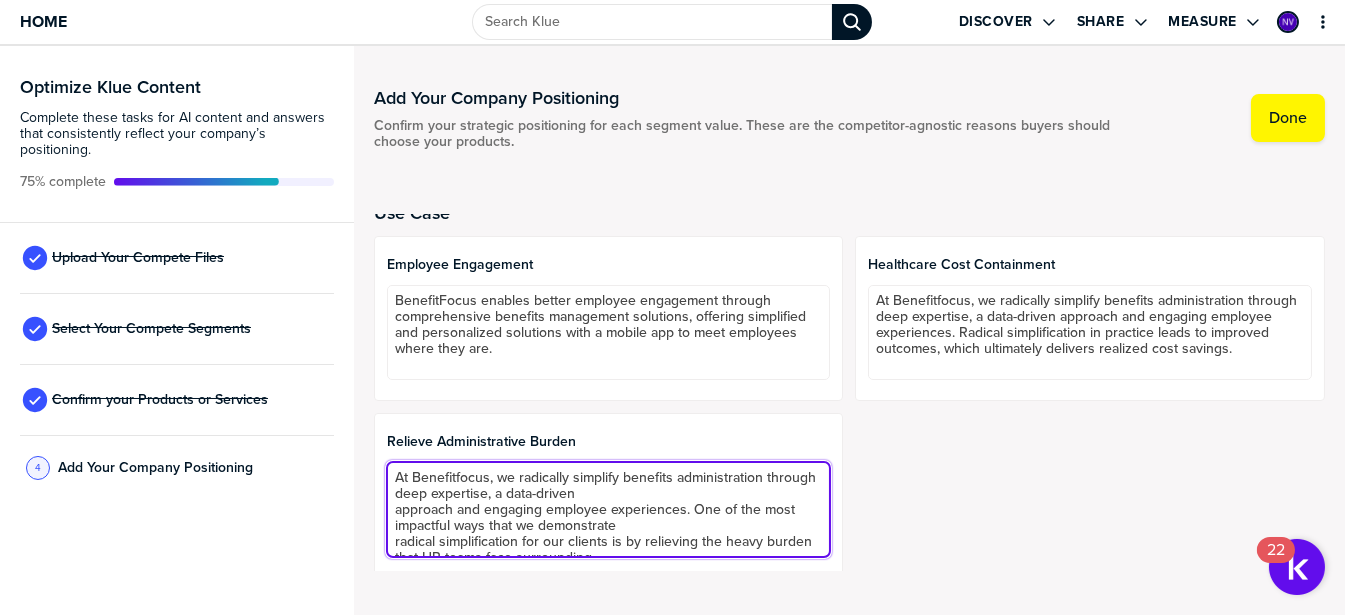 click on "At Benefitfocus, we radically simplify benefits administration through deep expertise, a data-driven
approach and engaging employee experiences. One of the most impactful ways that we demonstrate
radical simplification for our clients is by relieving the heavy burden that HR teams face surrounding
benefits administration." at bounding box center [609, 509] 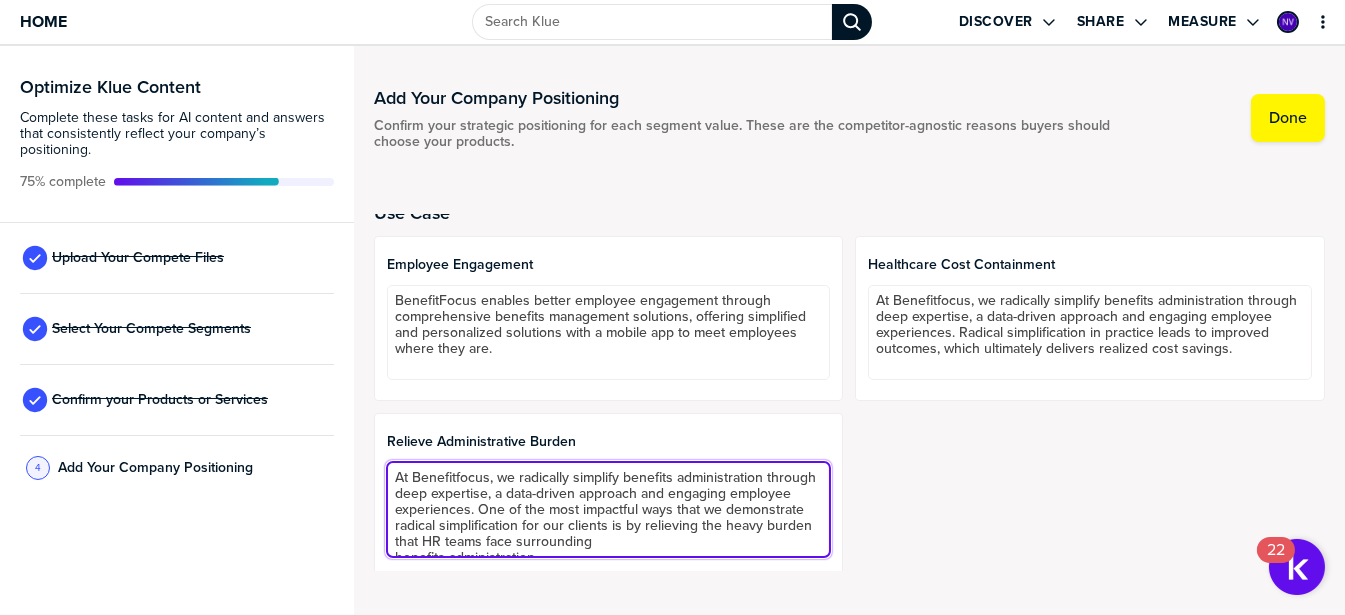 click on "At Benefitfocus, we radically simplify benefits administration through deep expertise, a data-driven approach and engaging employee experiences. One of the most impactful ways that we demonstrate
radical simplification for our clients is by relieving the heavy burden that HR teams face surrounding
benefits administration." at bounding box center (609, 509) 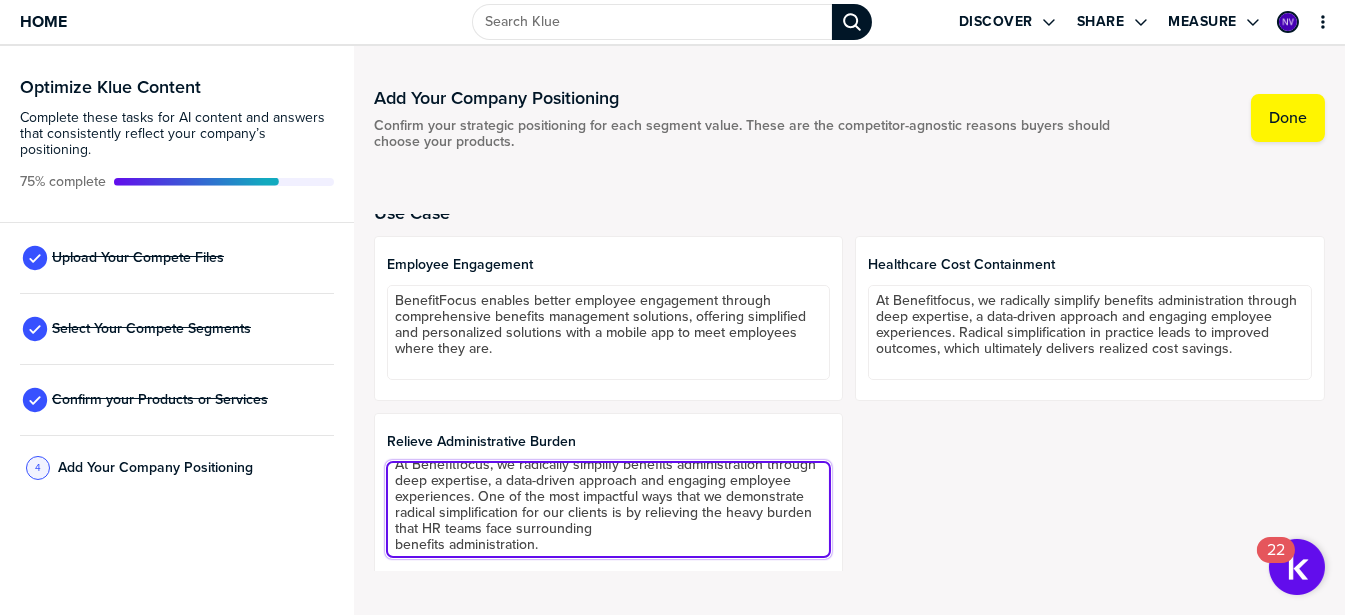 scroll, scrollTop: 16, scrollLeft: 0, axis: vertical 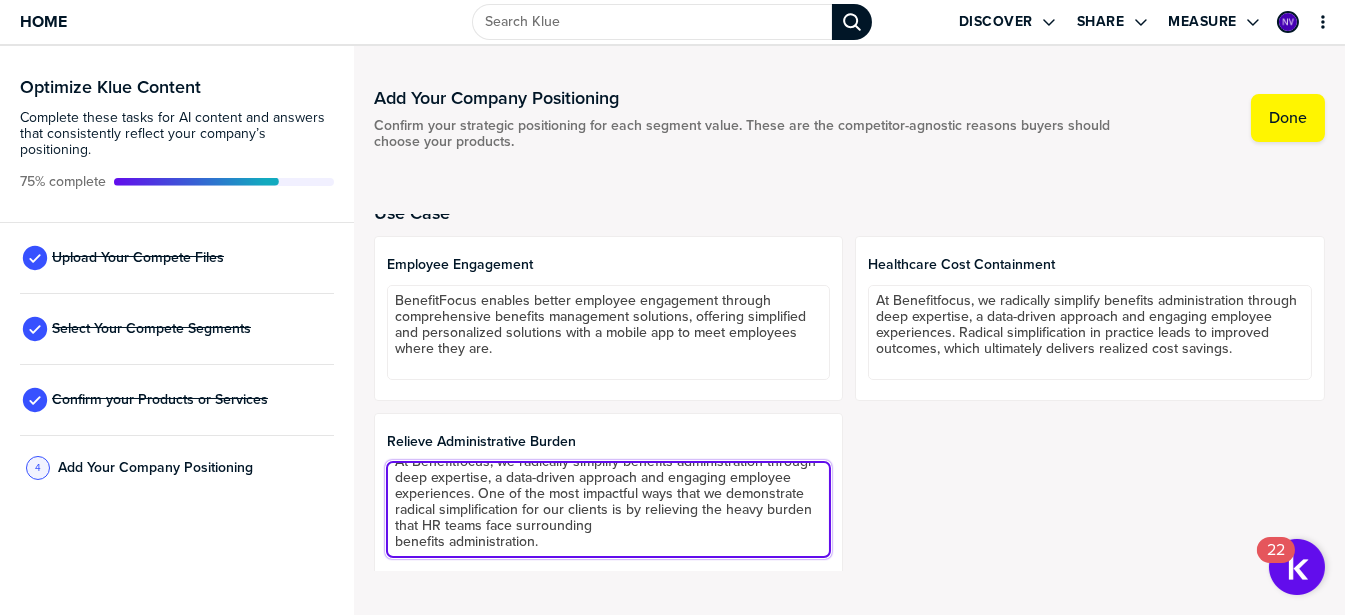 click on "At Benefitfocus, we radically simplify benefits administration through deep expertise, a data-driven approach and engaging employee experiences. One of the most impactful ways that we demonstrate radical simplification for our clients is by relieving the heavy burden that HR teams face surrounding
benefits administration." at bounding box center (609, 509) 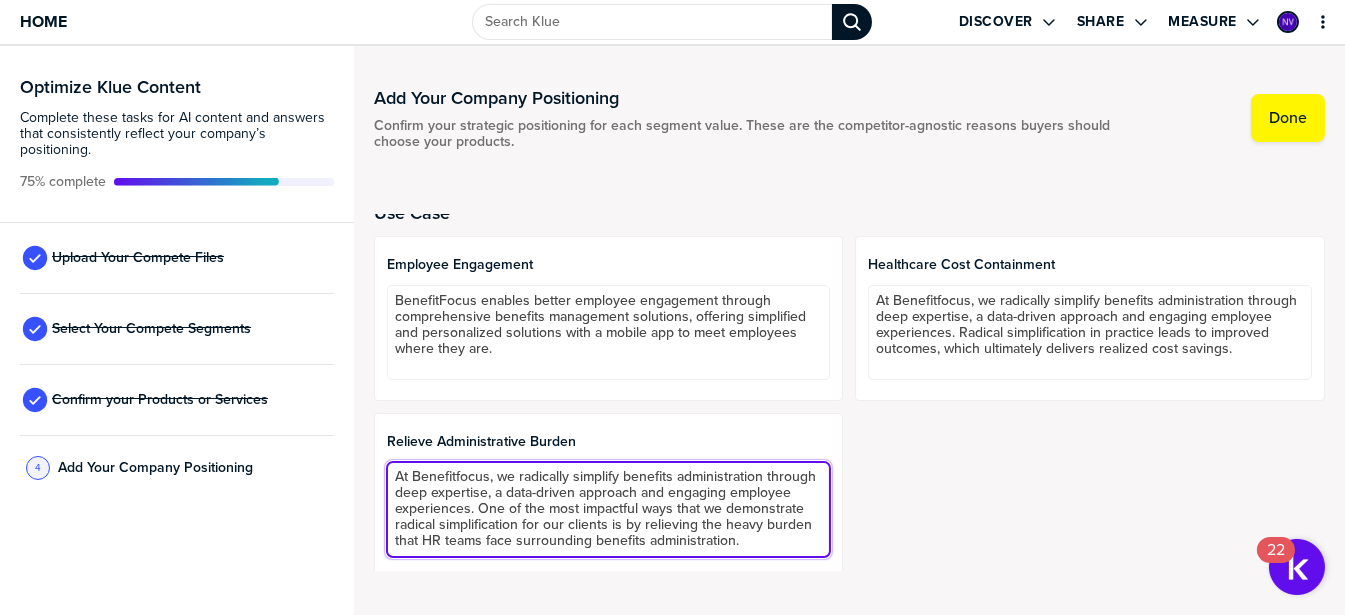 scroll, scrollTop: 16, scrollLeft: 0, axis: vertical 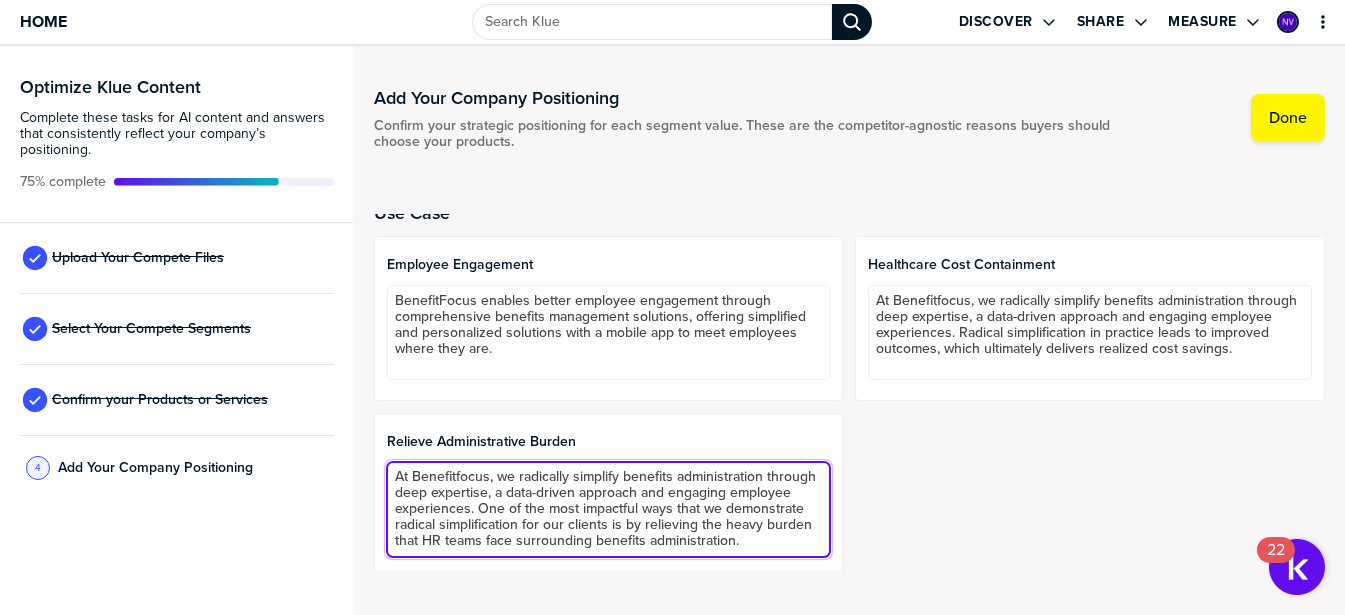 type on "At Benefitfocus, we radically simplify benefits administration through deep expertise, a data-driven approach and engaging employee experiences. One of the most impactful ways that we demonstrate radical simplification for our clients is by relieving the heavy burden that HR teams face surrounding benefits administration." 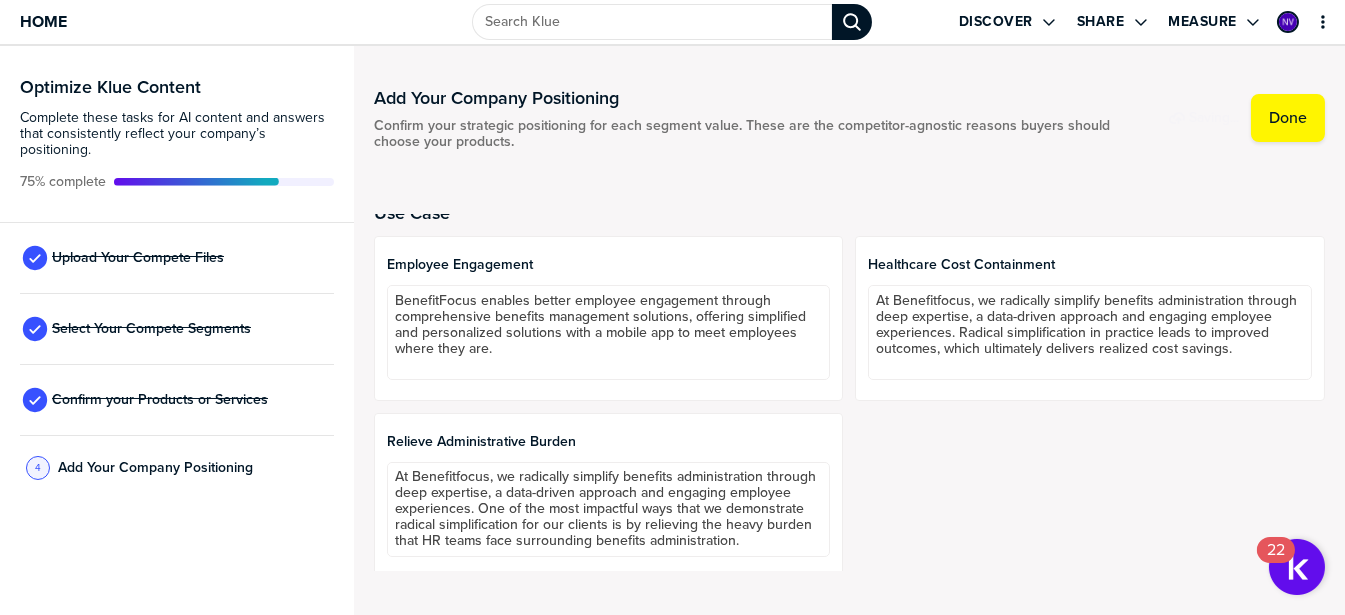 click on "Employee Engagement BenefitFocus enables better employee engagement through comprehensive benefits management solutions, offering simplified and personalized solutions with a mobile app to meet employees where they are. Healthcare Cost Containment At Benefitfocus, we radically simplify benefits administration through deep expertise, a data-driven approach and engaging employee experiences. Radical simplification in practice leads to improved outcomes, which ultimately delivers realized cost savings. Relieve Administrative Burden At Benefitfocus, we radically simplify benefits administration through deep expertise, a data-driven approach and engaging employee experiences. One of the most impactful ways that we demonstrate radical simplification for our clients is by relieving the heavy burden that HR teams face surrounding benefits administration." at bounding box center [849, 407] 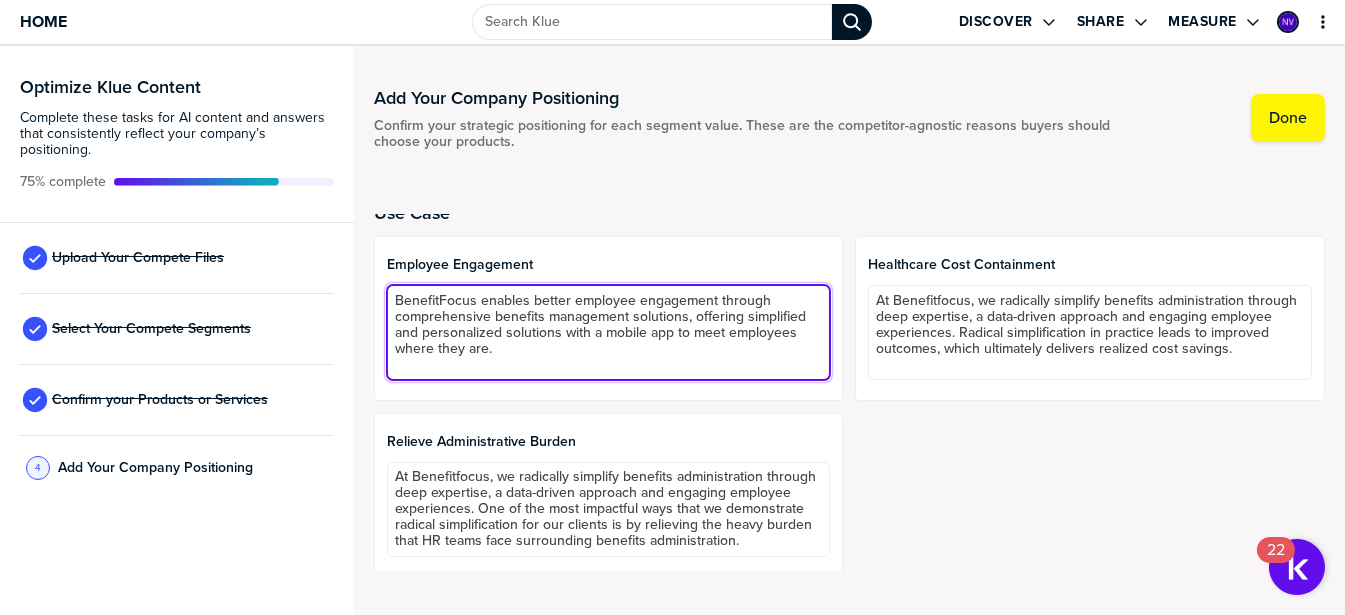 drag, startPoint x: 527, startPoint y: 344, endPoint x: 336, endPoint y: 274, distance: 203.4232 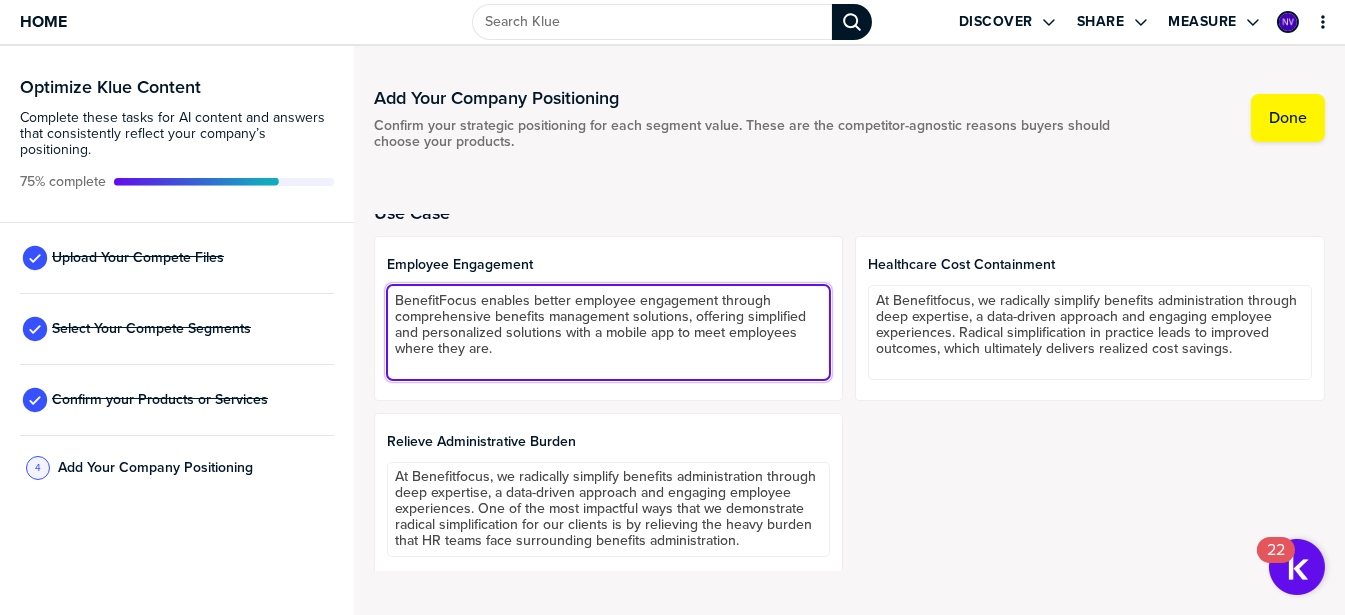 paste on "With Benefitfocus, you can guide employees toward their next best actions. Rather than overwhelming
them with the entirety of available options, you’ll direct their attention to what matters most at the right
moments" 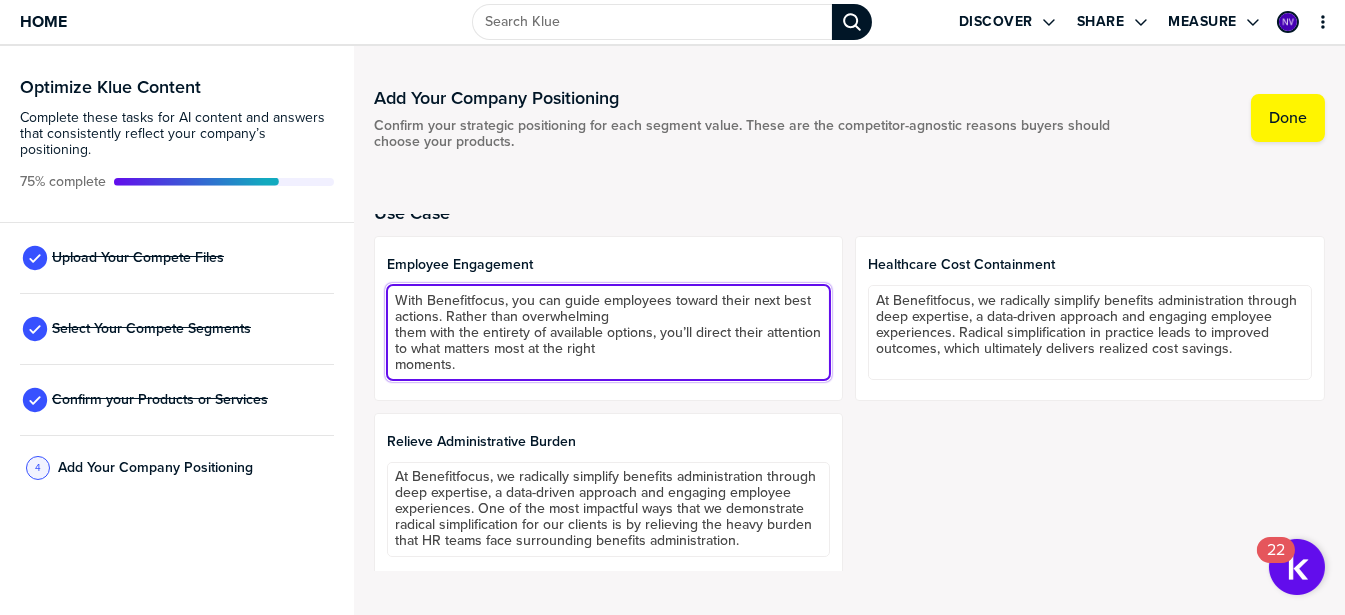 scroll, scrollTop: 11, scrollLeft: 0, axis: vertical 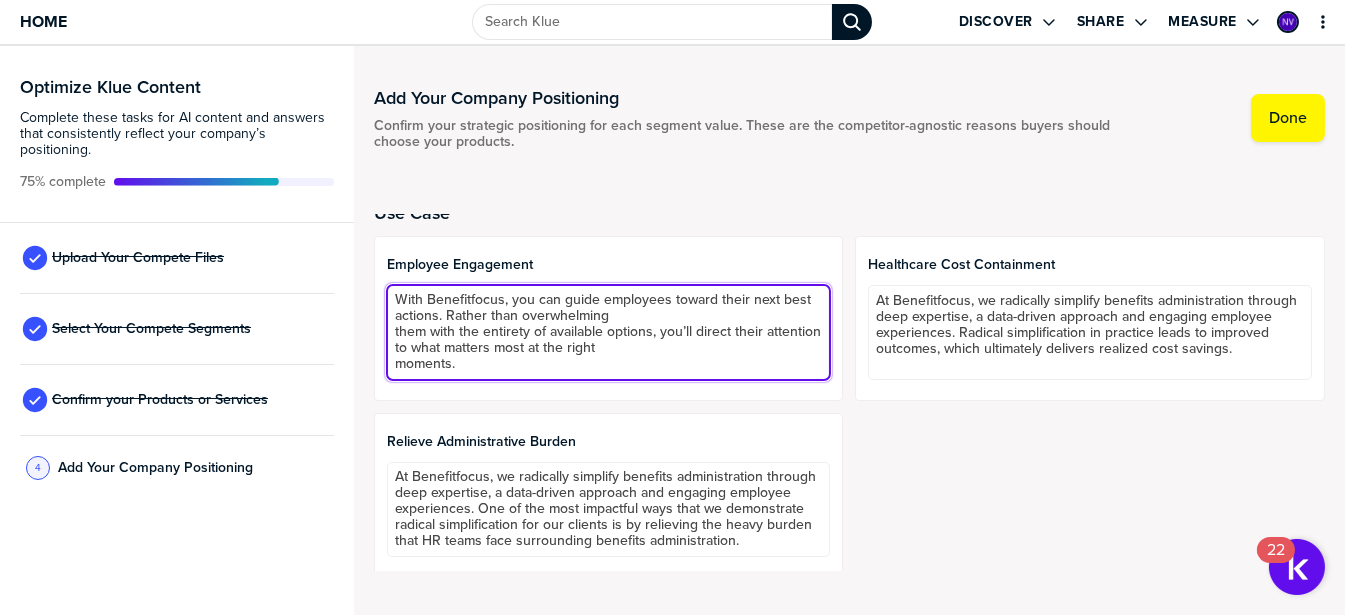 click on "With Benefitfocus, you can guide employees toward their next best actions. Rather than overwhelming
them with the entirety of available options, you’ll direct their attention to what matters most at the right
moments." at bounding box center (609, 332) 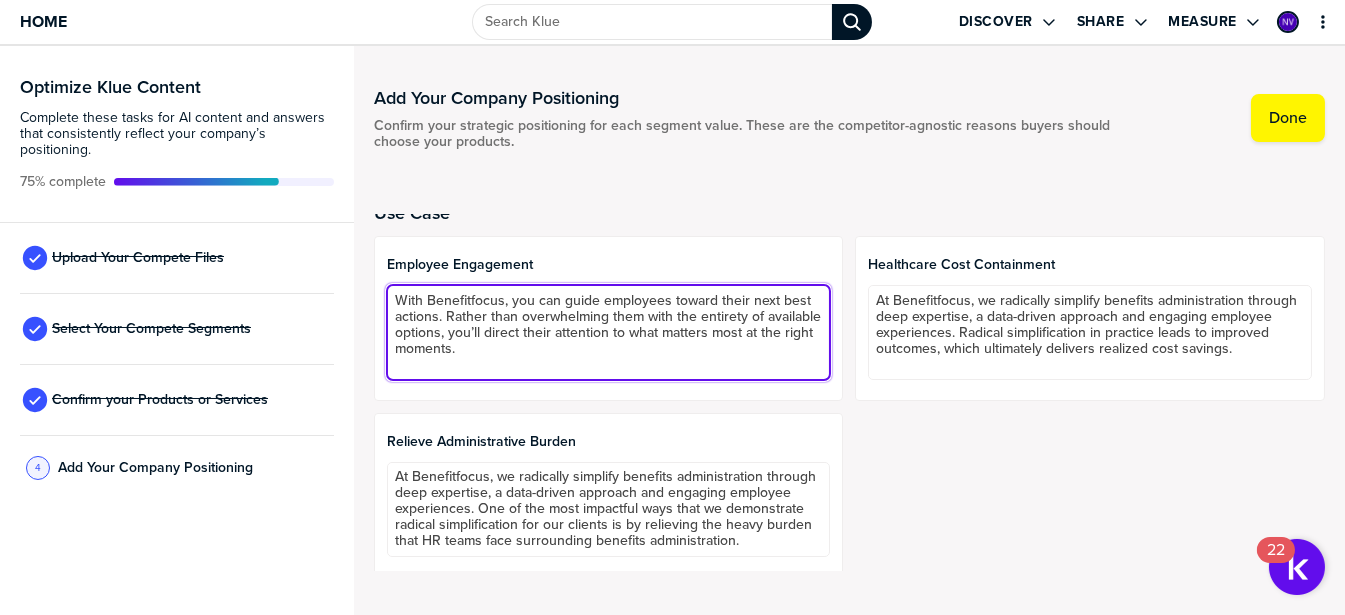 scroll, scrollTop: 0, scrollLeft: 0, axis: both 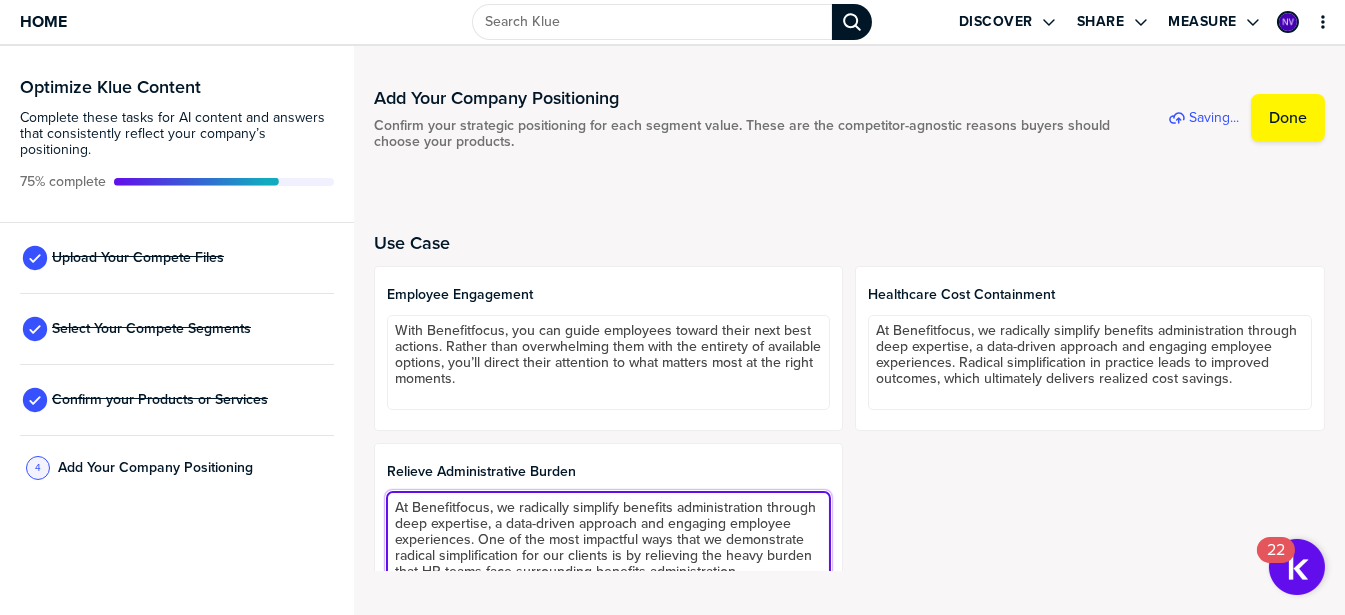 drag, startPoint x: 538, startPoint y: 539, endPoint x: 385, endPoint y: 506, distance: 156.51837 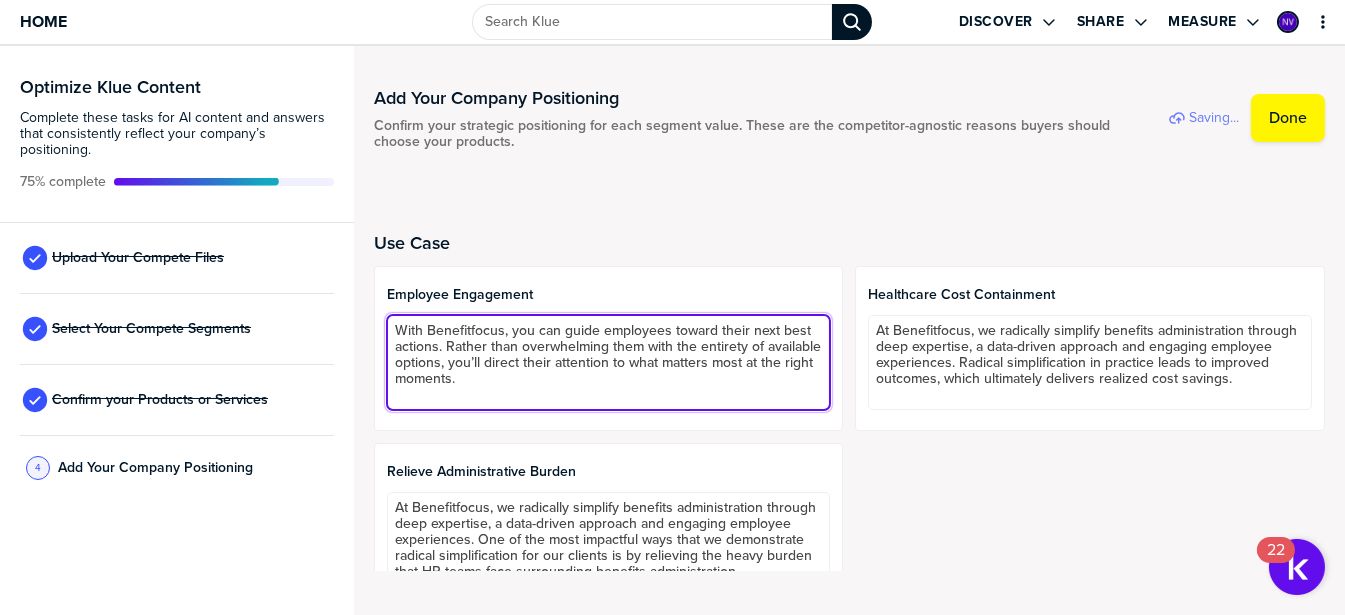 click on "With Benefitfocus, you can guide employees toward their next best actions. Rather than overwhelming them with the entirety of available options, you’ll direct their attention to what matters most at the right
moments." at bounding box center (609, 362) 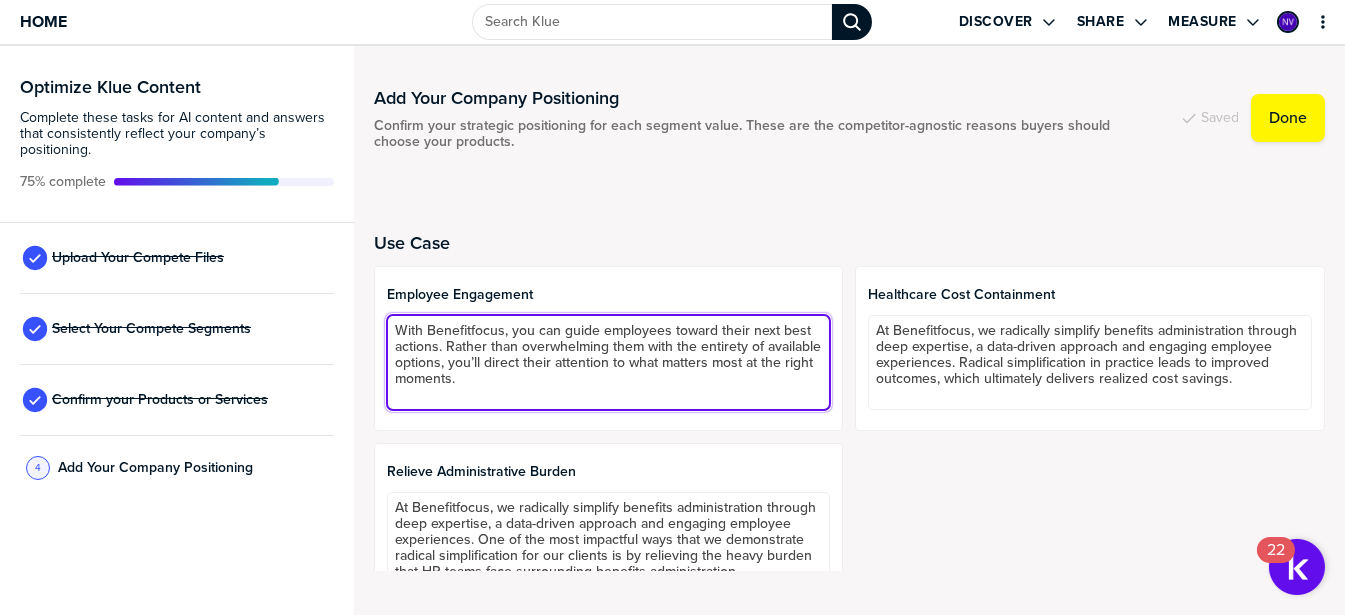 paste on "At Benefitfocus, we radically simplify benefits administration through deep expertise, a data-driven approach and engaging employee experiences." 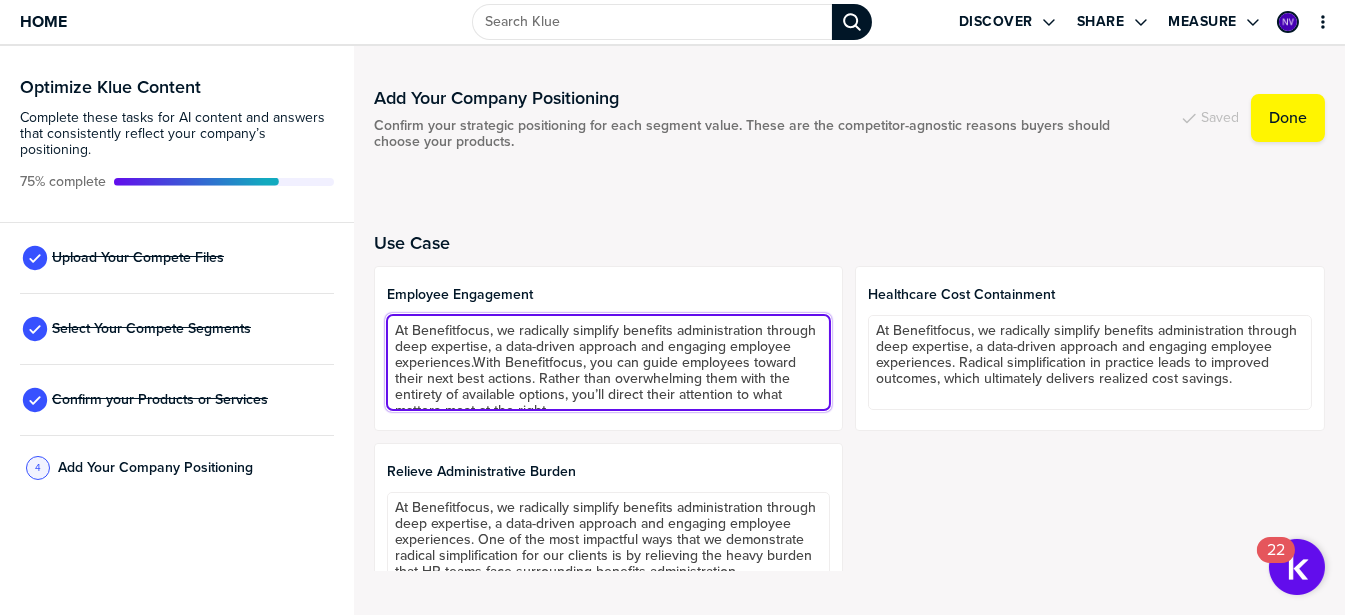 click on "At Benefitfocus, we radically simplify benefits administration through deep expertise, a data-driven approach and engaging employee experiences.With Benefitfocus, you can guide employees toward their next best actions. Rather than overwhelming them with the entirety of available options, you’ll direct their attention to what matters most at the right
moments." at bounding box center [609, 362] 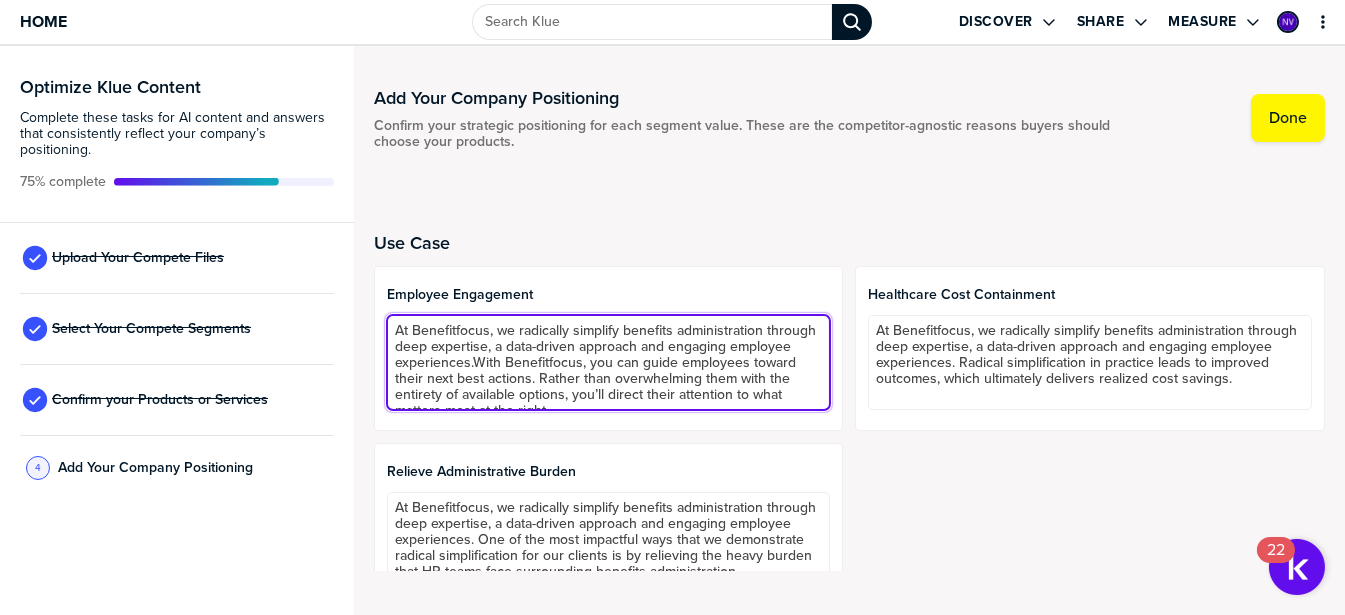 drag, startPoint x: 700, startPoint y: 360, endPoint x: 541, endPoint y: 365, distance: 159.0786 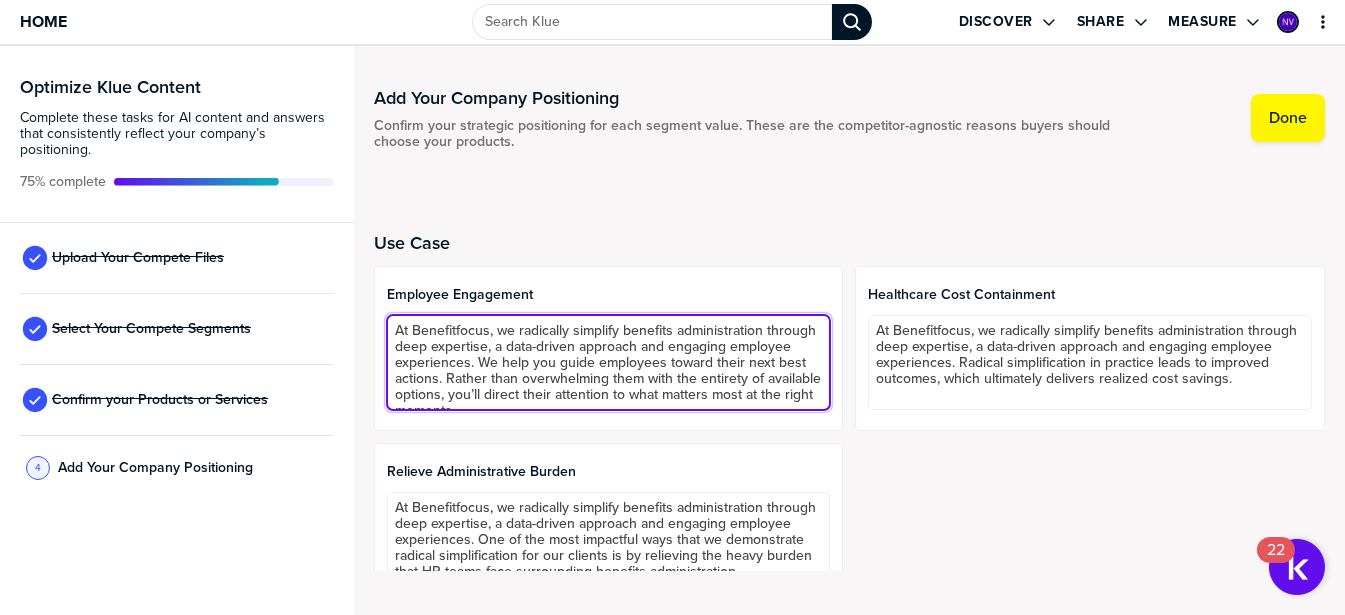 scroll, scrollTop: 32, scrollLeft: 0, axis: vertical 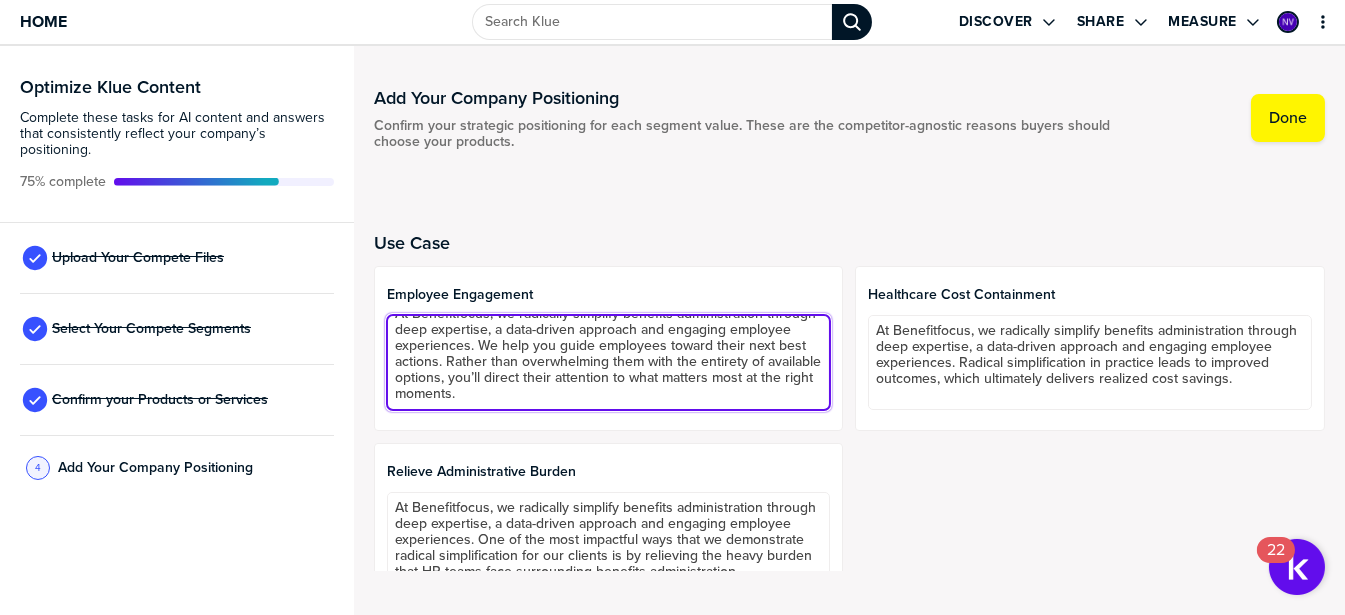 click on "At Benefitfocus, we radically simplify benefits administration through deep expertise, a data-driven approach and engaging employee experiences. We help you guide employees toward their next best actions. Rather than overwhelming them with the entirety of available options, you’ll direct their attention to what matters most at the right
moments." at bounding box center [609, 362] 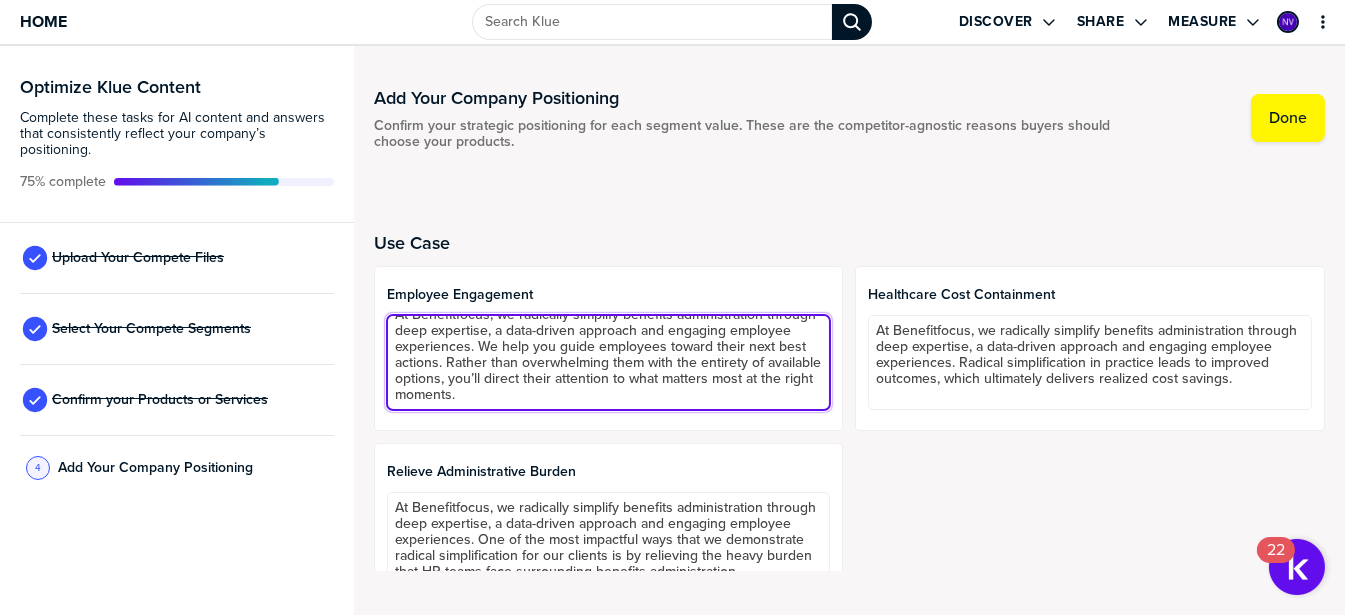 drag, startPoint x: 735, startPoint y: 359, endPoint x: 703, endPoint y: 362, distance: 32.140316 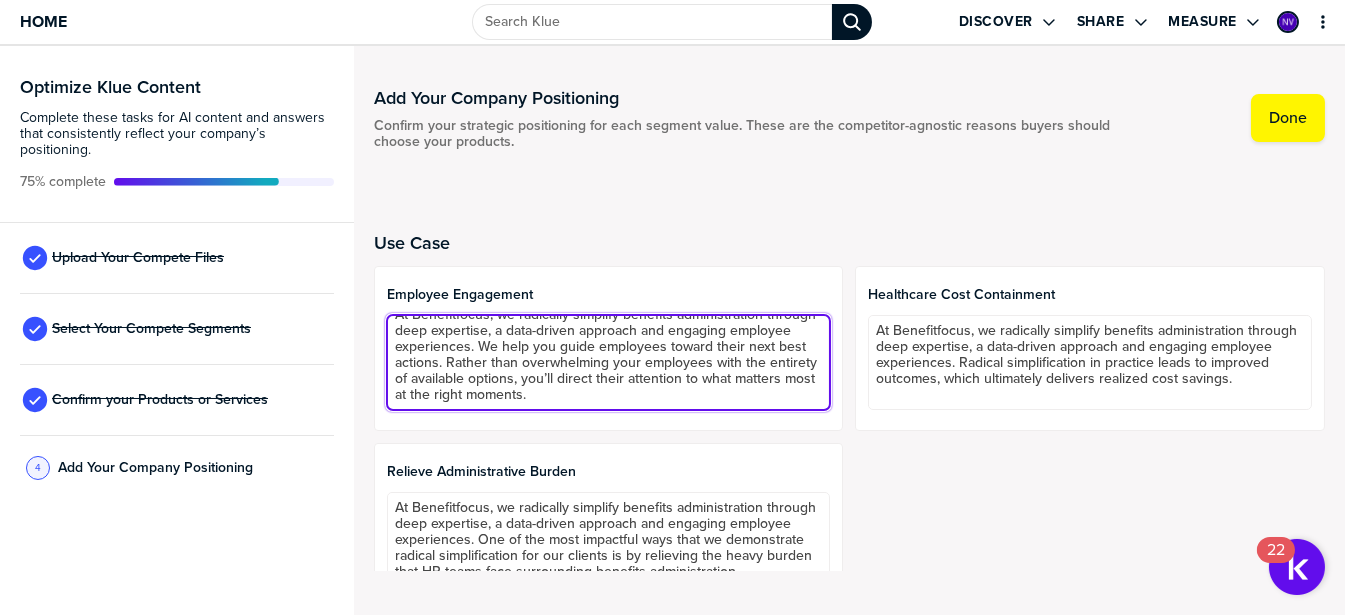 click on "At Benefitfocus, we radically simplify benefits administration through deep expertise, a data-driven approach and engaging employee experiences. We help you guide employees toward their next best actions. Rather than overwhelming your employees with the entirety of available options, you’ll direct their attention to what matters most at the right moments." at bounding box center [609, 362] 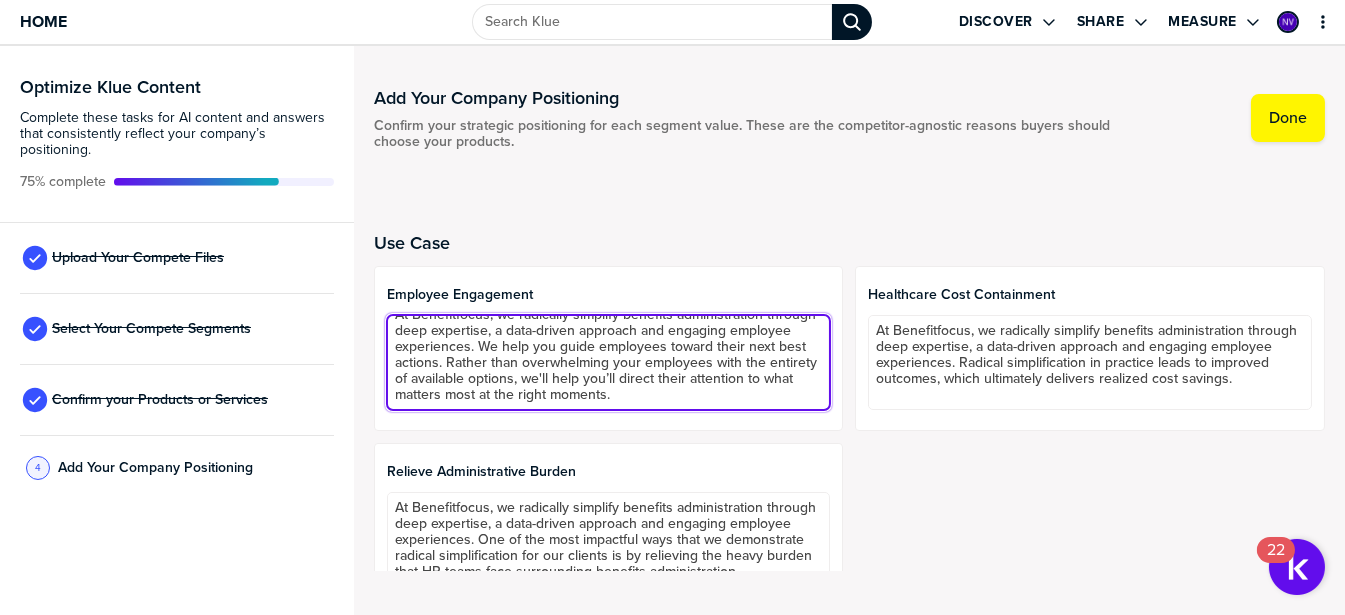 drag, startPoint x: 597, startPoint y: 343, endPoint x: 534, endPoint y: 361, distance: 65.52099 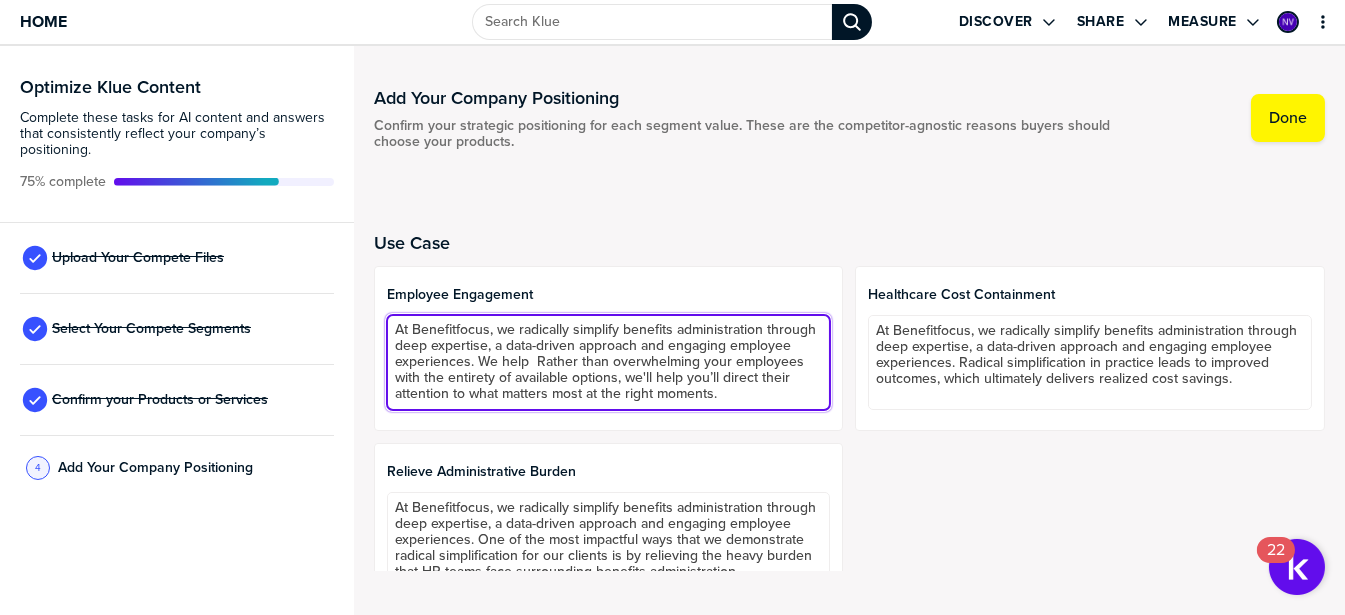scroll, scrollTop: 0, scrollLeft: 0, axis: both 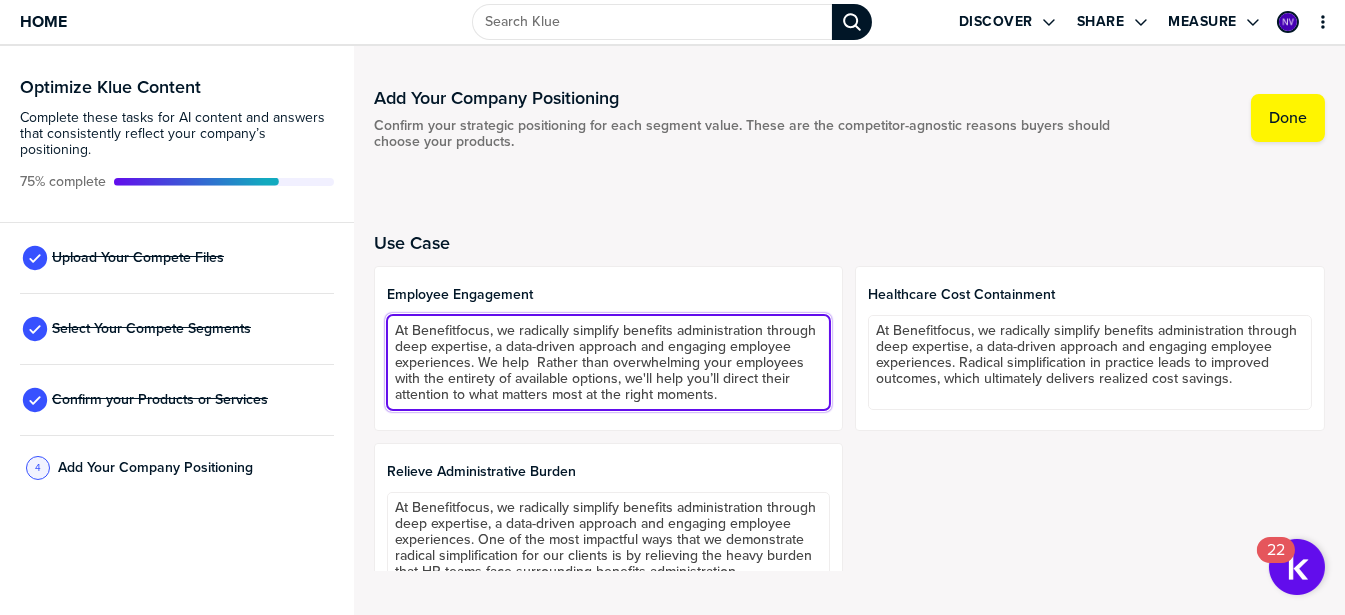 drag, startPoint x: 791, startPoint y: 392, endPoint x: 756, endPoint y: 377, distance: 38.078865 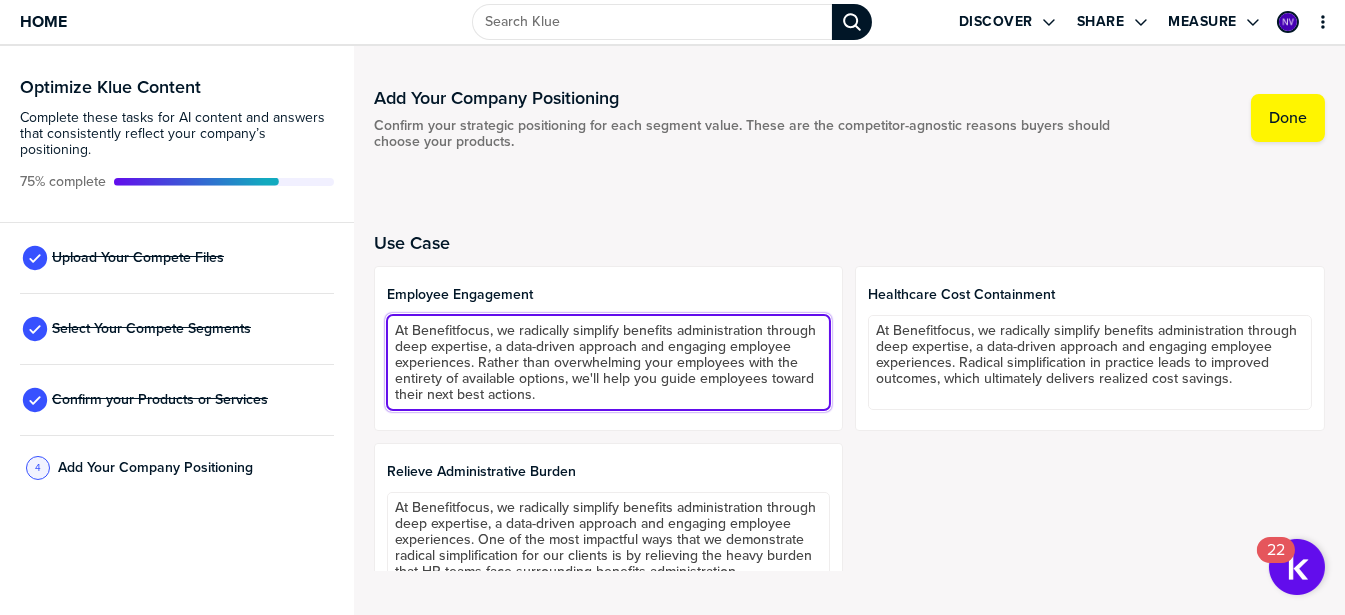 click on "At Benefitfocus, we radically simplify benefits administration through deep expertise, a data-driven approach and engaging employee experiences. Rather than overwhelming your employees with the entirety of available options, we'll help you guide employees toward their next best actions." at bounding box center (609, 362) 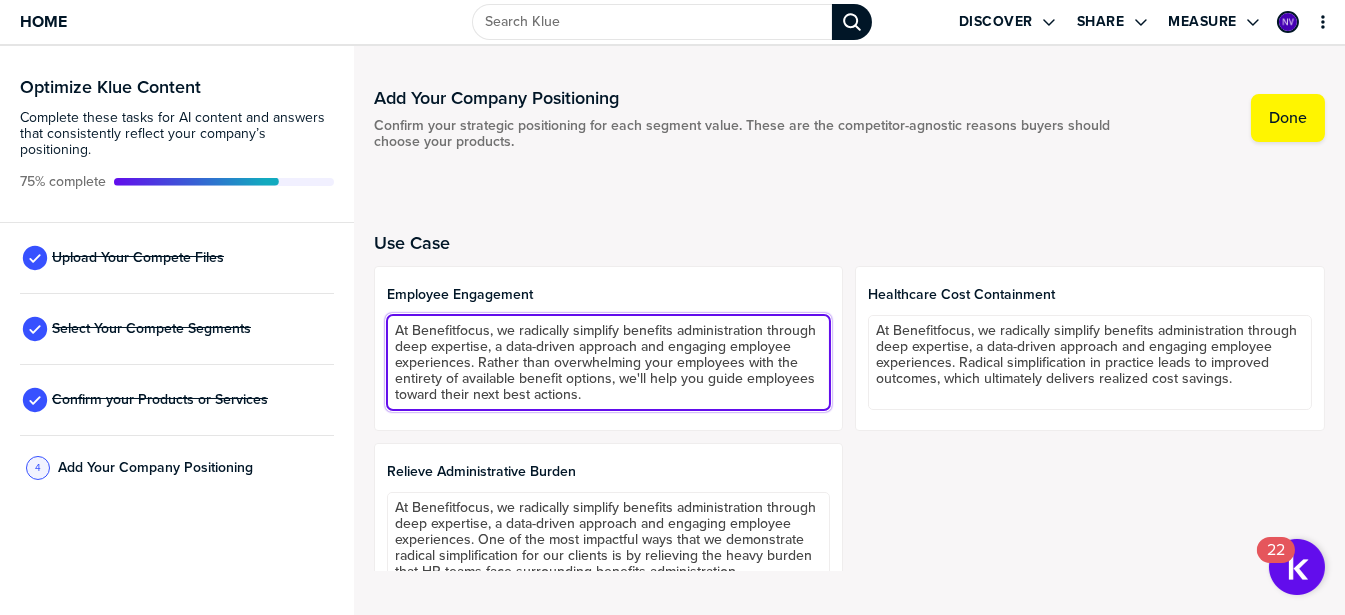 drag, startPoint x: 537, startPoint y: 360, endPoint x: 352, endPoint y: 320, distance: 189.27493 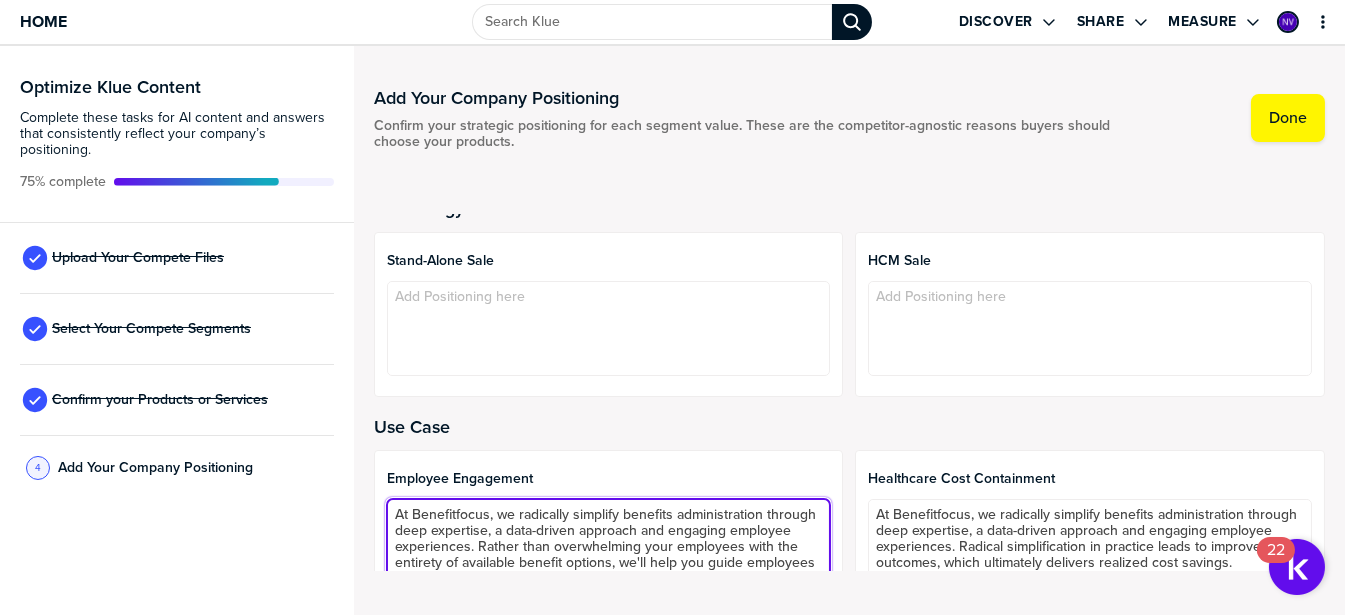 scroll, scrollTop: 0, scrollLeft: 0, axis: both 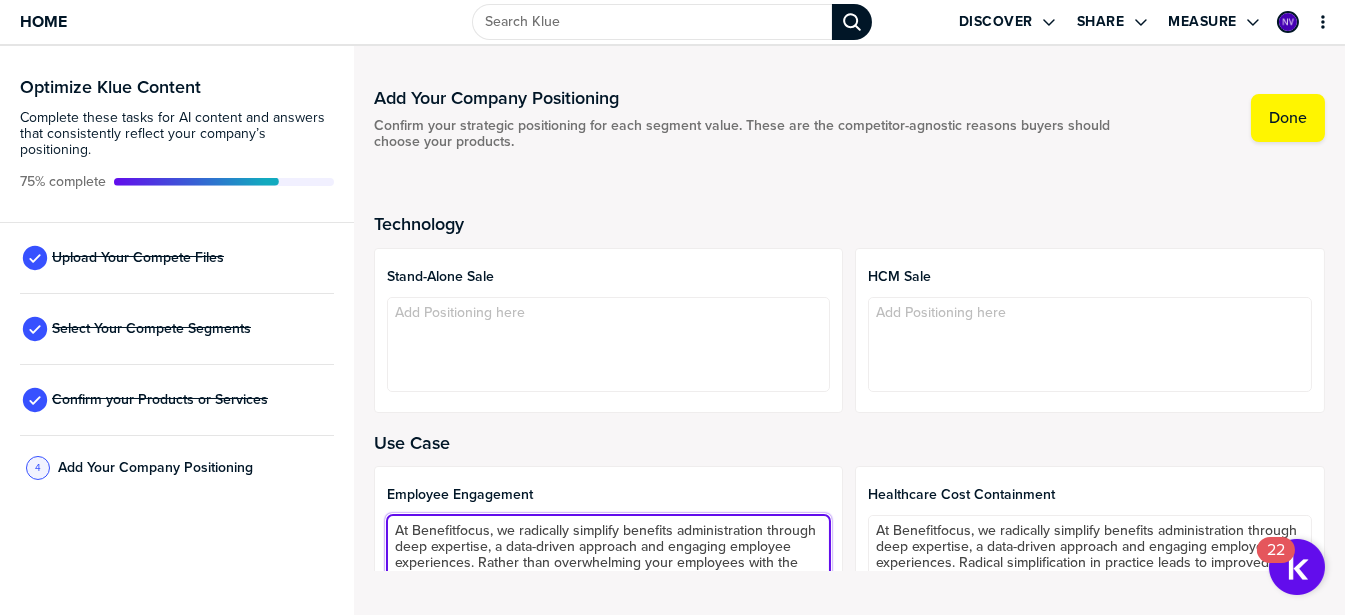 type on "At Benefitfocus, we radically simplify benefits administration through deep expertise, a data-driven approach and engaging employee experiences. Rather than overwhelming your employees with the entirety of available benefit options, we'll help you guide employees toward their next best actions." 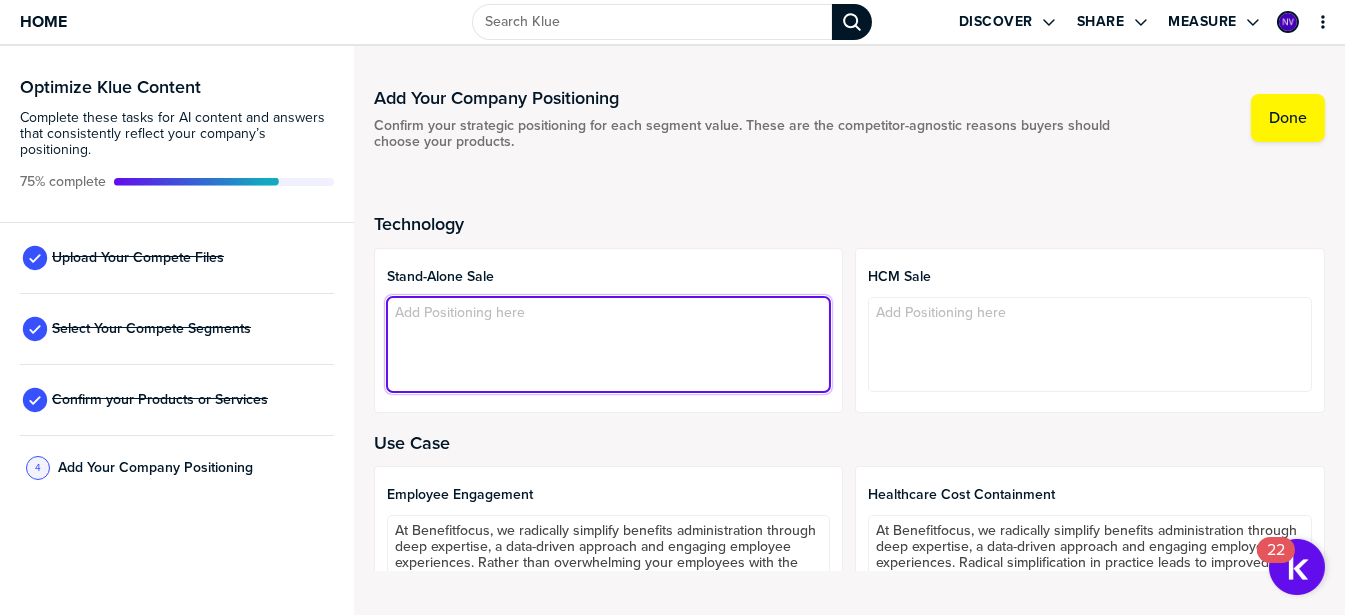 click at bounding box center [609, 344] 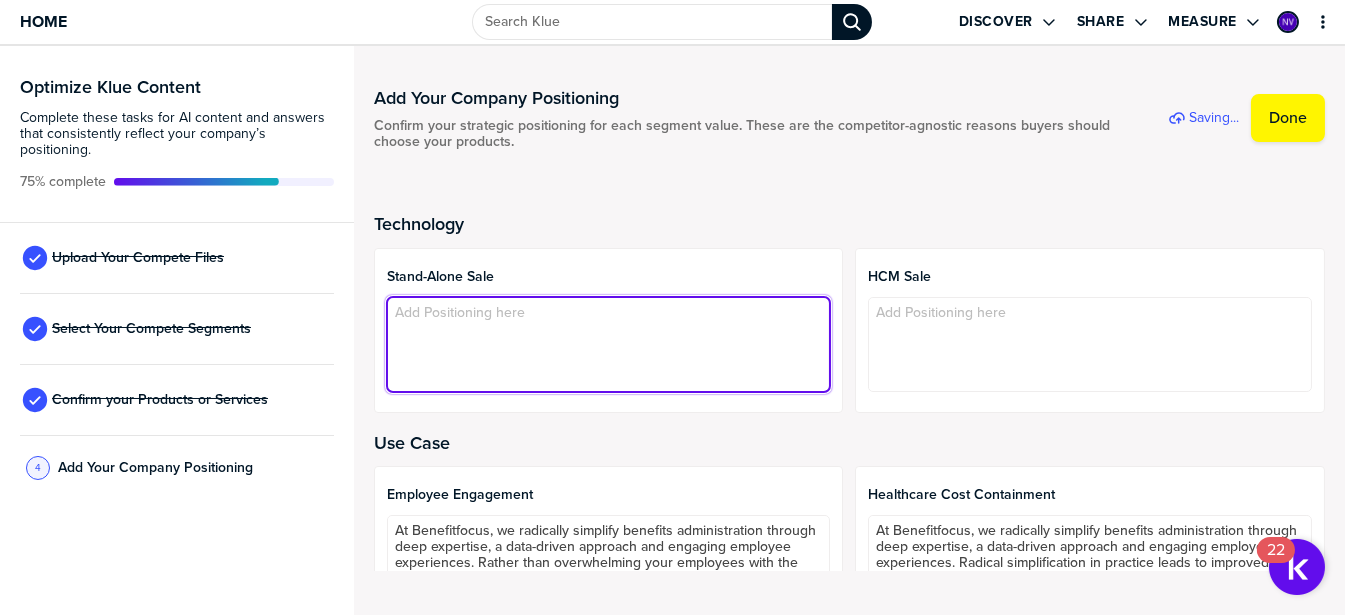 paste on "At Benefitfocus, we radically simplify benefits administration through deep expertise, a data-driven approach and engaging employee experiences." 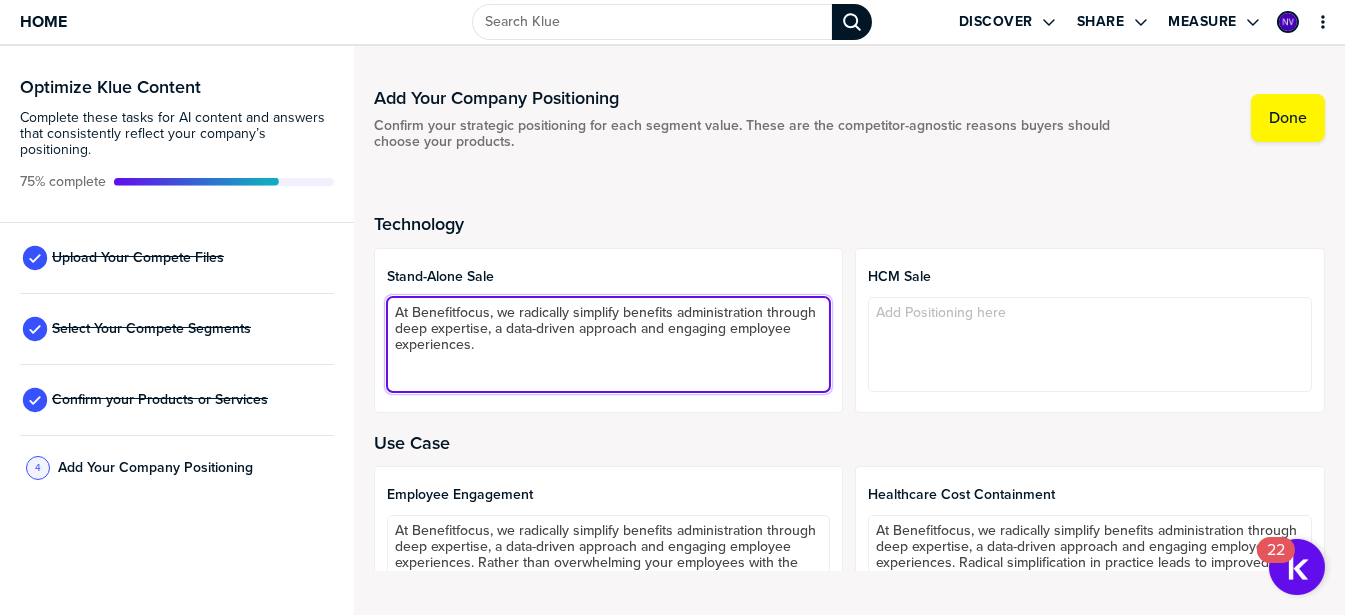 type on "At Benefitfocus, we radically simplify benefits administration through deep expertise, a data-driven approach and engaging employee experiences." 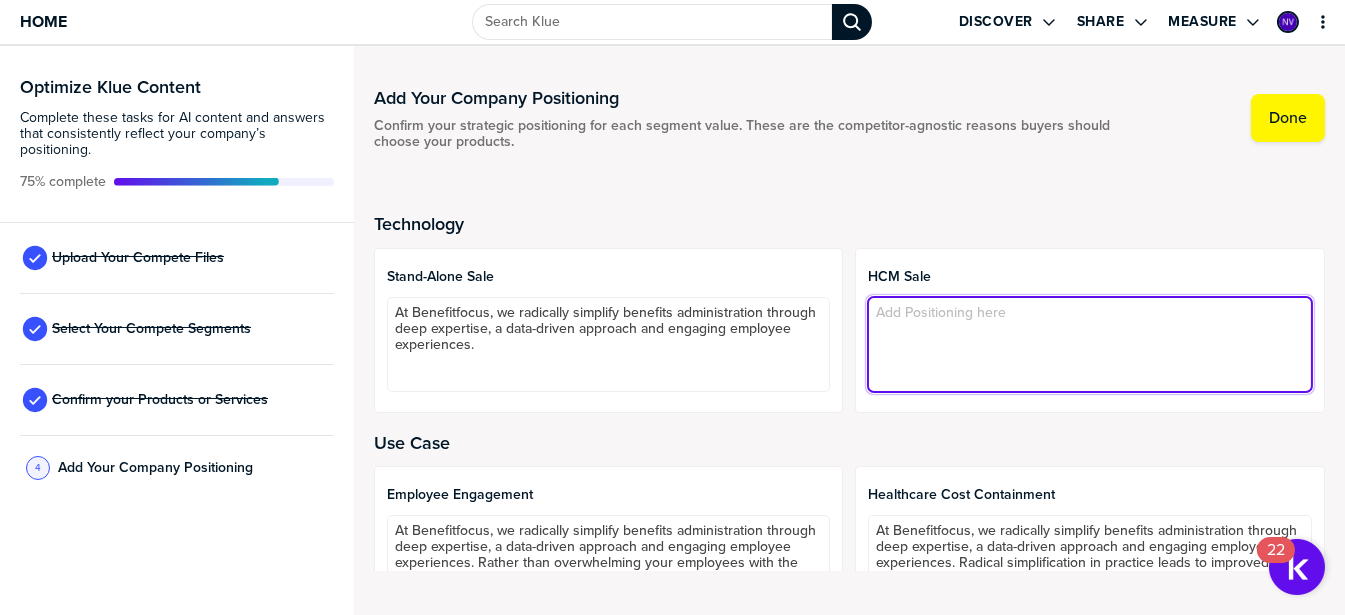 click at bounding box center (1090, 344) 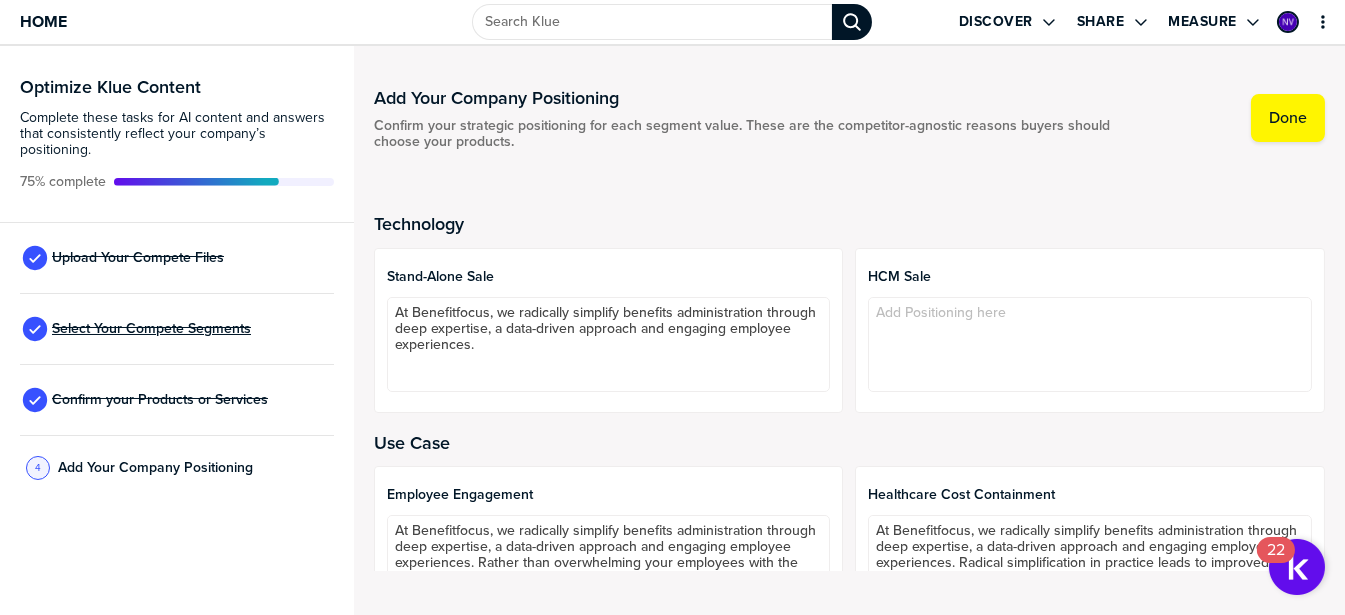 click on "Select Your Compete Segments" at bounding box center [151, 329] 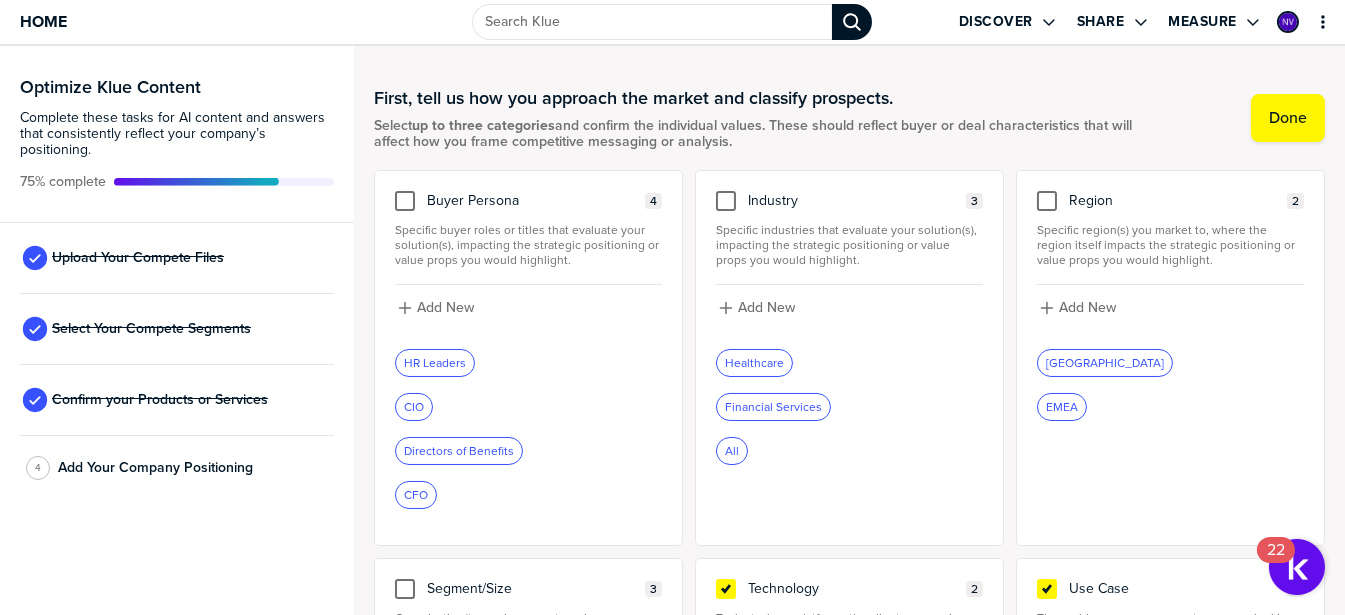 scroll, scrollTop: 283, scrollLeft: 0, axis: vertical 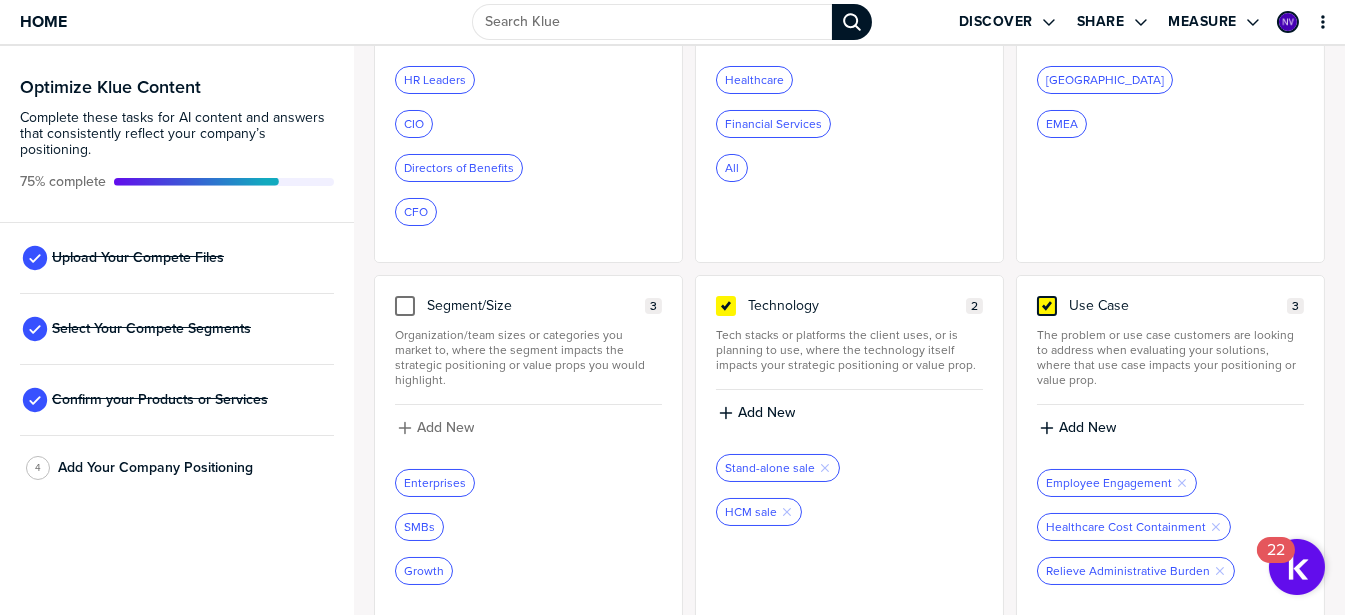 click 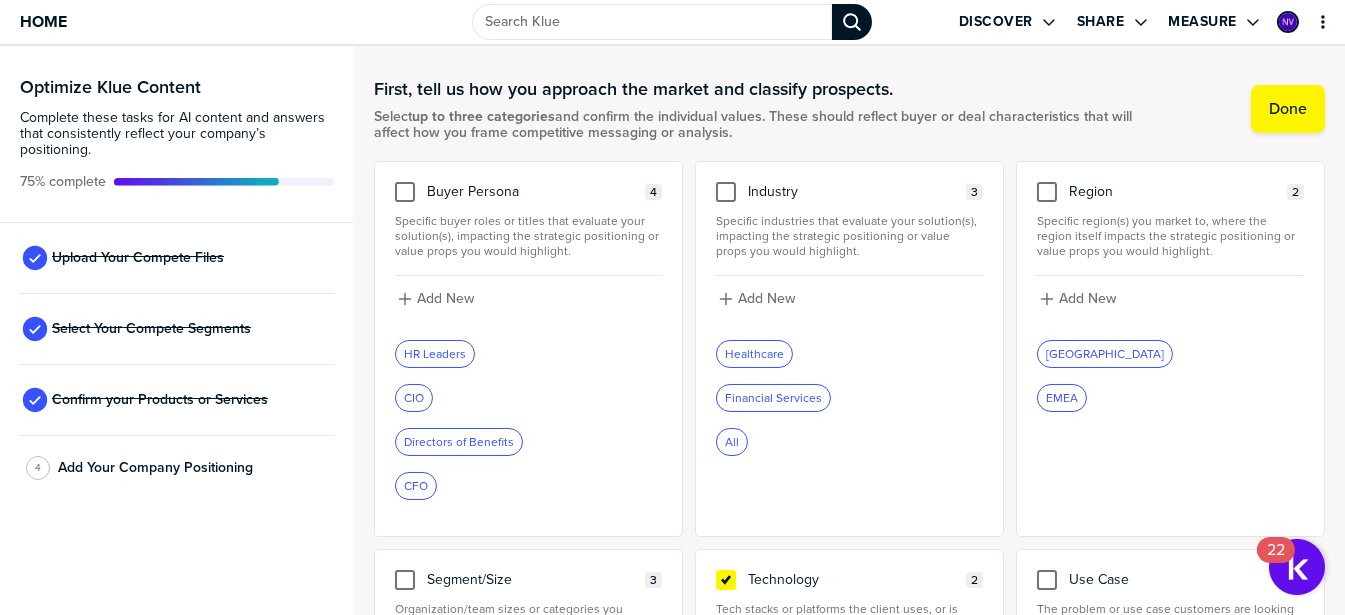 scroll, scrollTop: 0, scrollLeft: 0, axis: both 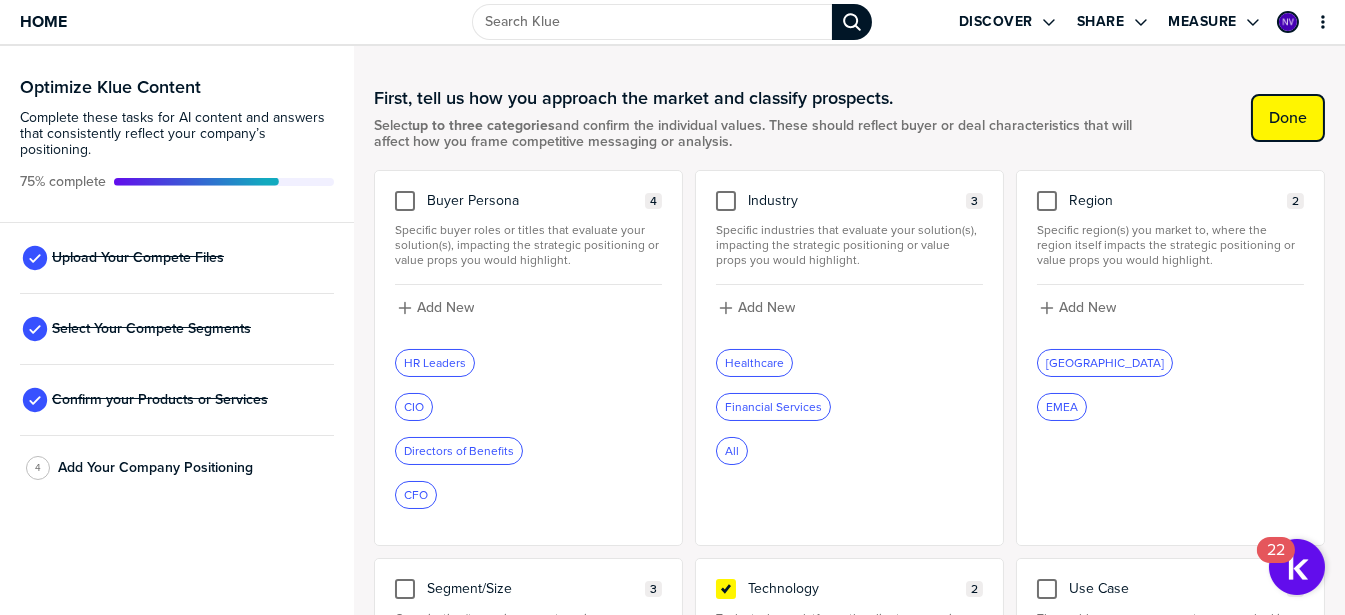 click on "Done" at bounding box center [1288, 118] 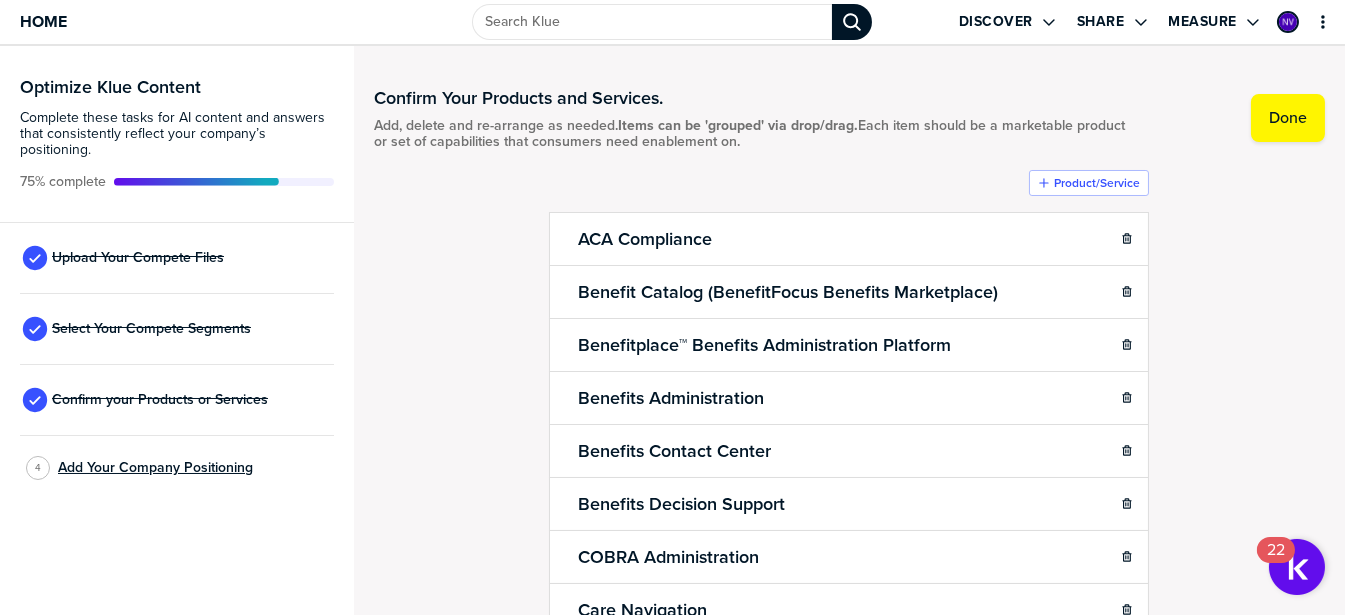 click on "Add Your Company Positioning" at bounding box center (155, 468) 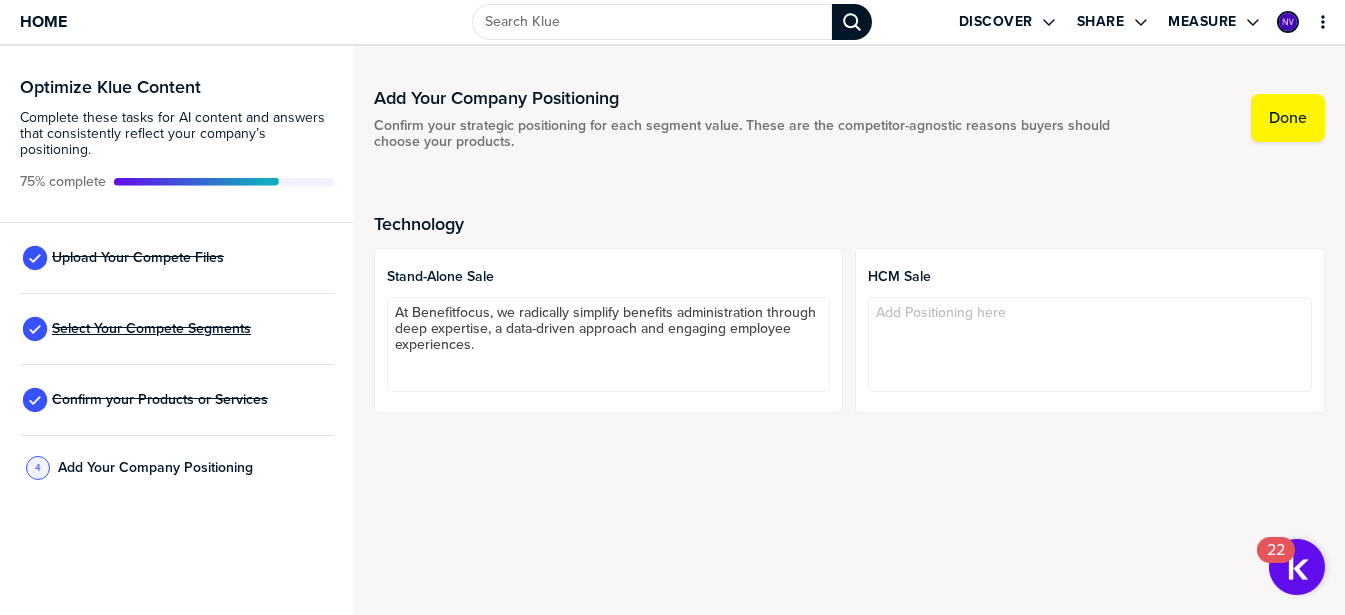 click on "Select Your Compete Segments" at bounding box center (151, 329) 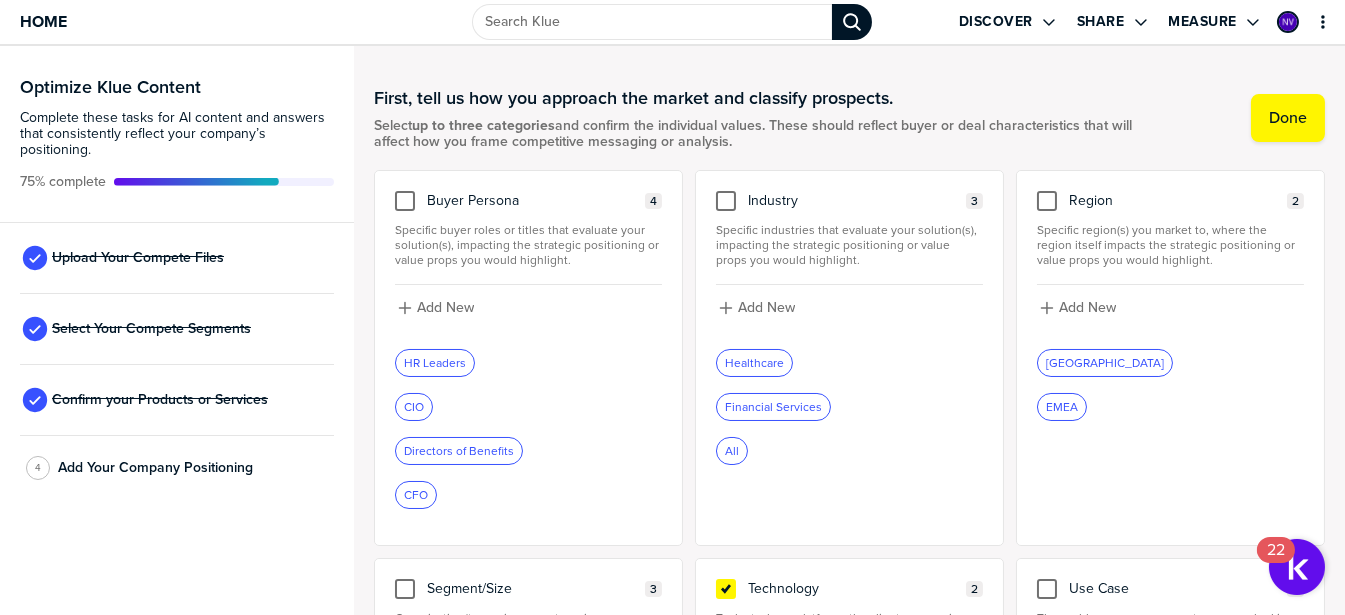 scroll, scrollTop: 283, scrollLeft: 0, axis: vertical 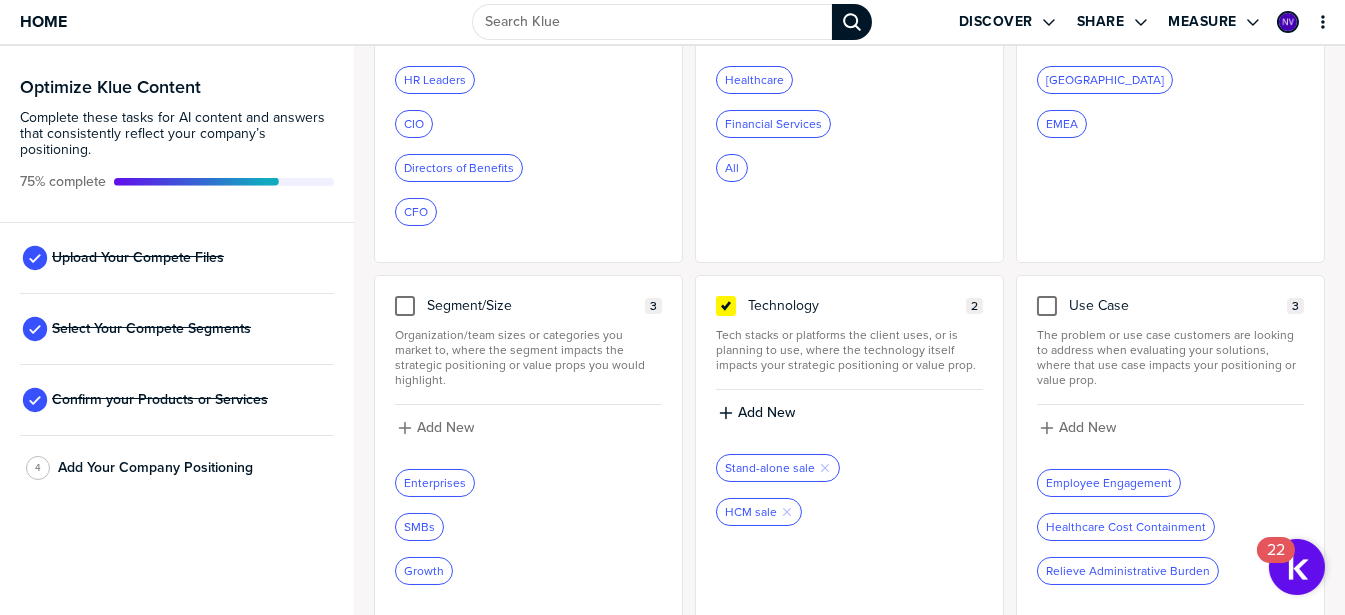 click at bounding box center (1063, 306) 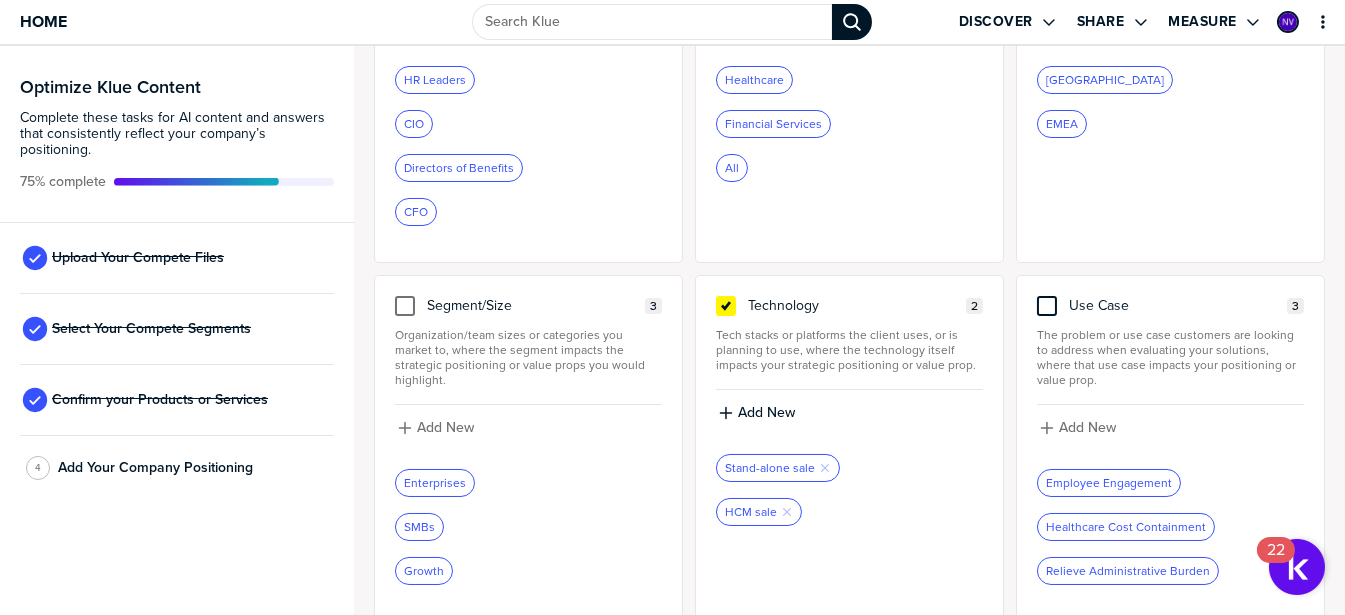 click at bounding box center [1047, 306] 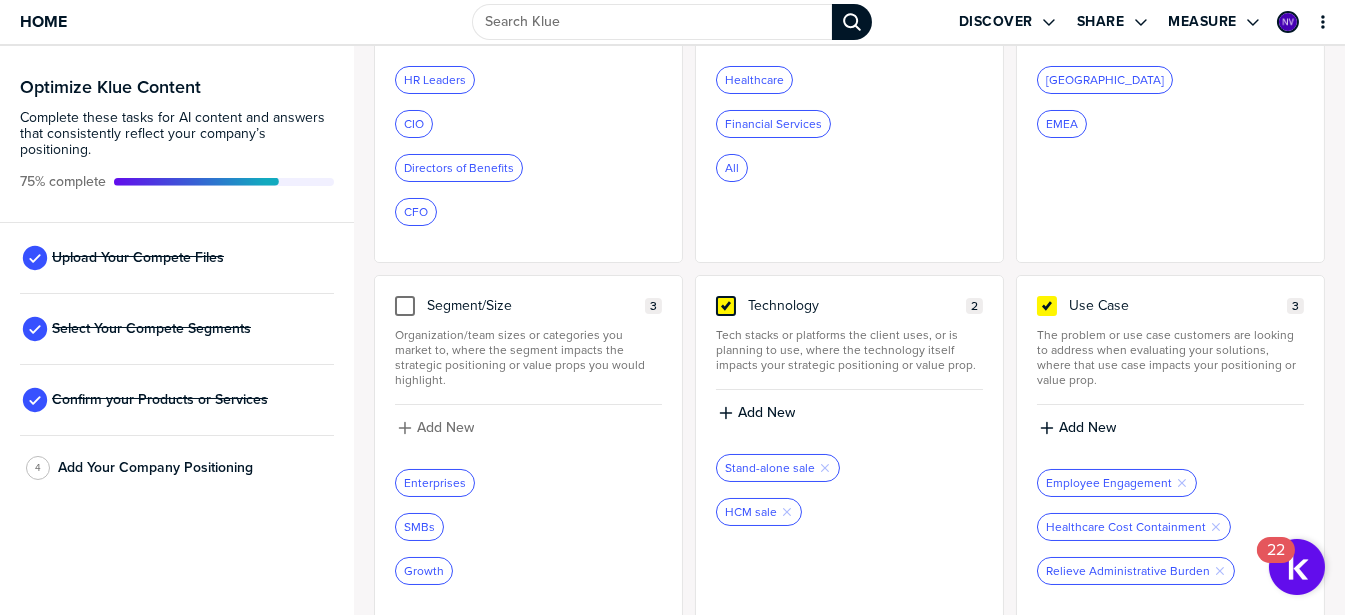 click 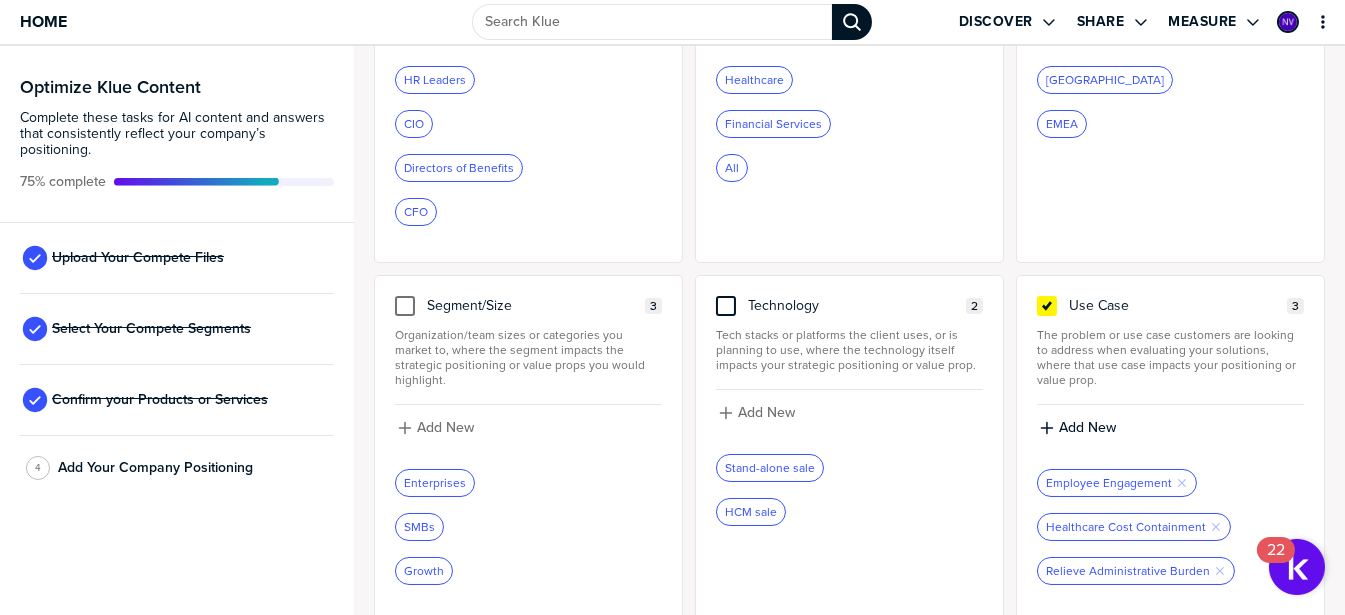 scroll, scrollTop: 0, scrollLeft: 0, axis: both 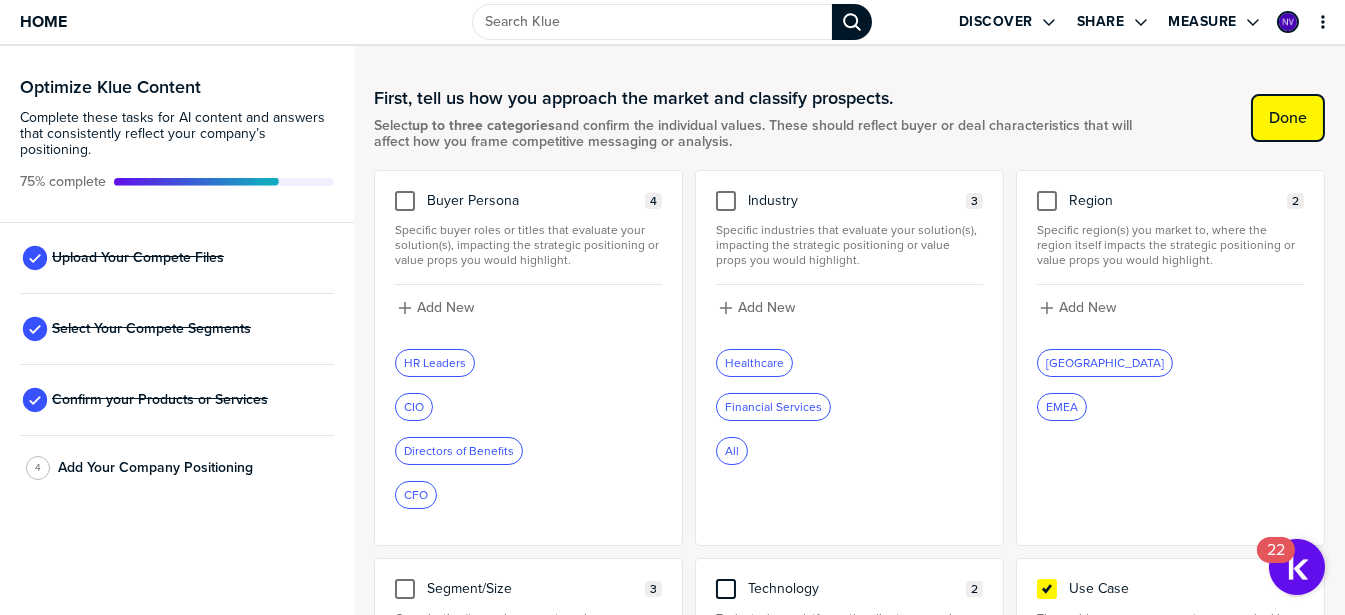click on "Done" at bounding box center (1288, 118) 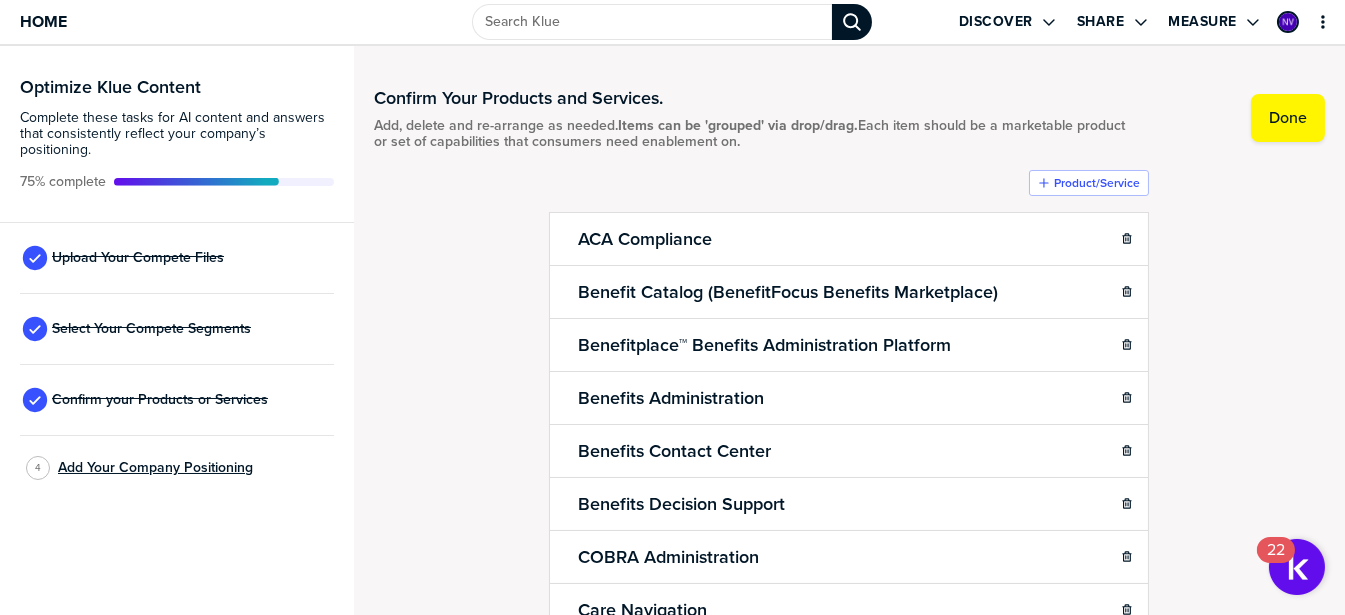 click on "4 Add Your Company Positioning" at bounding box center (177, 468) 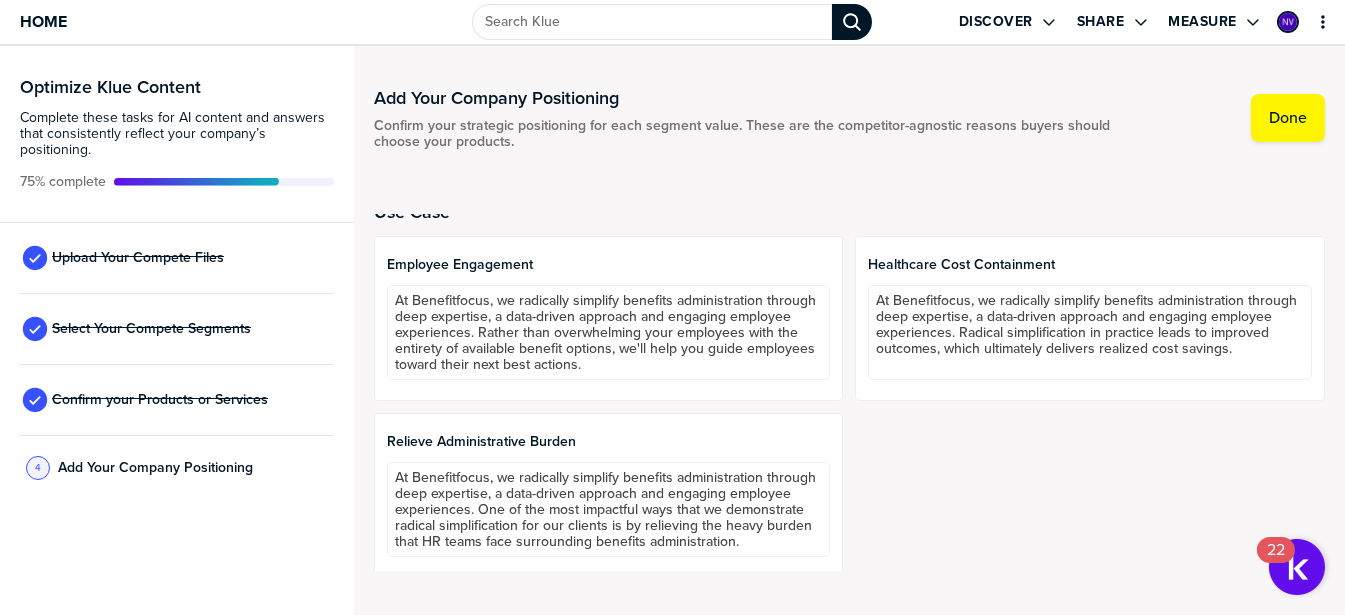 scroll, scrollTop: 15, scrollLeft: 0, axis: vertical 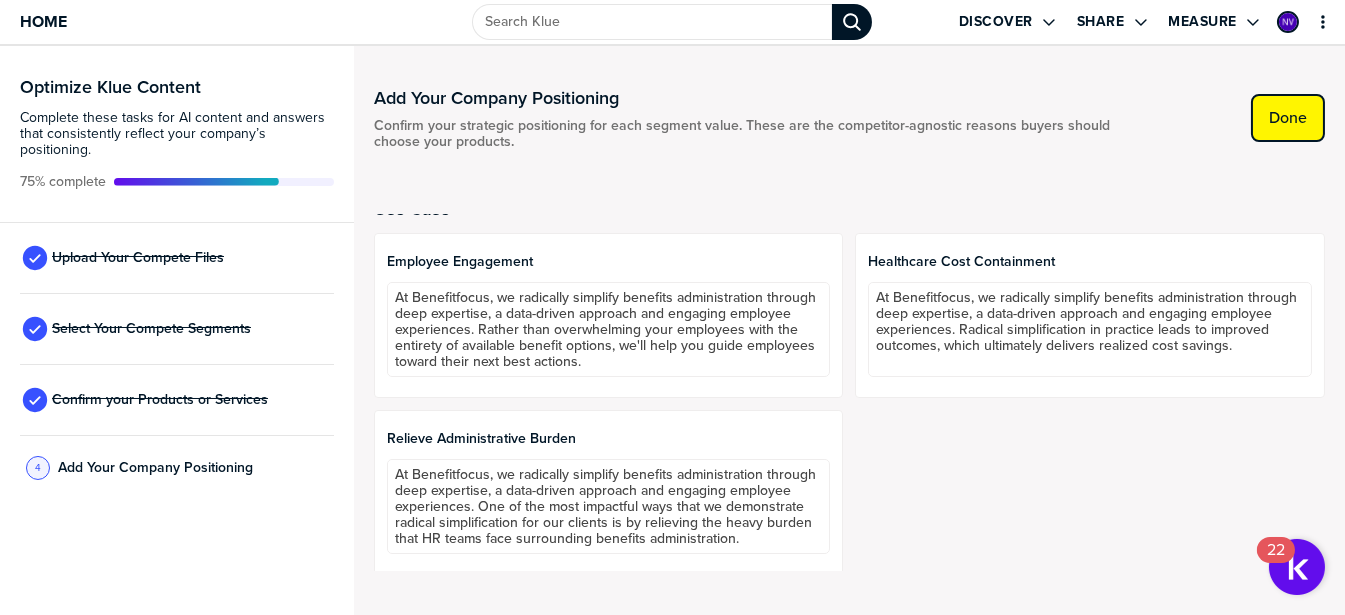 click on "Done" at bounding box center (1288, 118) 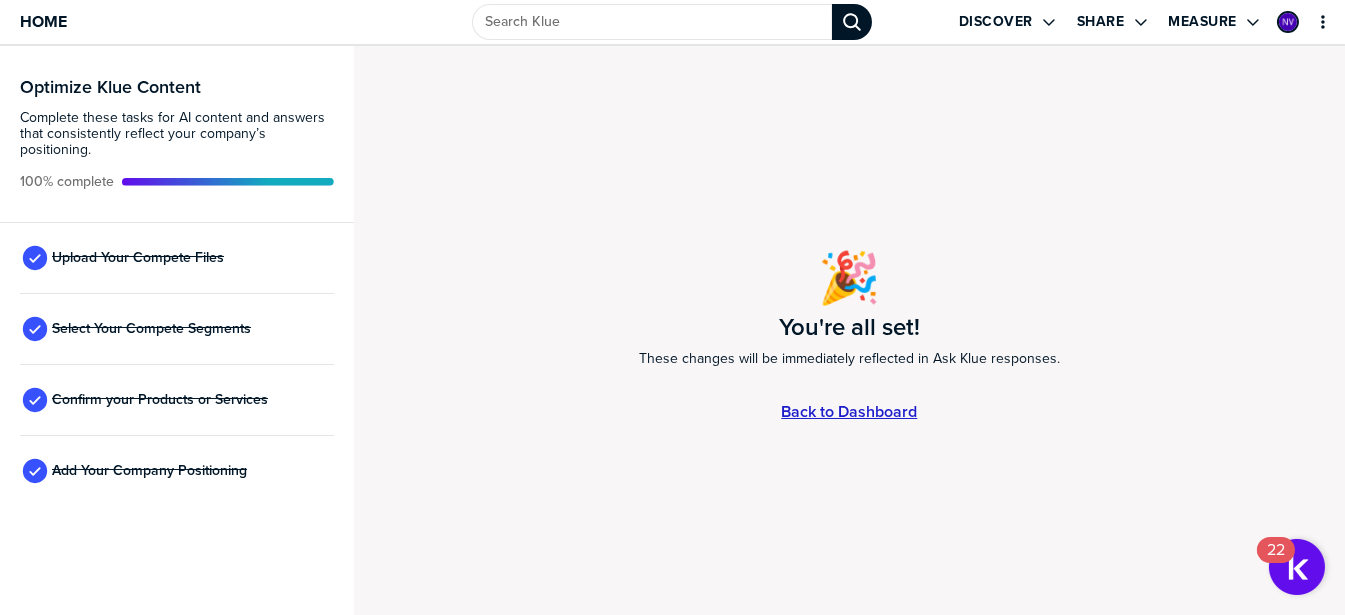 click on "Back to Dashboard" at bounding box center (849, 411) 